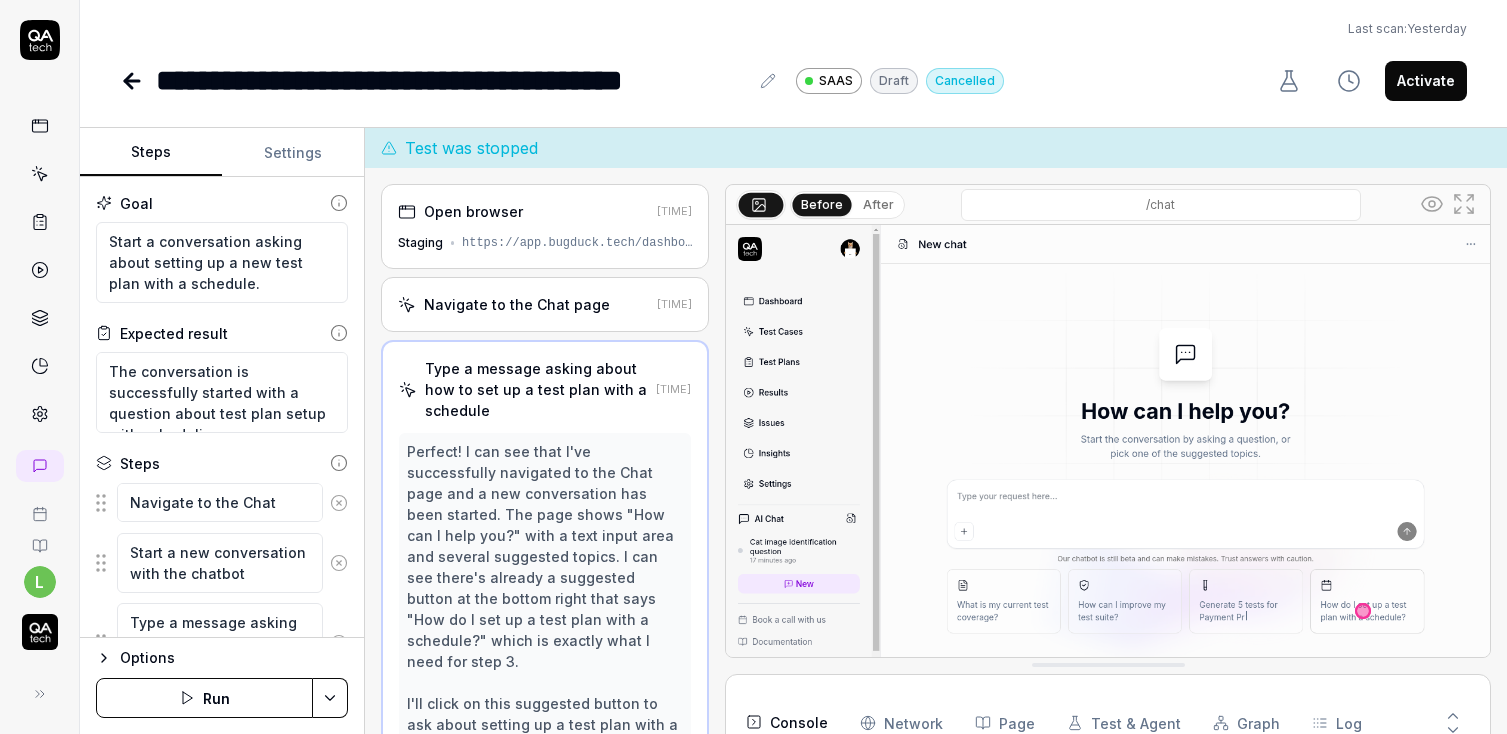 scroll, scrollTop: 0, scrollLeft: 0, axis: both 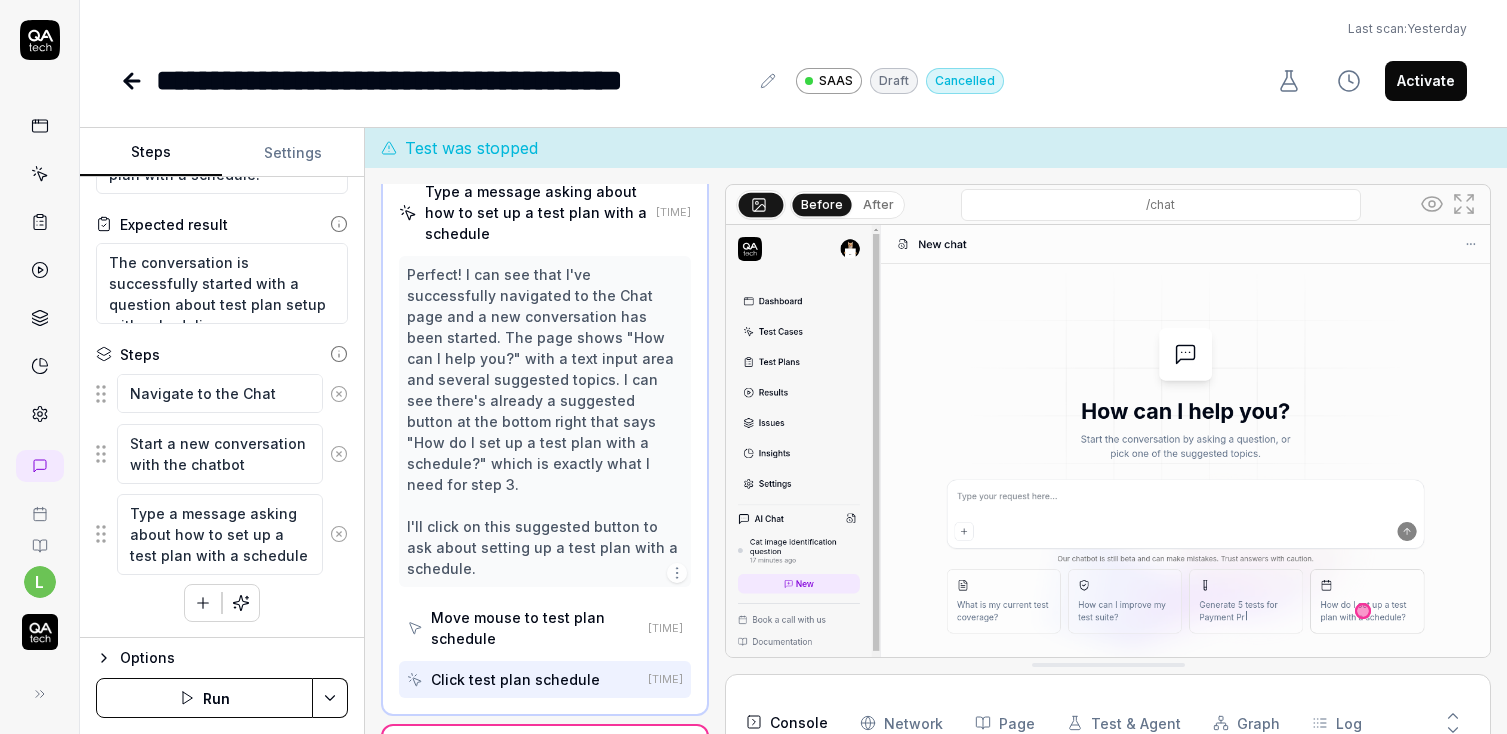 click on "**********" at bounding box center (753, 367) 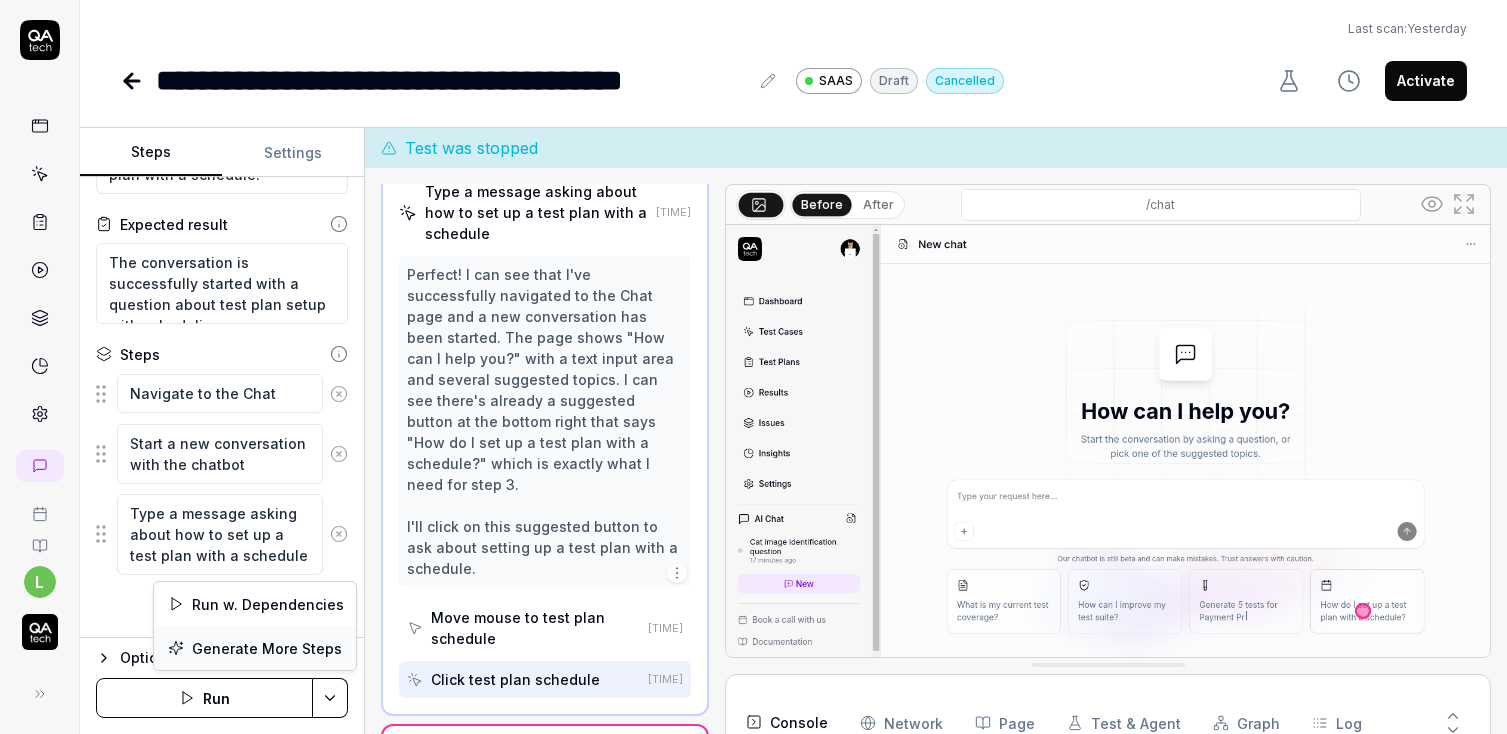 click on "Generate More Steps" at bounding box center [255, 648] 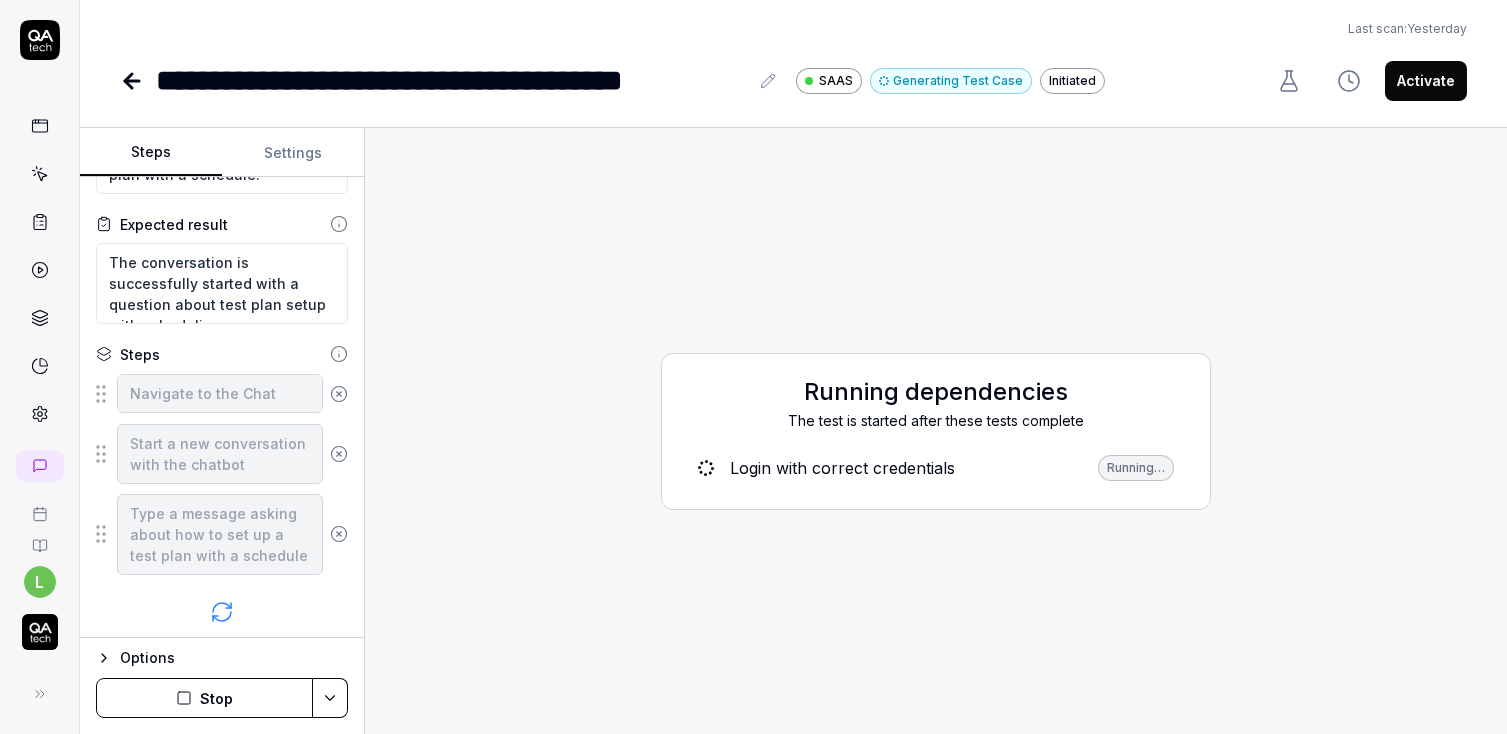 click 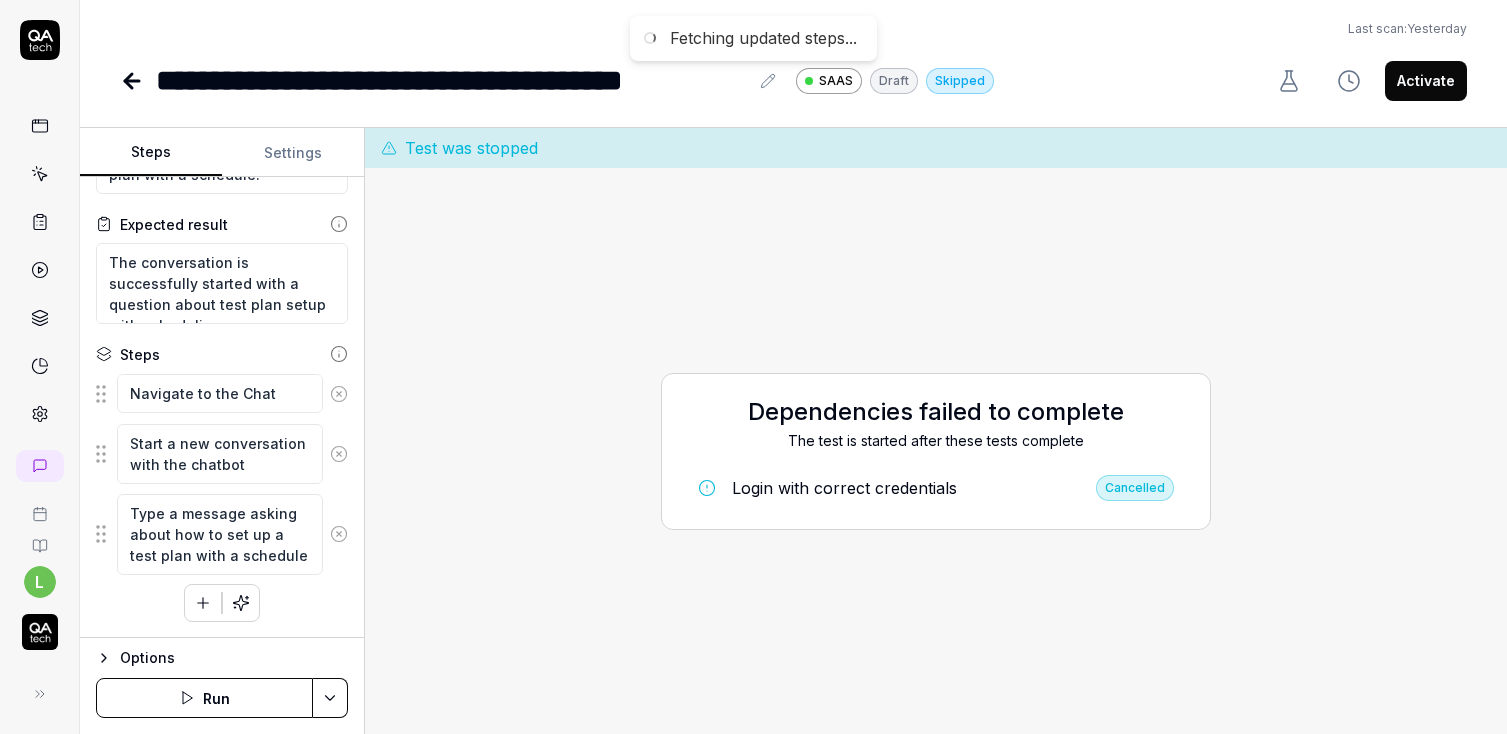 type on "*" 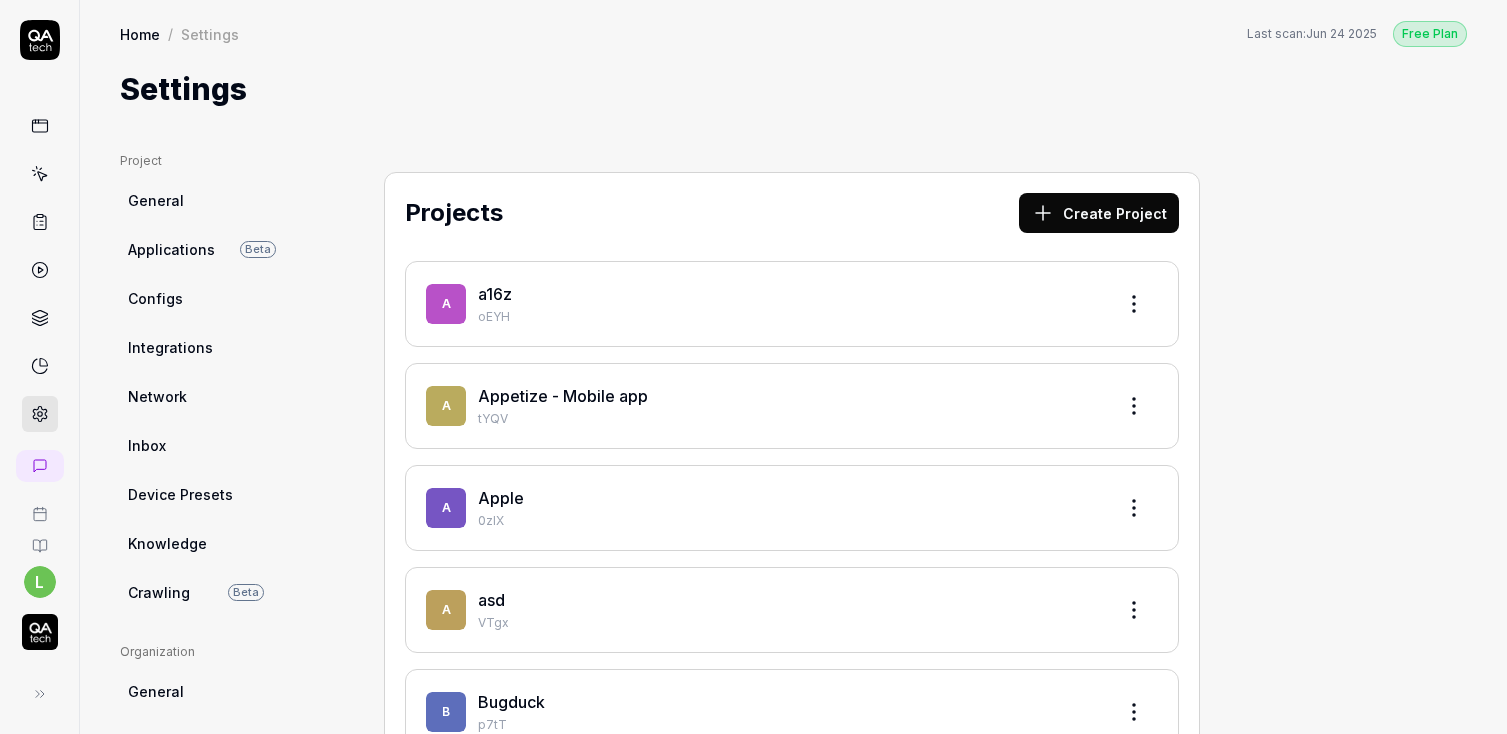 scroll, scrollTop: 0, scrollLeft: 0, axis: both 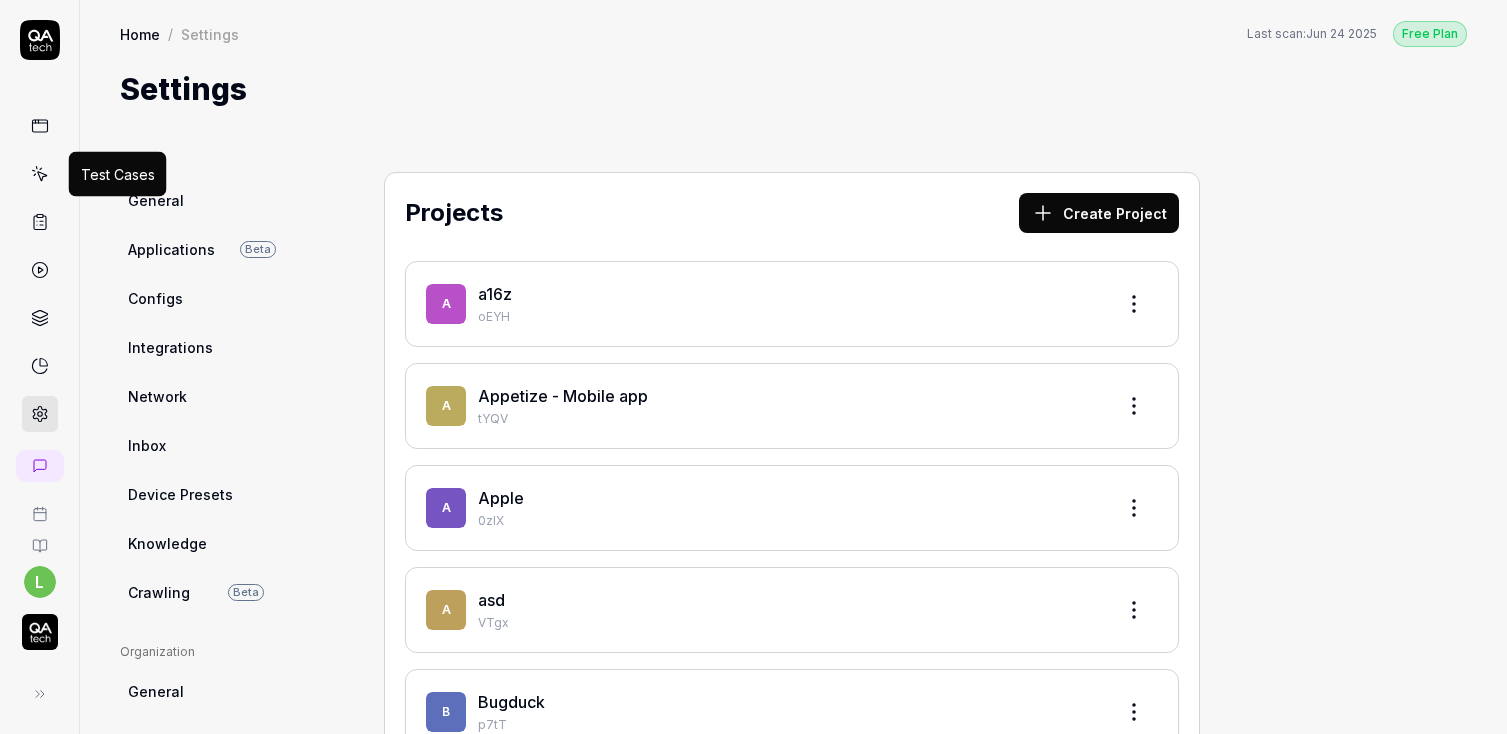 click 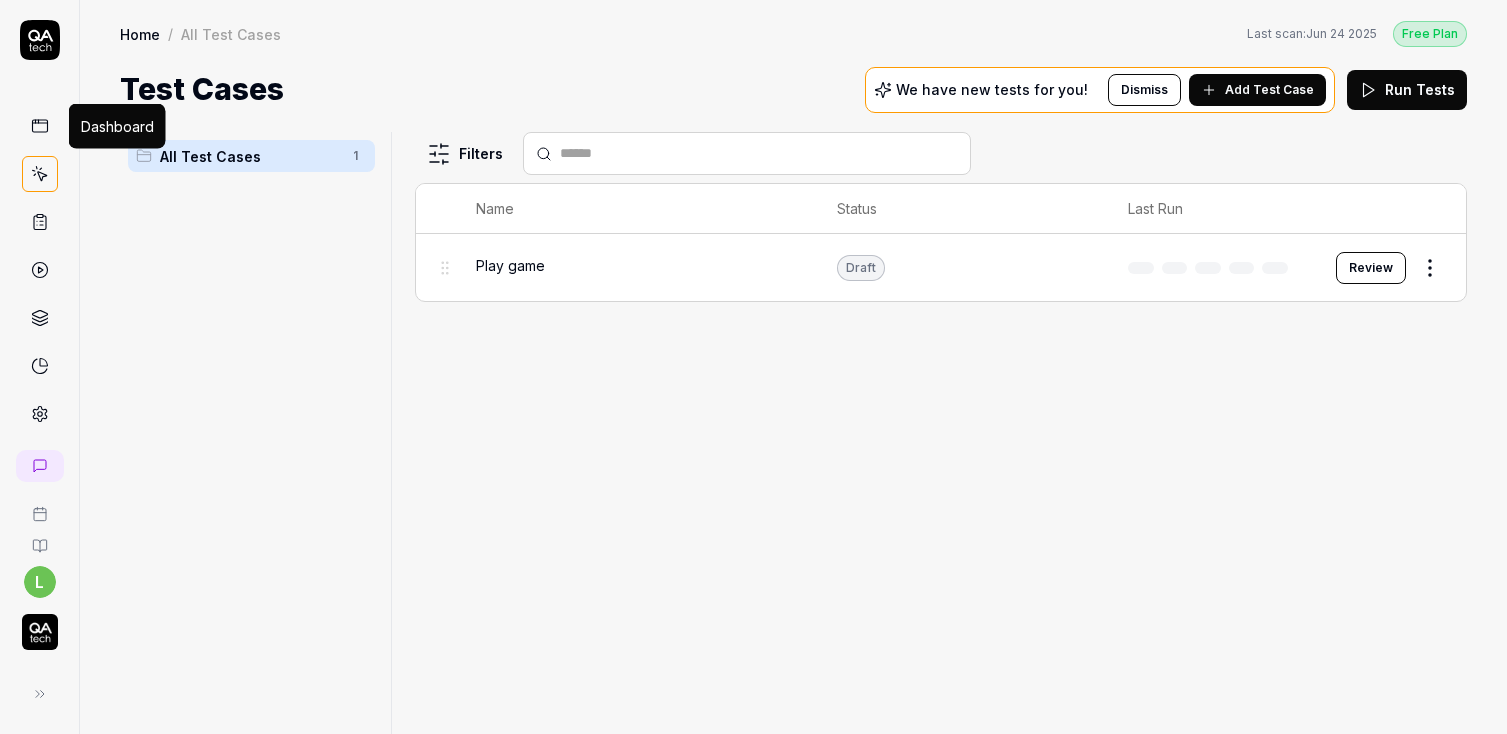 click 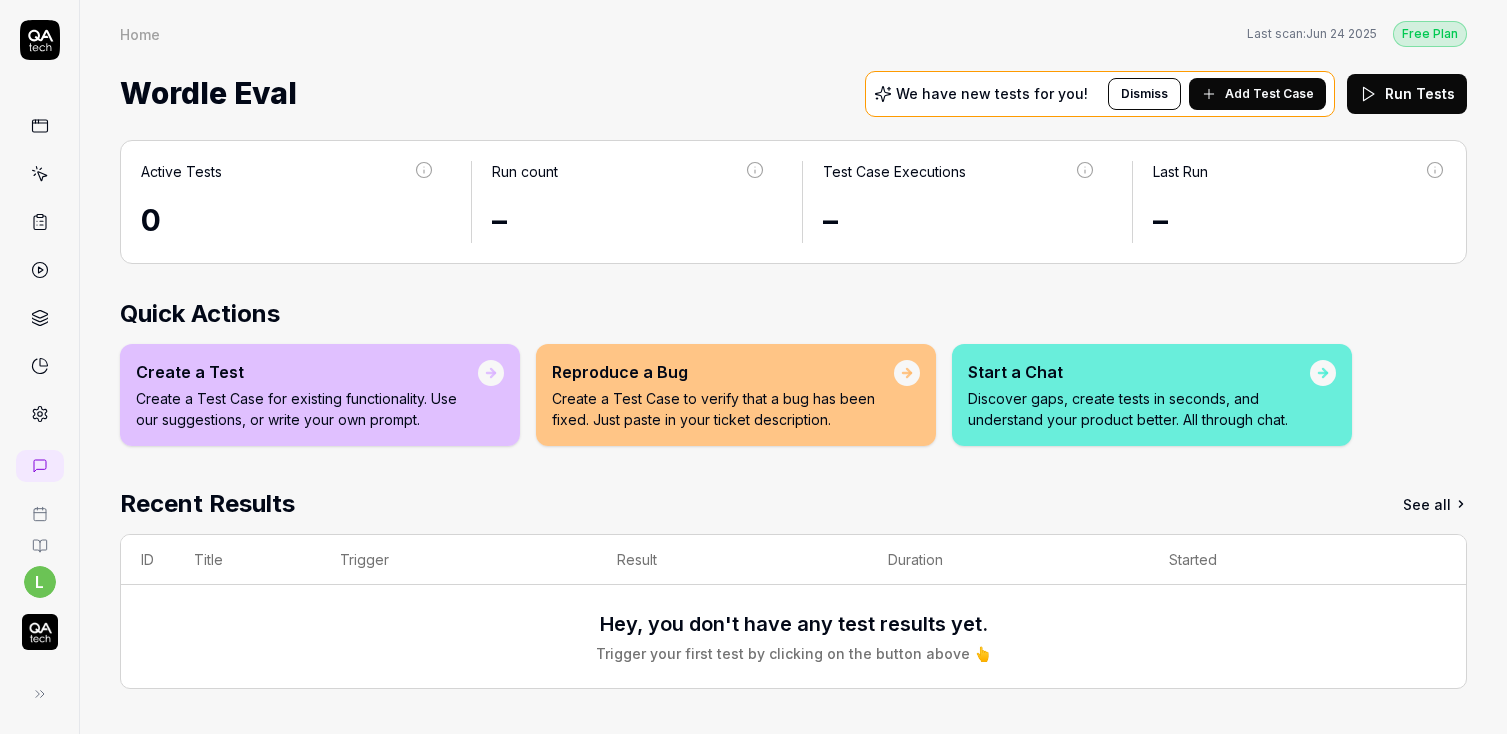 click at bounding box center [40, 632] 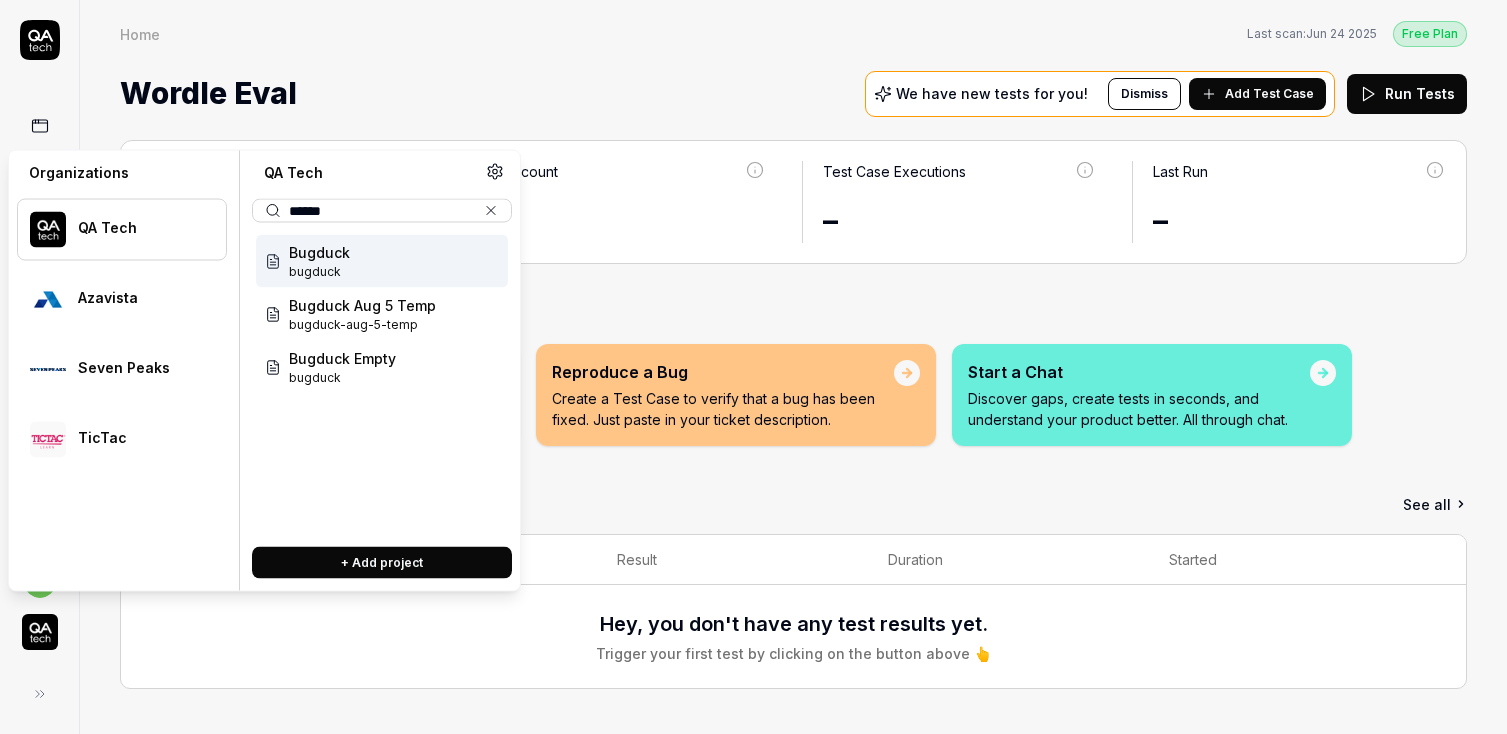 type on "******" 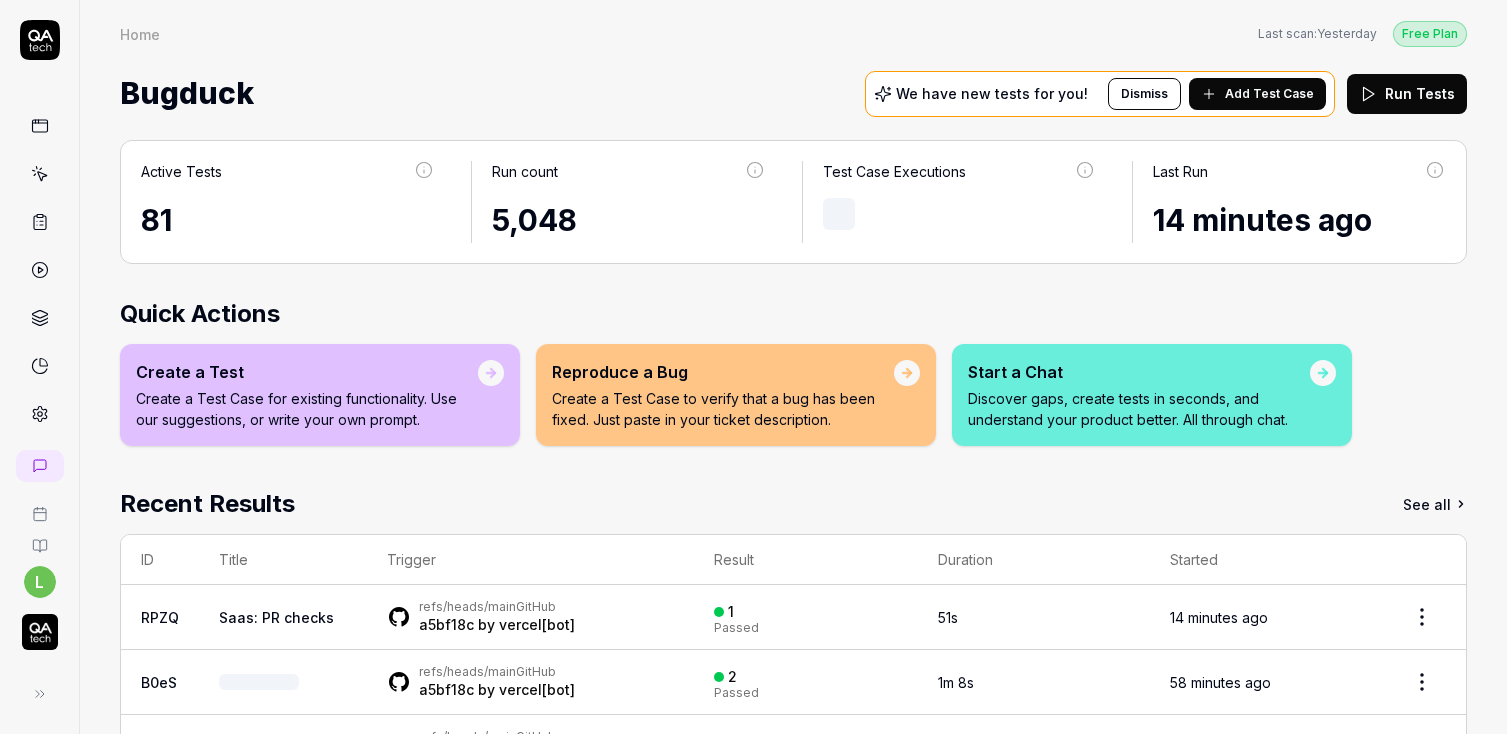 click on "Create a Test Case to verify that a bug has been fixed. Just paste in your ticket description." at bounding box center [723, 409] 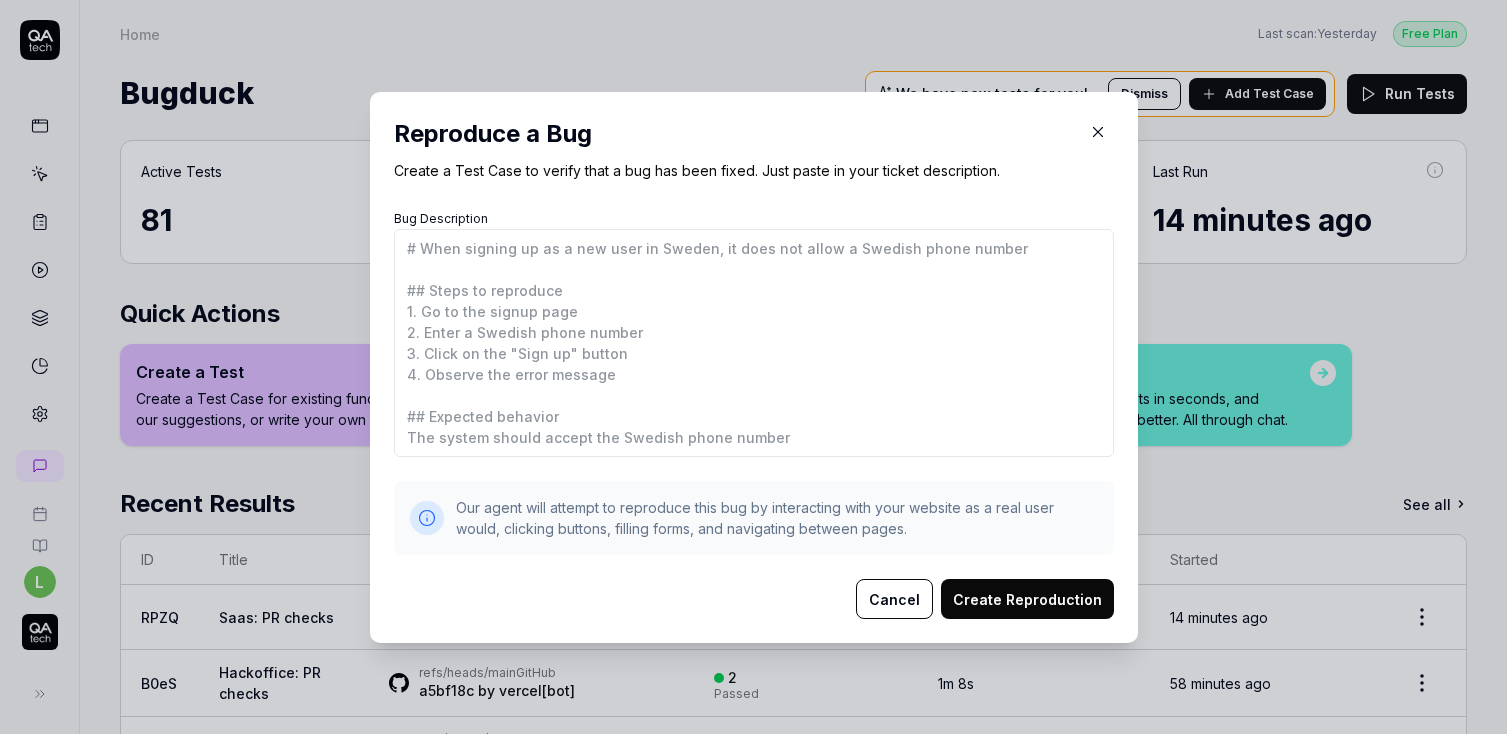 click on "Bug Description" at bounding box center [754, 343] 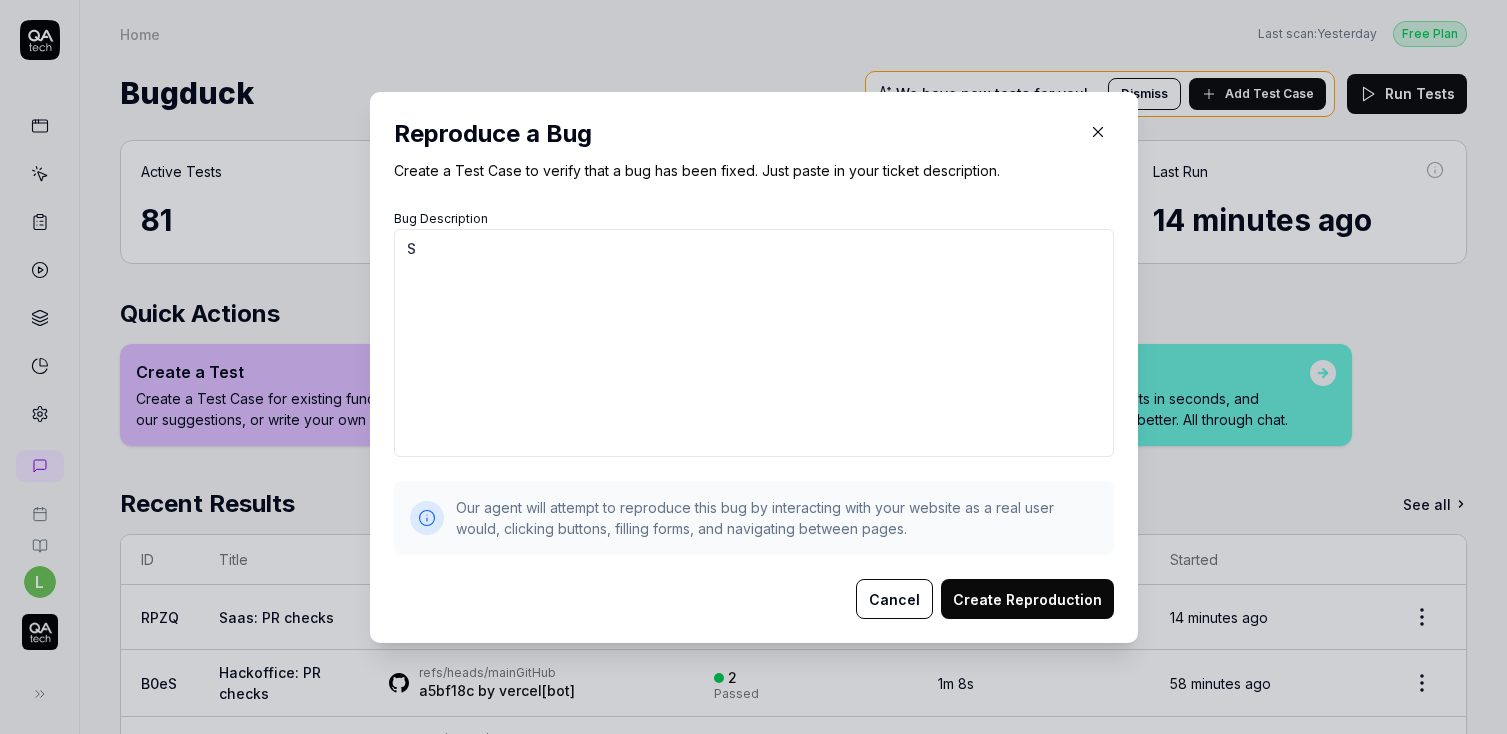 type on "So" 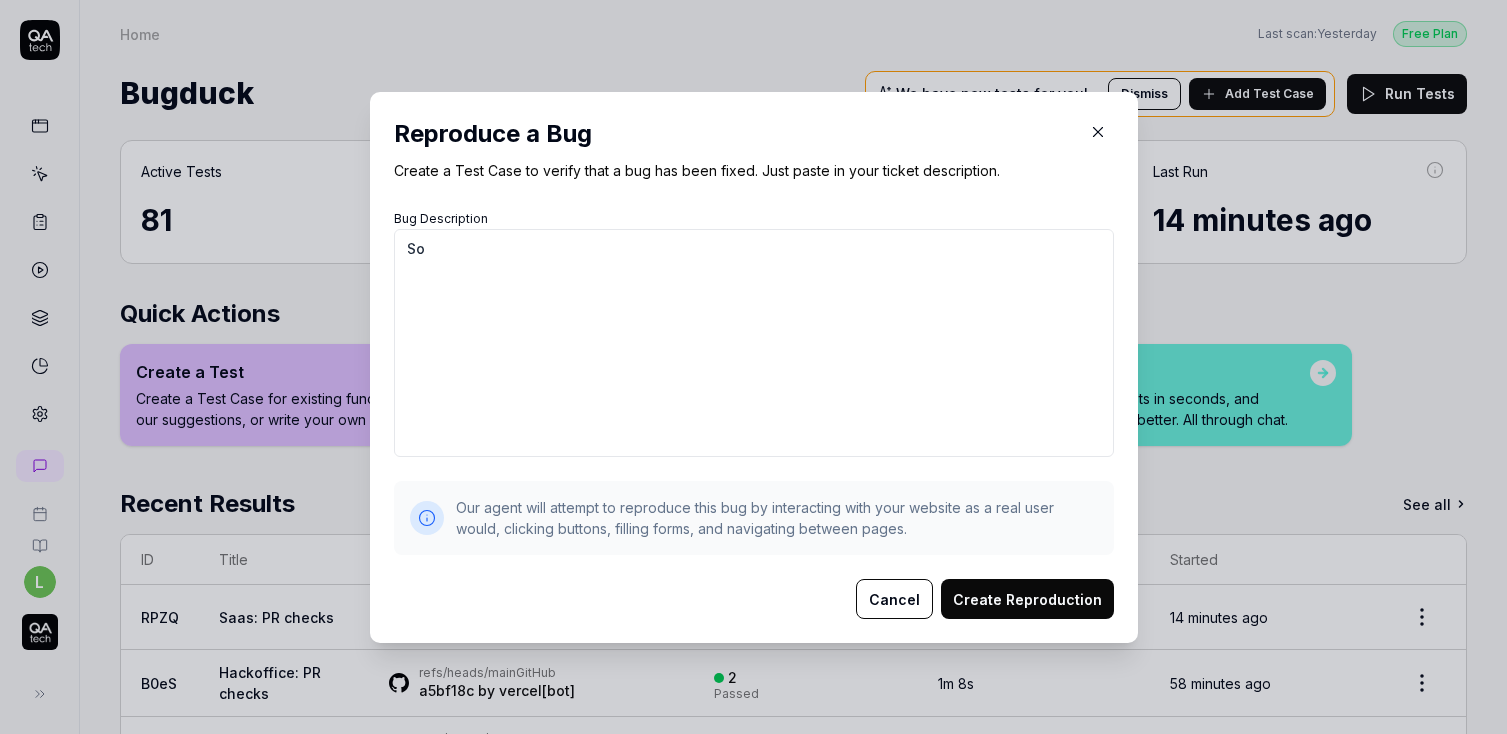 type on "*" 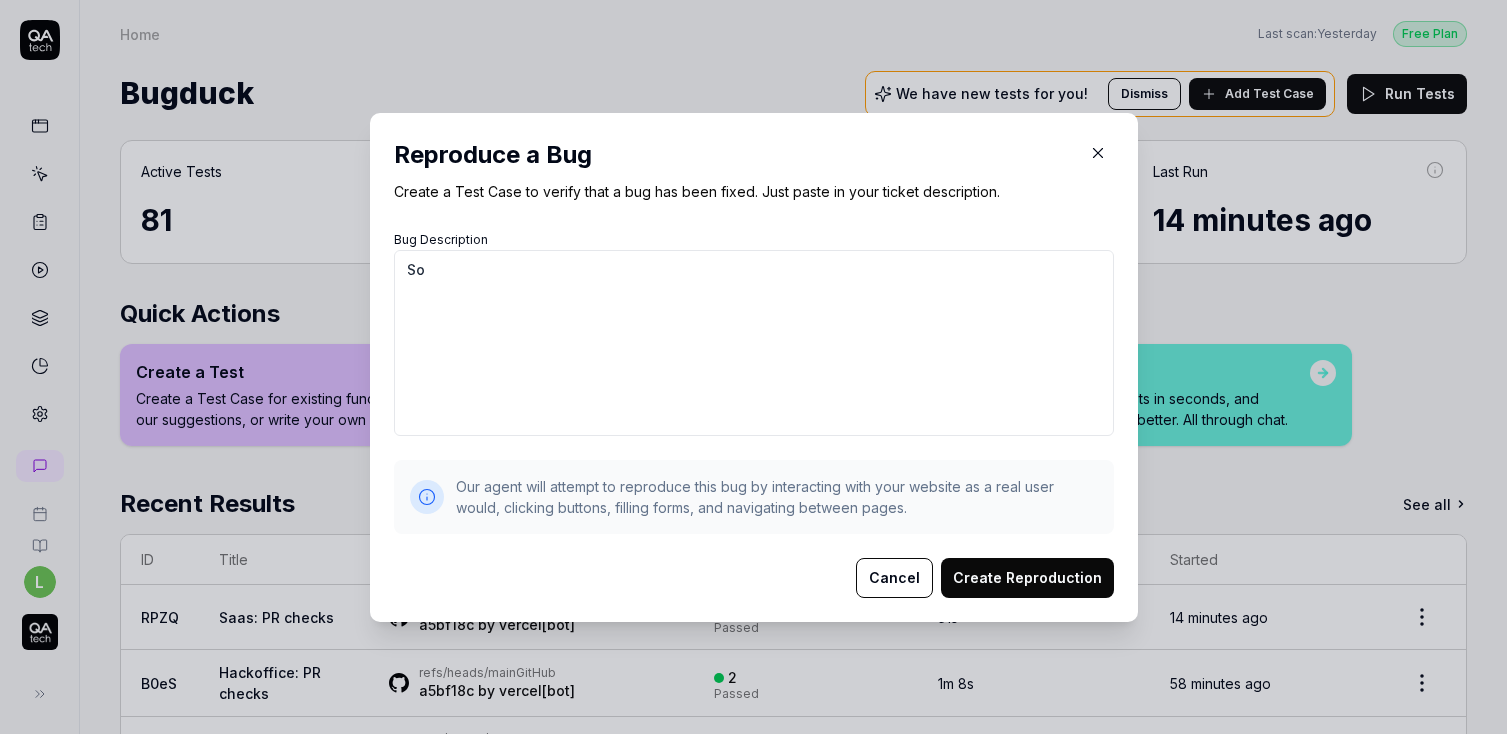 type on "Som" 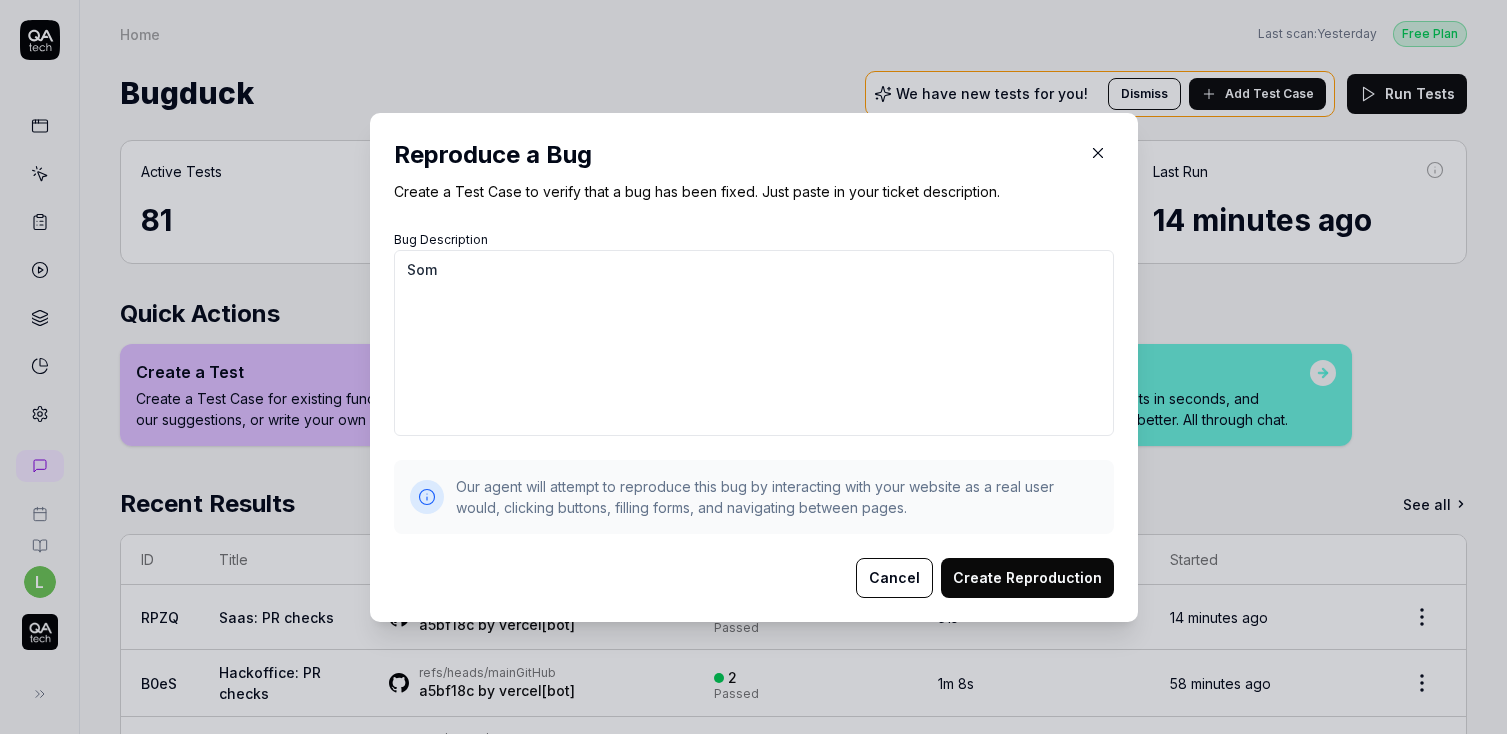 type on "Some" 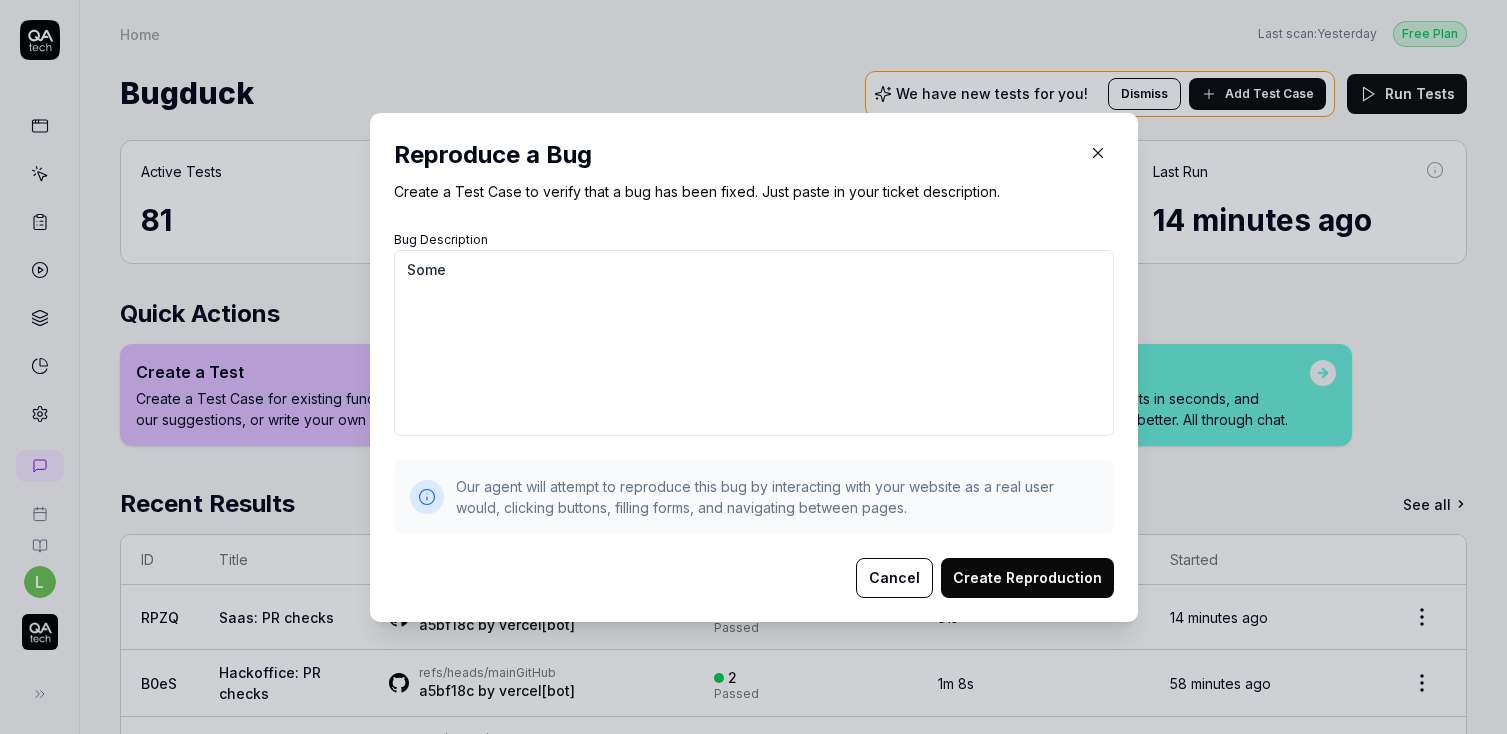 type on "*" 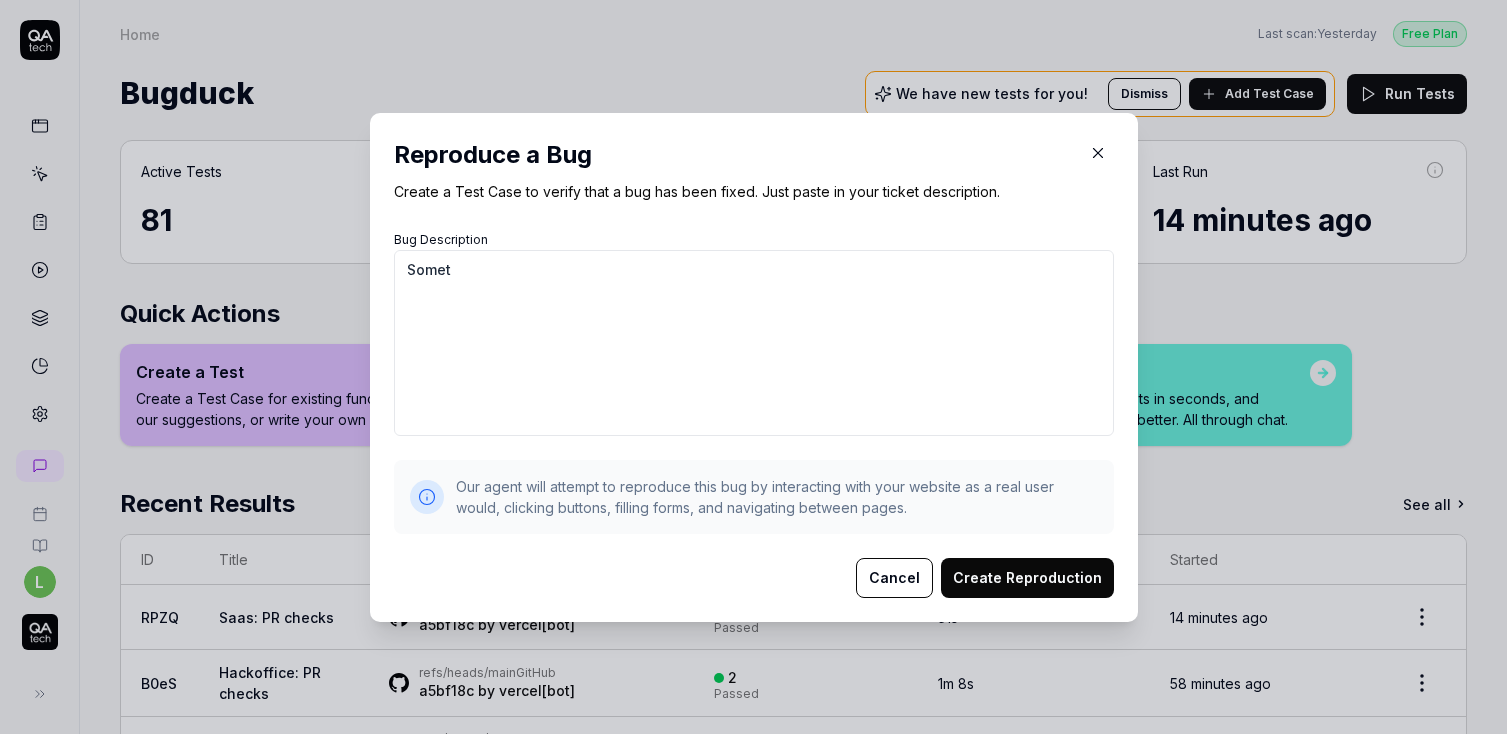 type on "Someth" 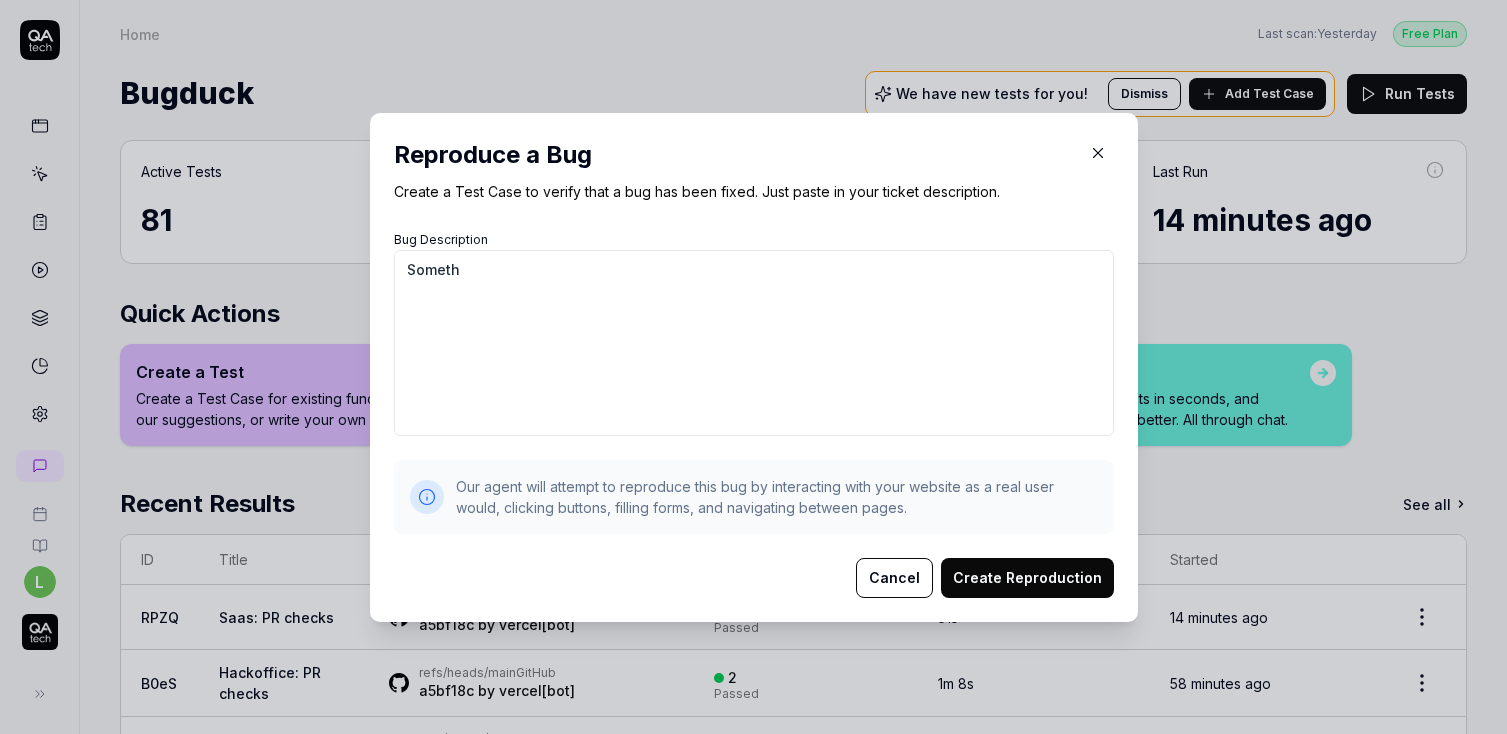 type on "Somethi" 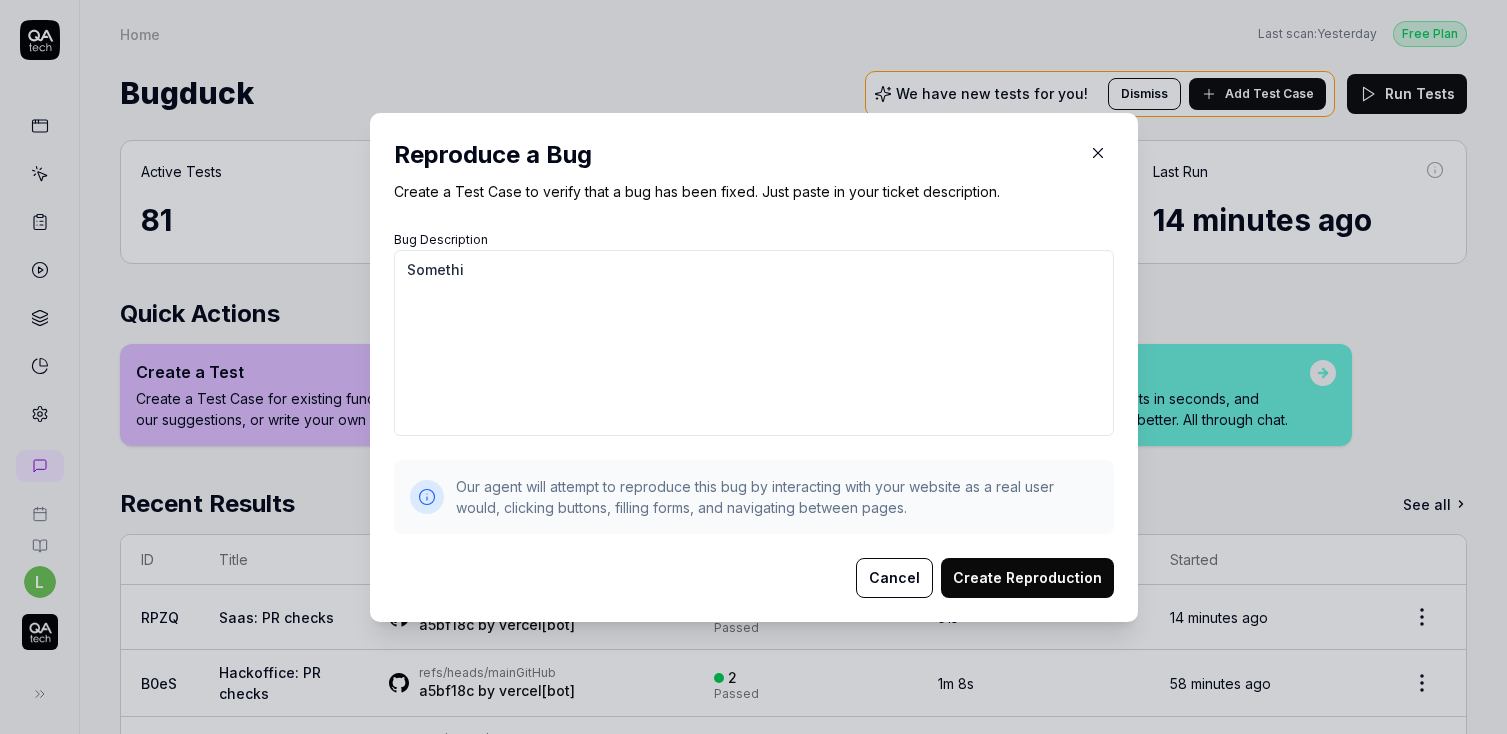 type on "Somethin" 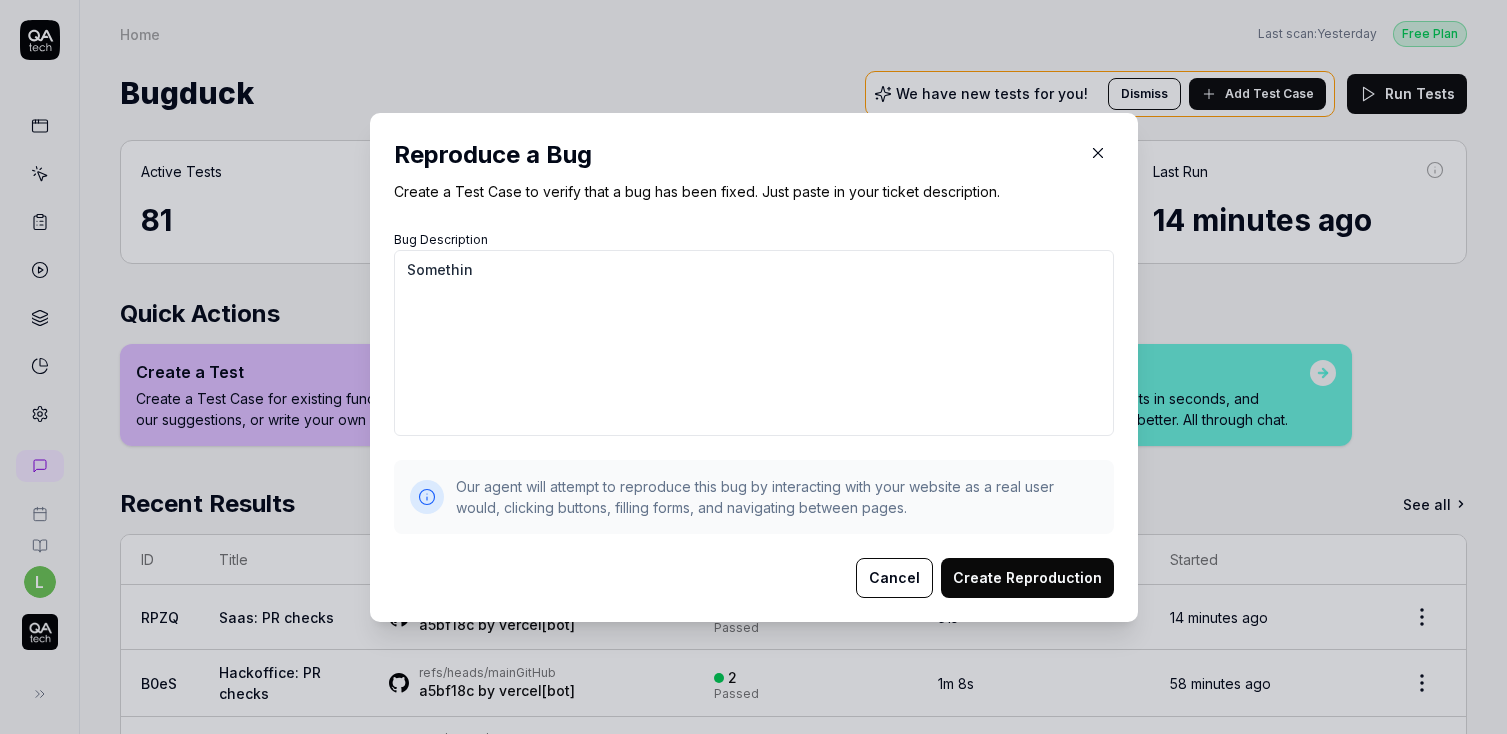 type on "Something" 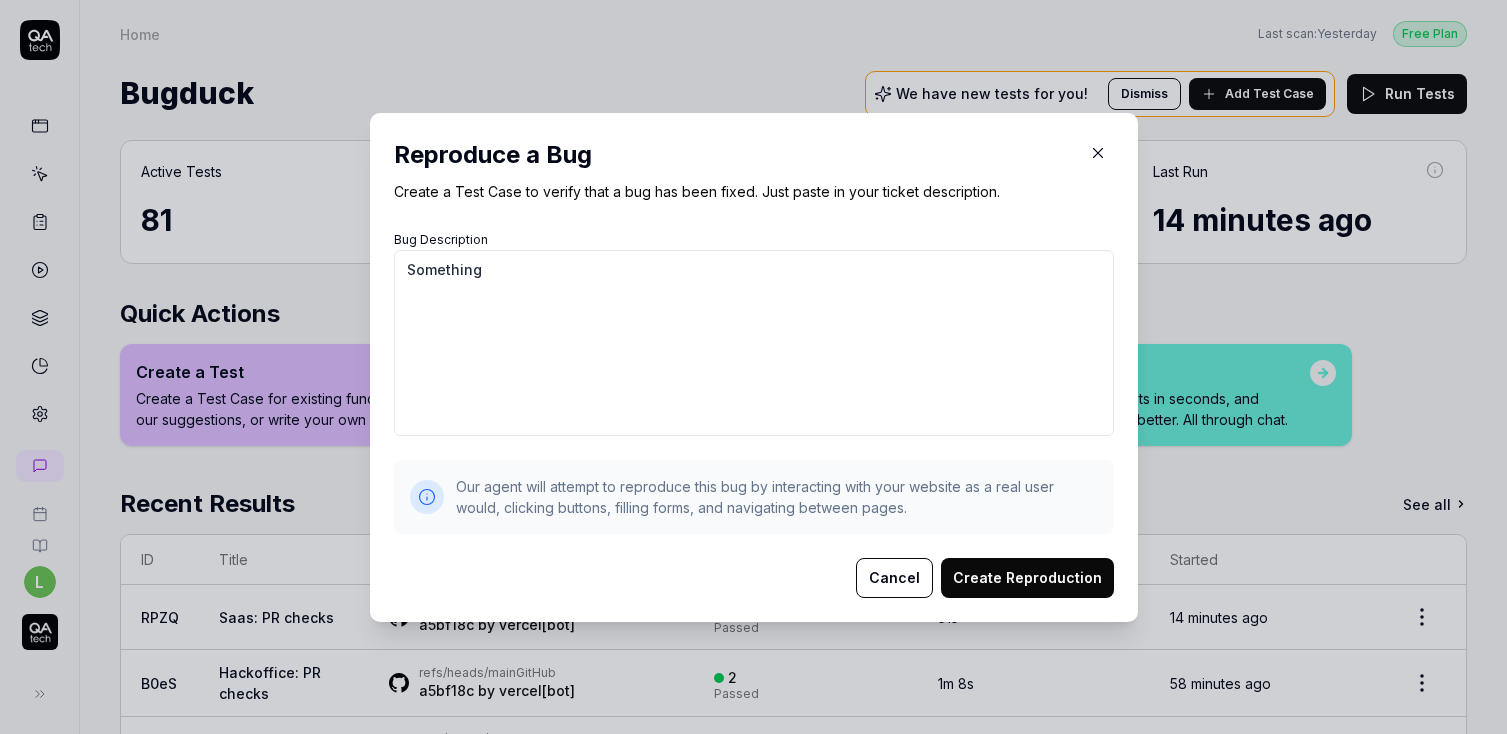 type on "*" 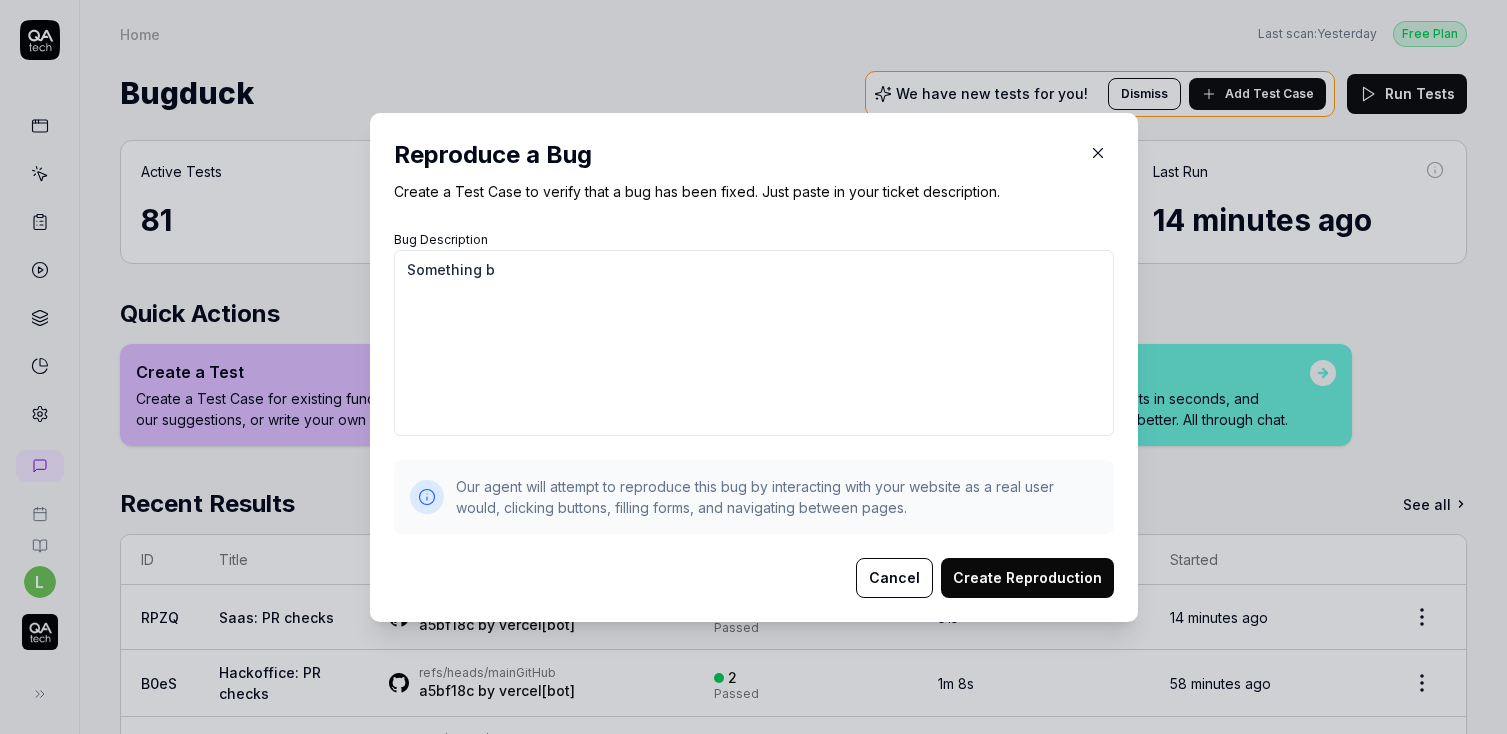 type on "Something ba" 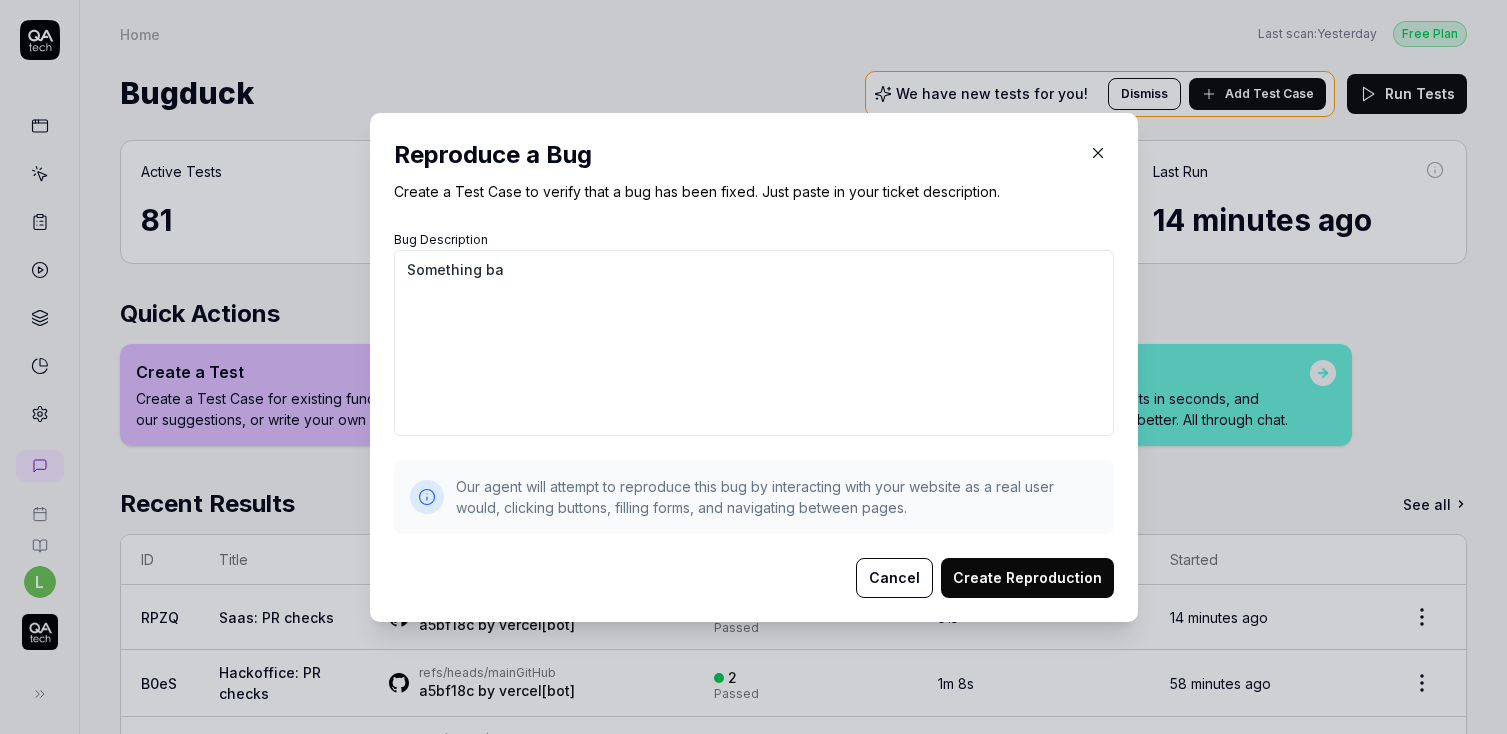 type on "Something bad" 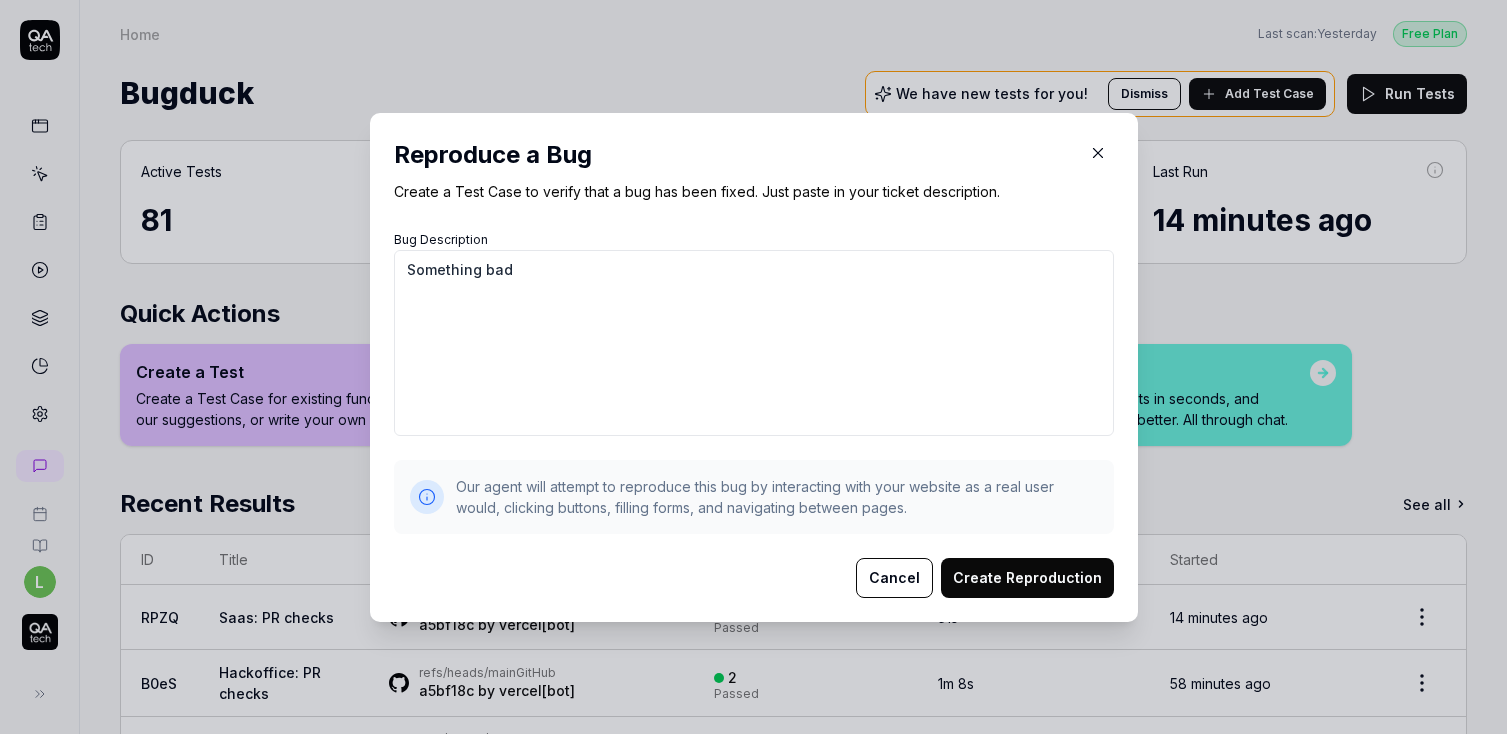 type on "Something bad" 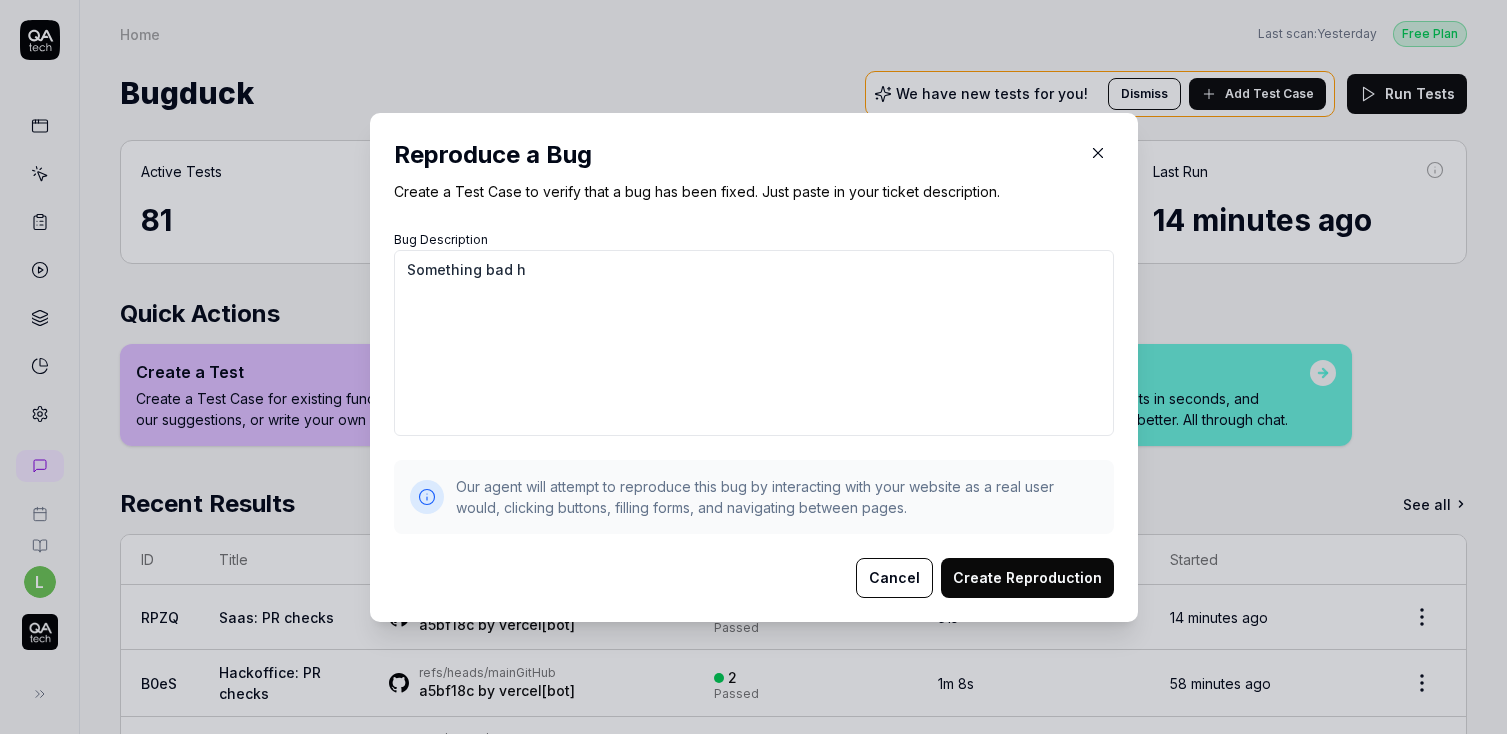 type on "Something bad ha" 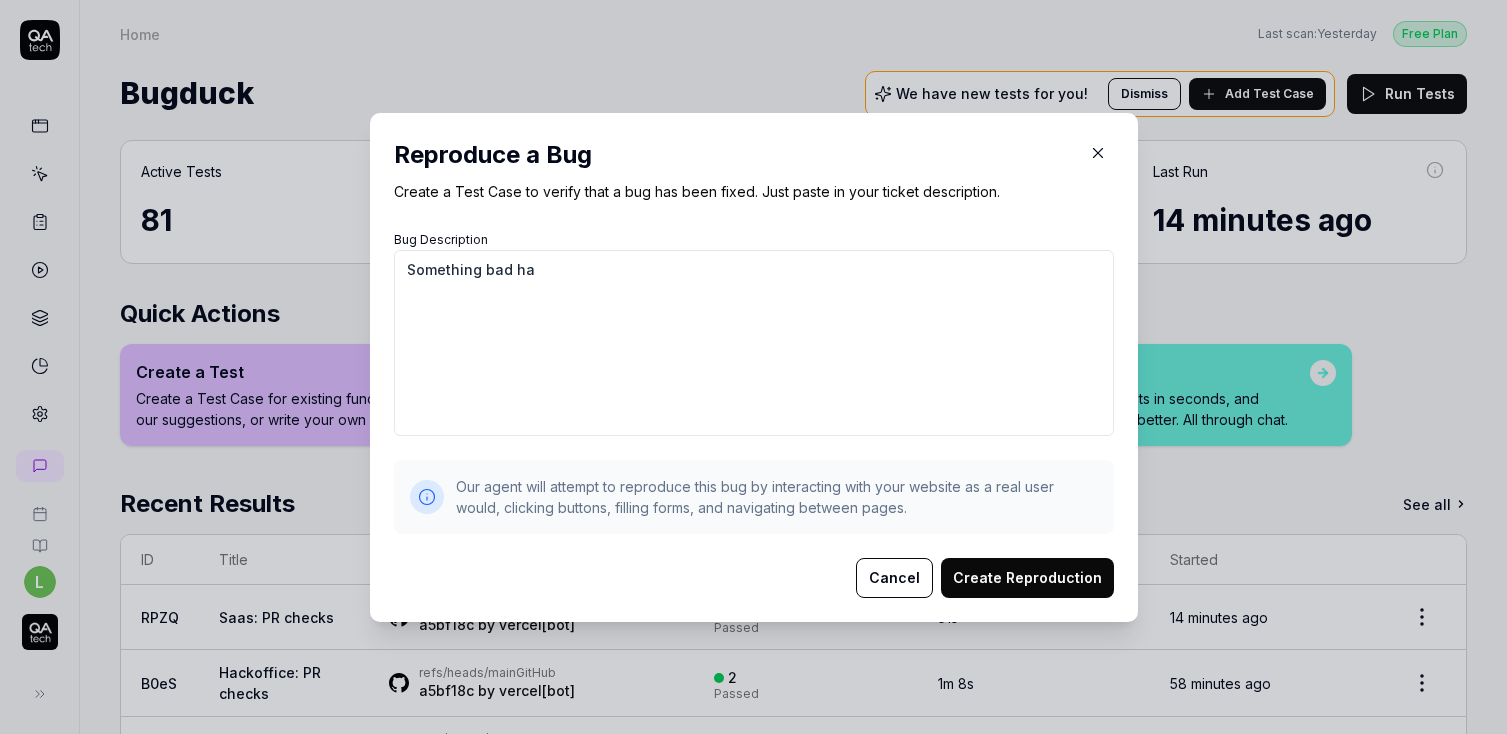 type on "Something bad hap" 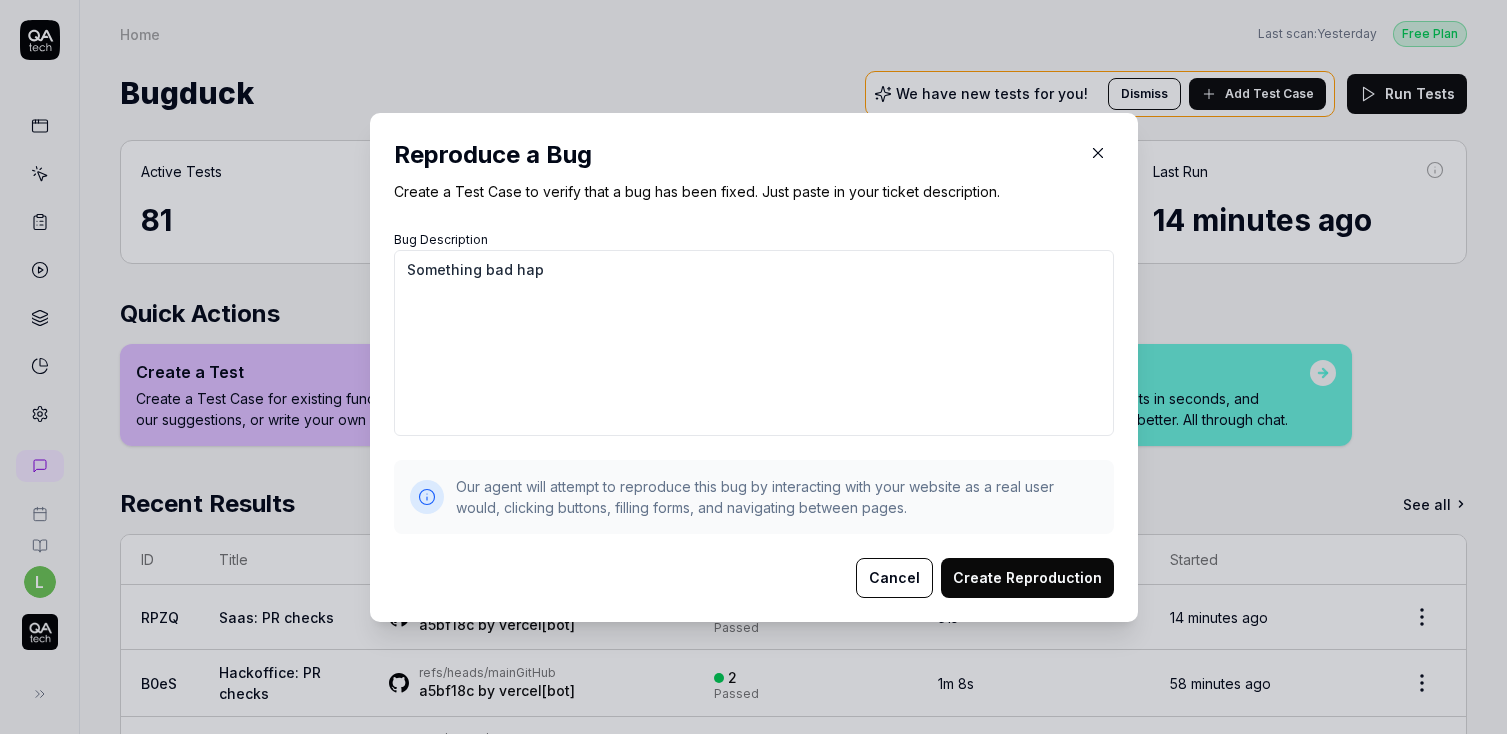 type on "Something bad happ" 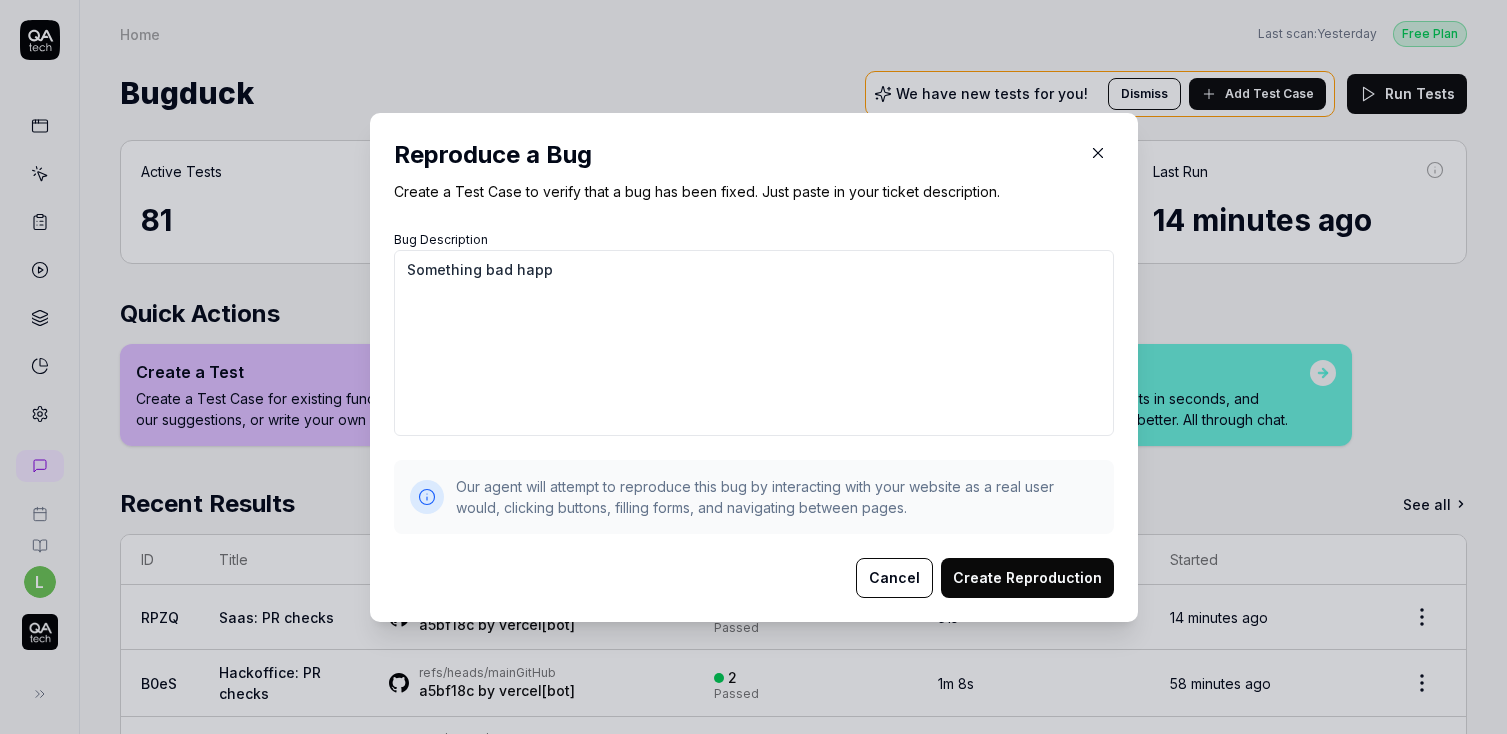 type on "Something bad happe" 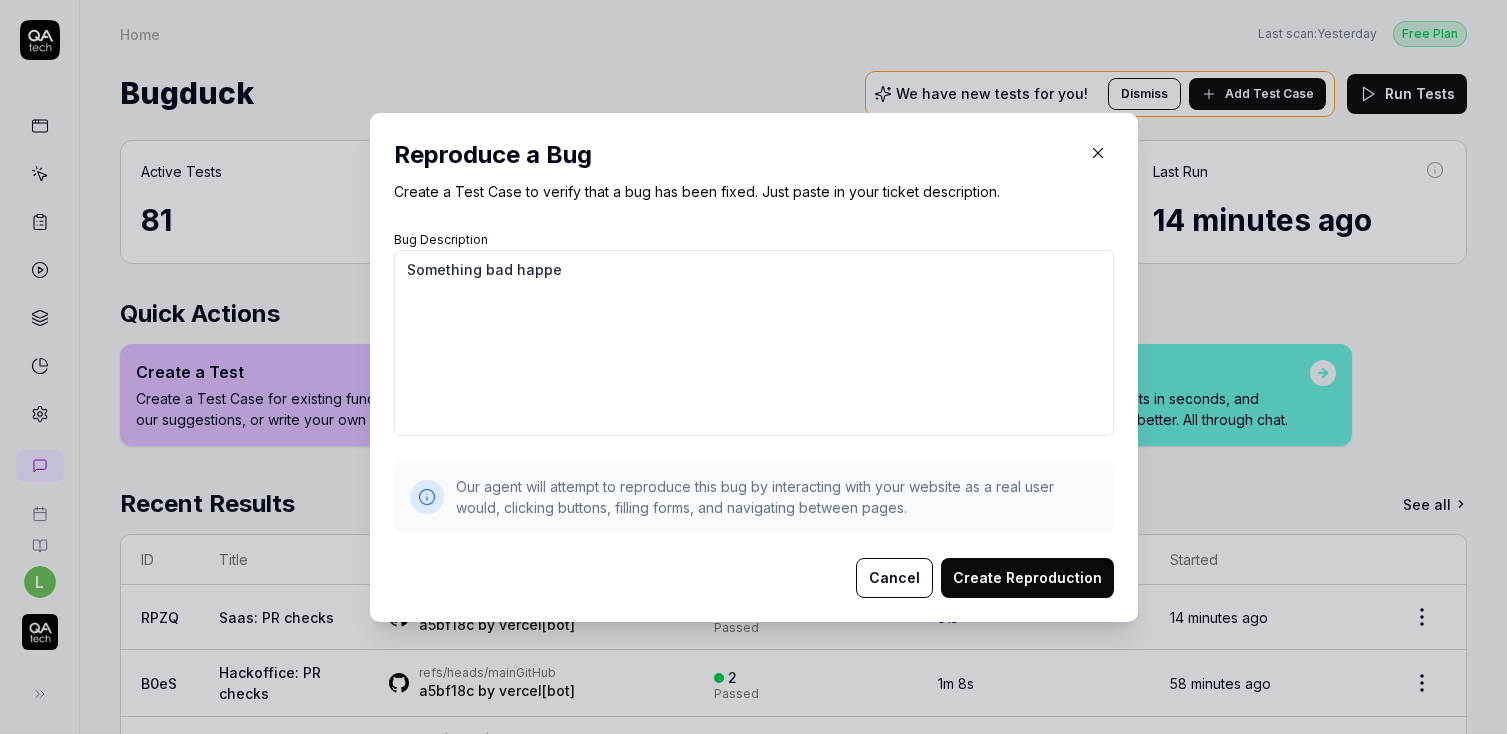 type on "Something bad happen" 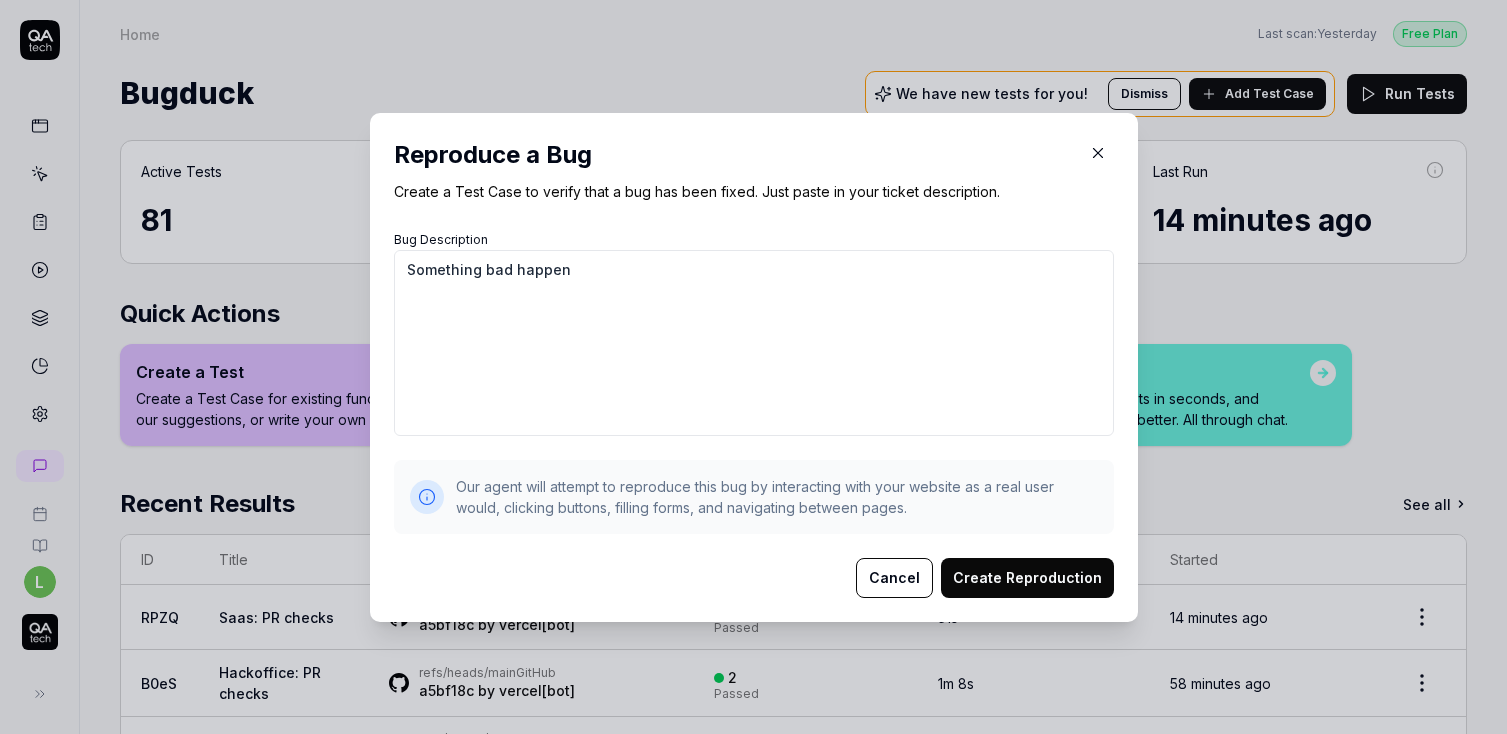 type on "Something bad happene" 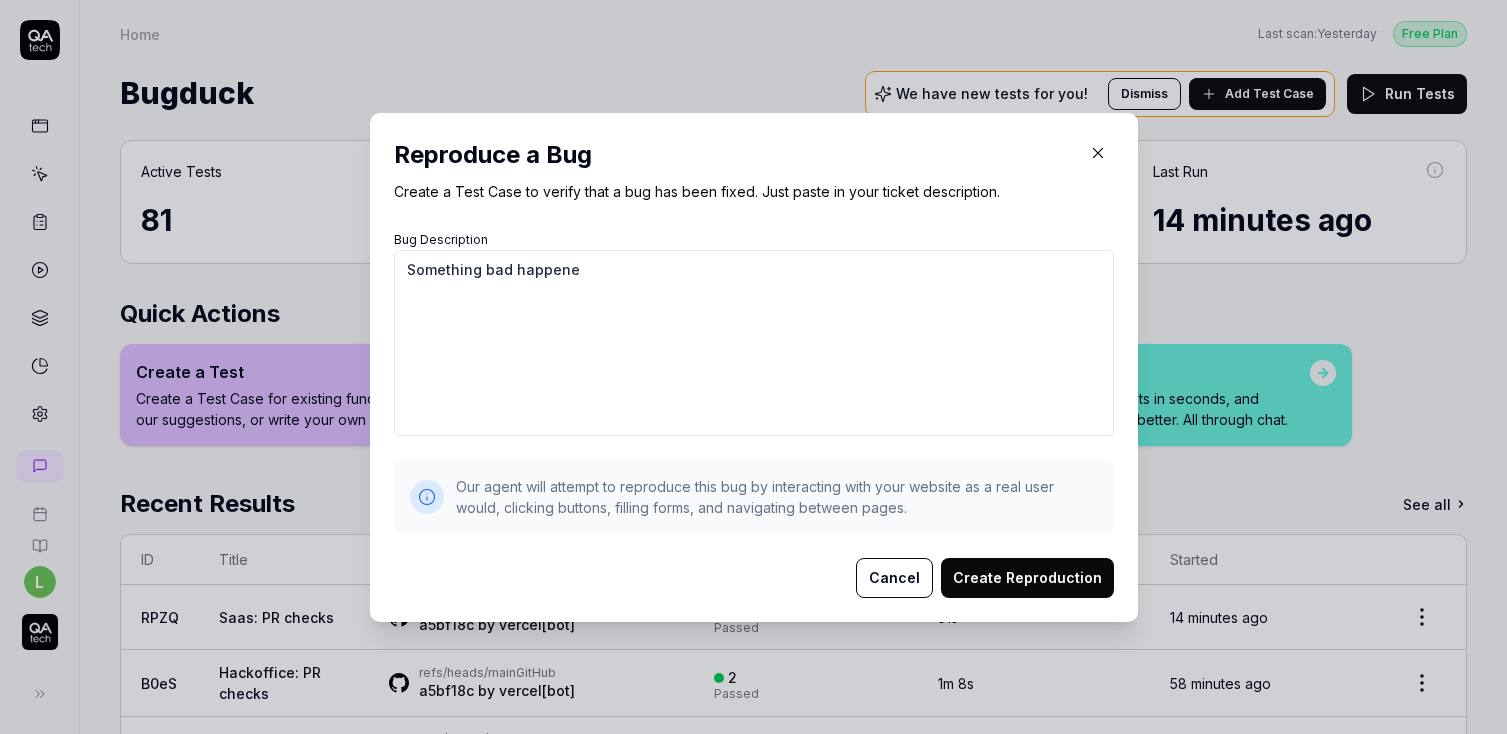 type on "Something bad happened" 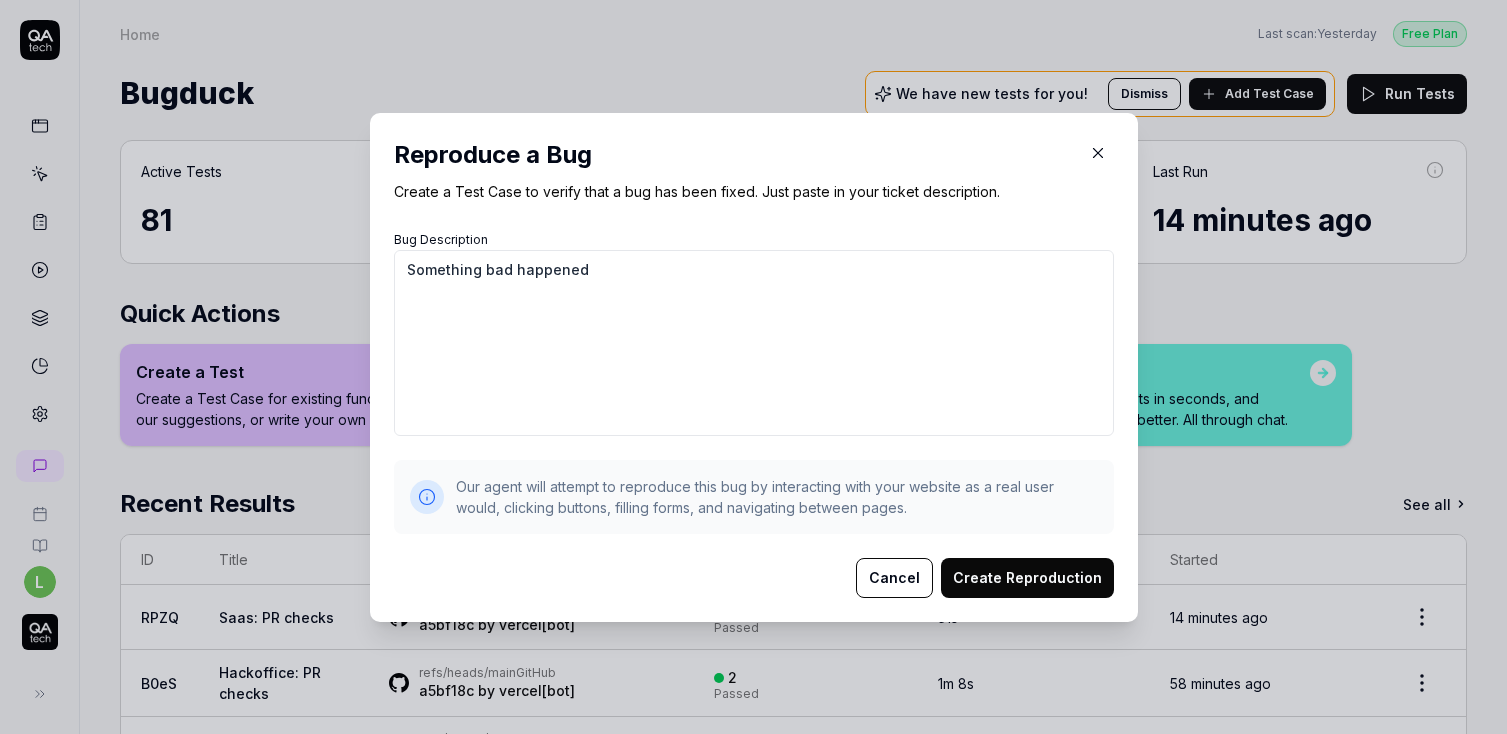 type on "Something bad happened!" 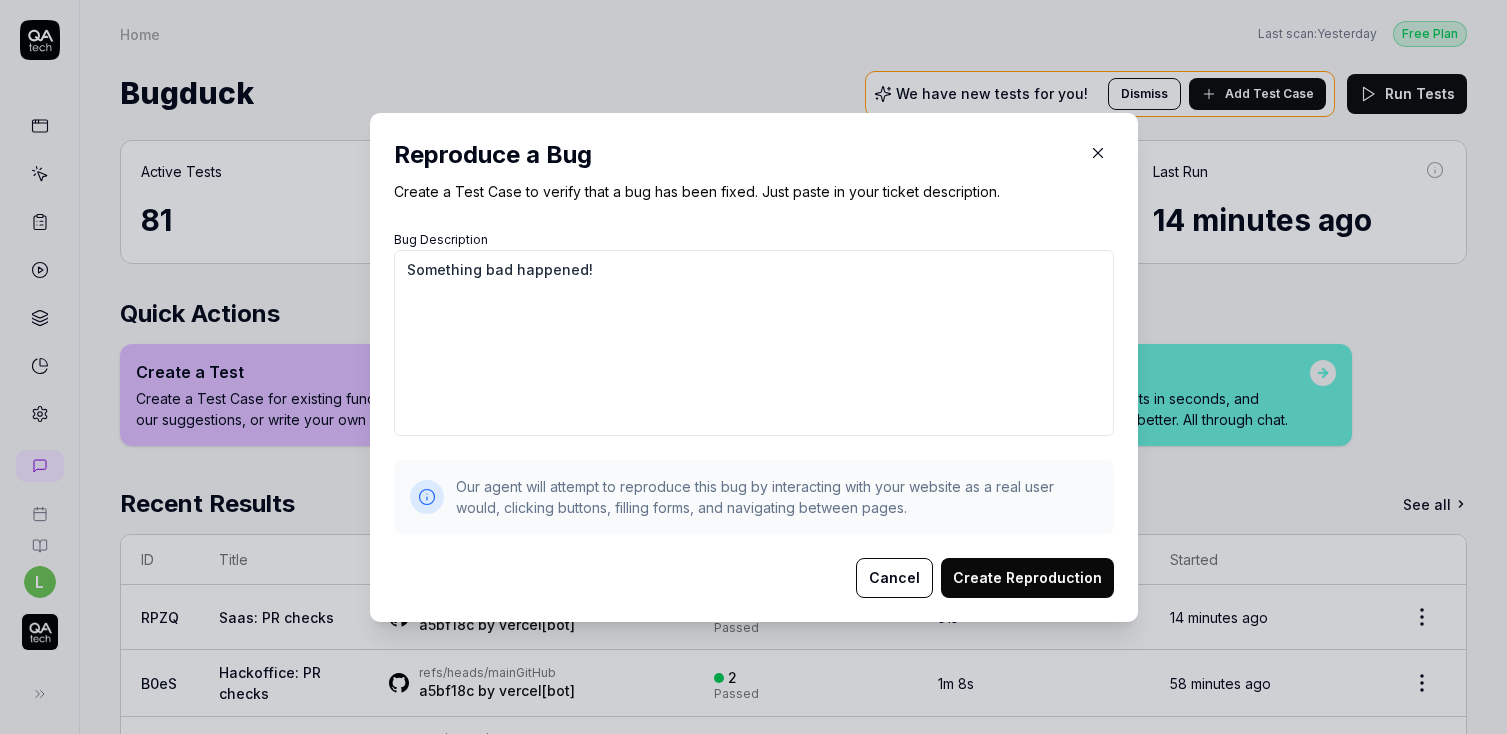 type on "Something bad happened!" 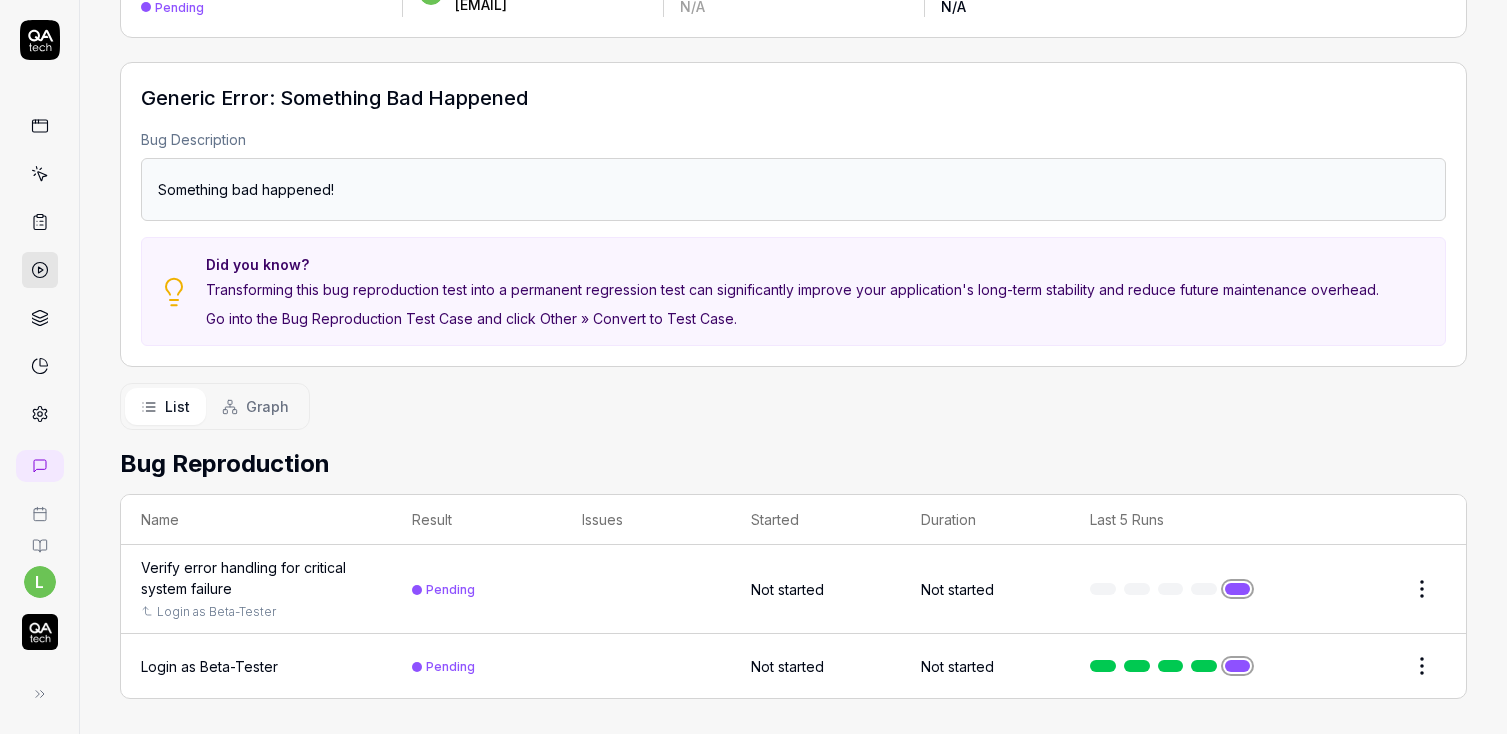 scroll, scrollTop: 0, scrollLeft: 0, axis: both 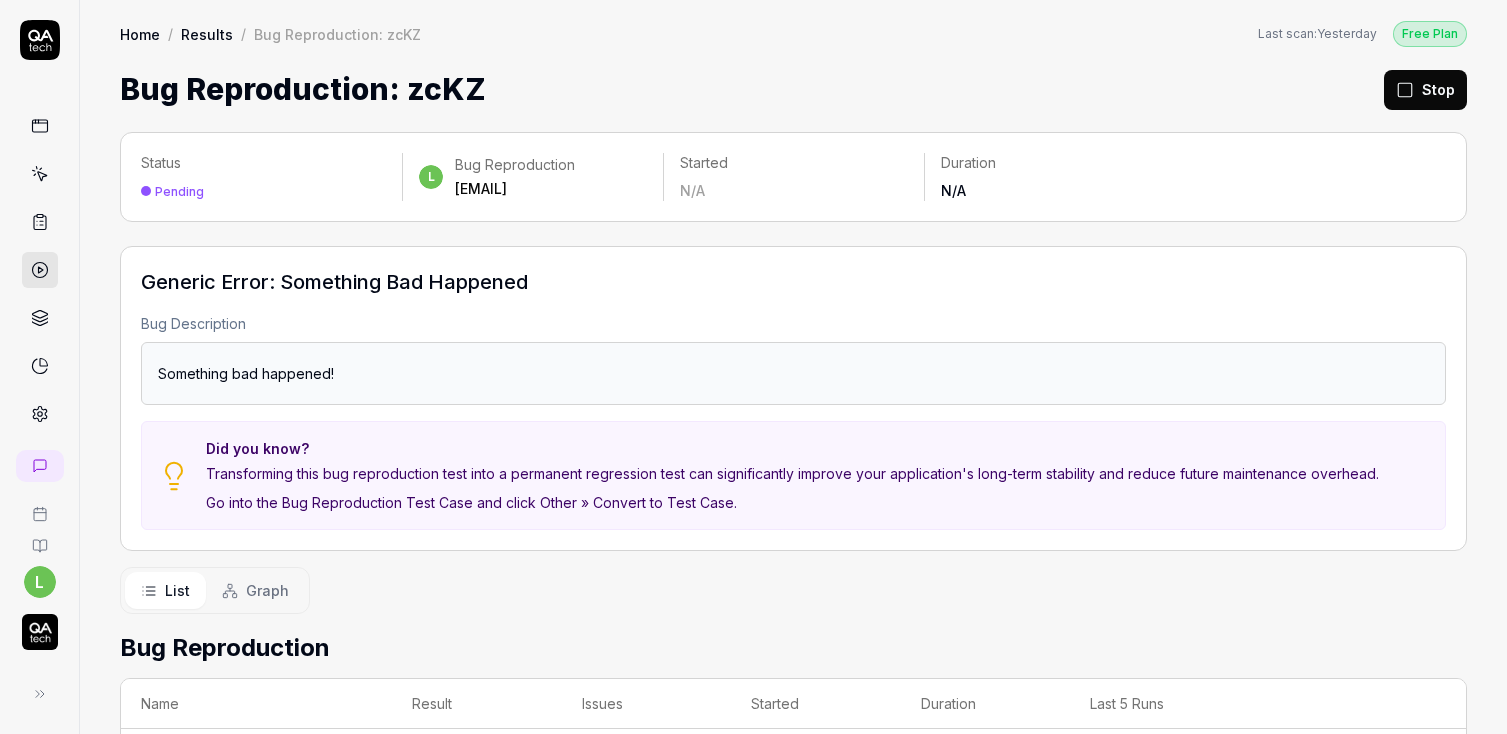 click 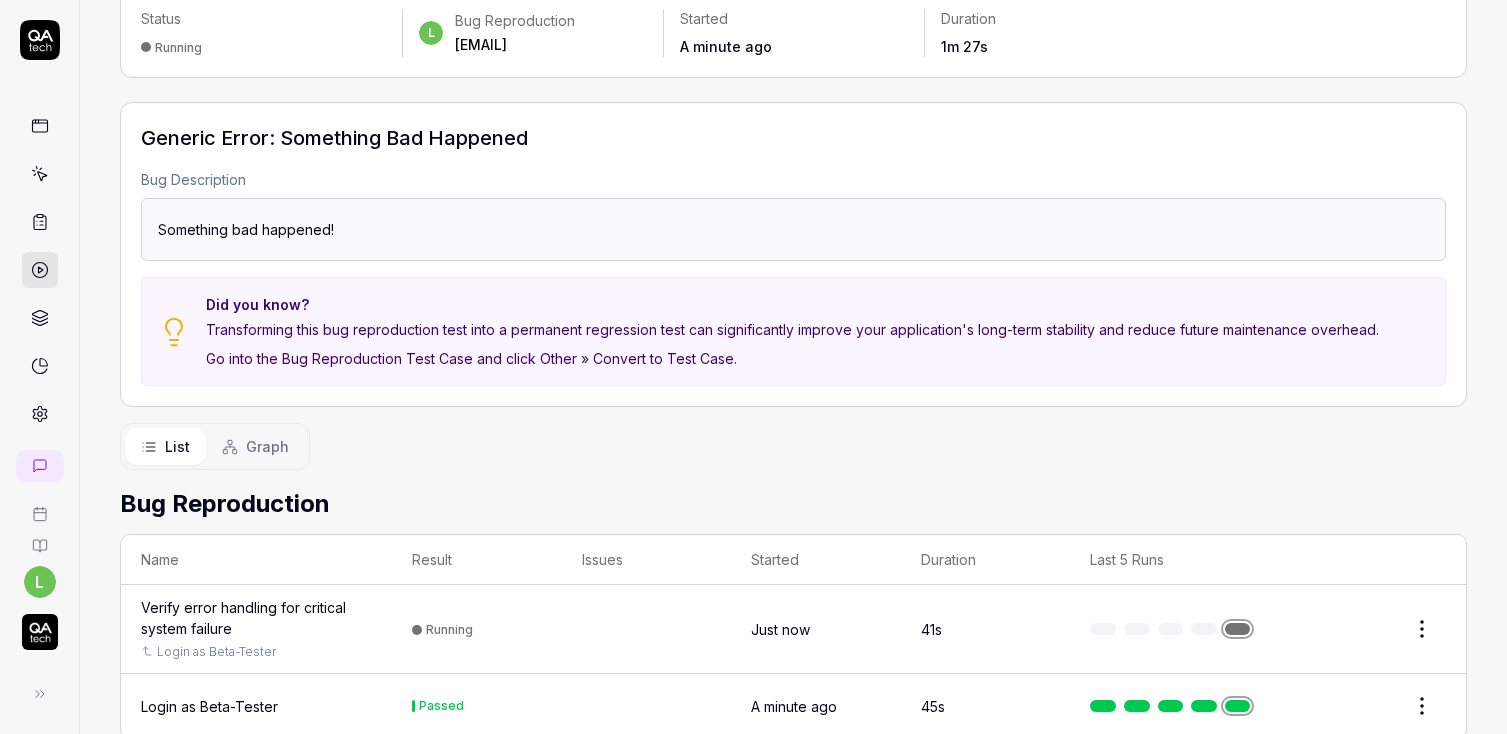 scroll, scrollTop: 184, scrollLeft: 0, axis: vertical 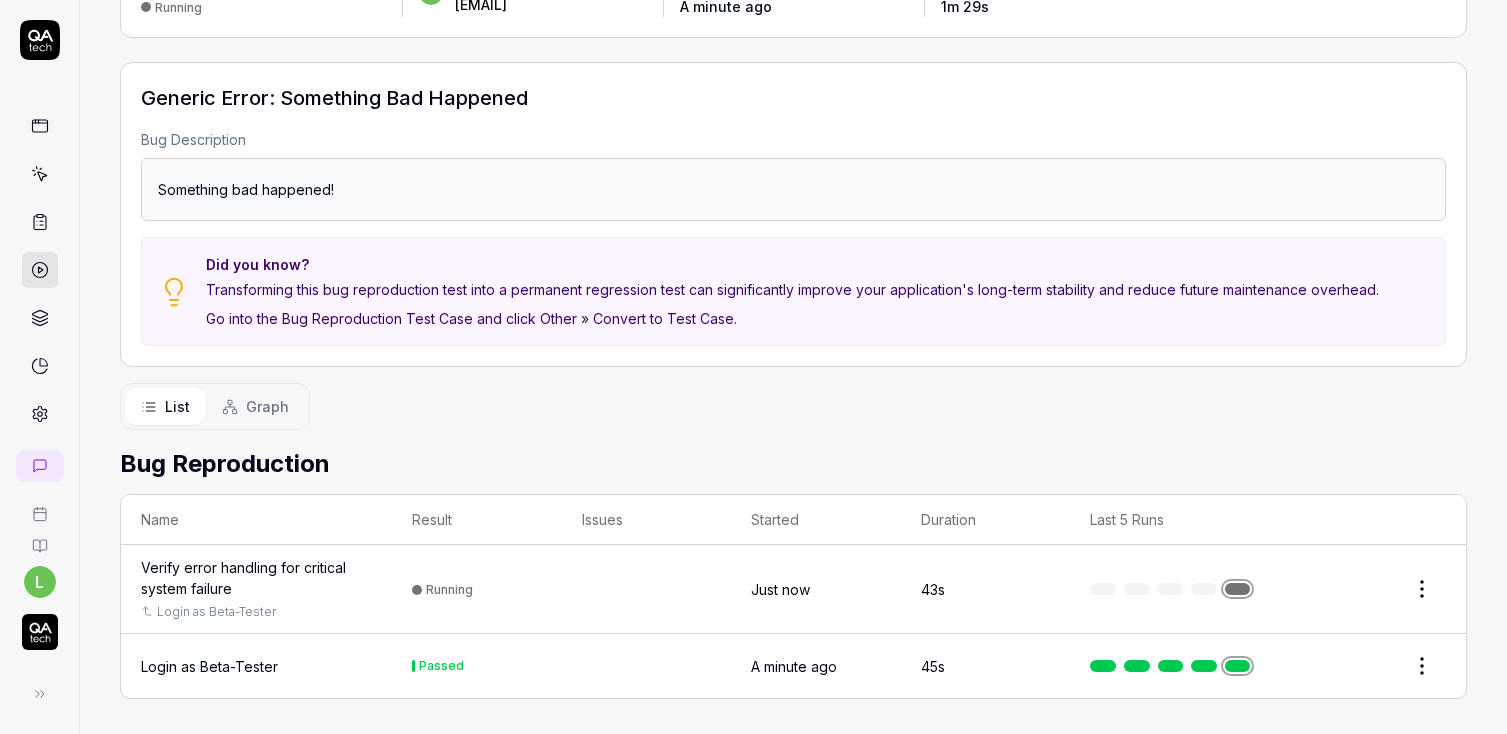 click on "Verify error handling for critical system failure" at bounding box center [256, 578] 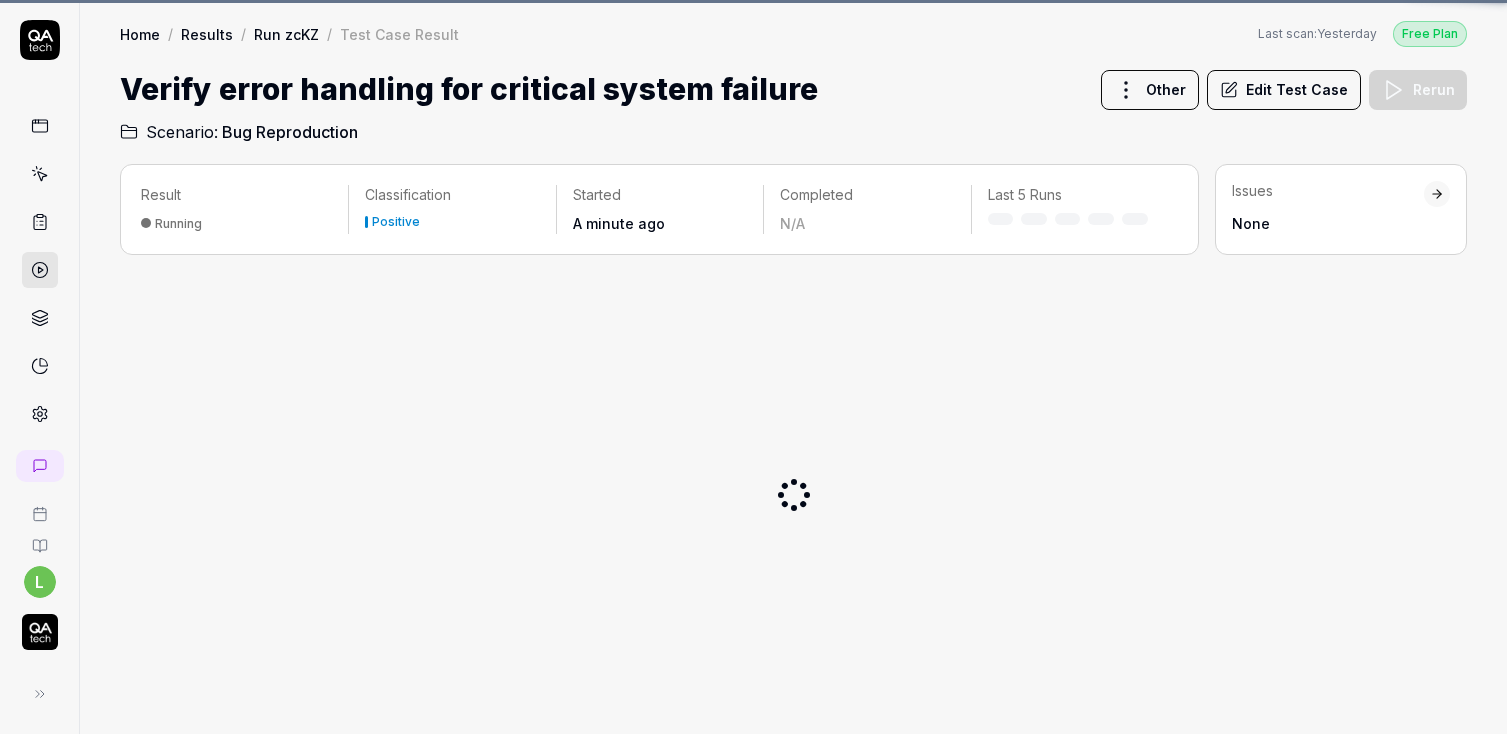 scroll, scrollTop: 0, scrollLeft: 0, axis: both 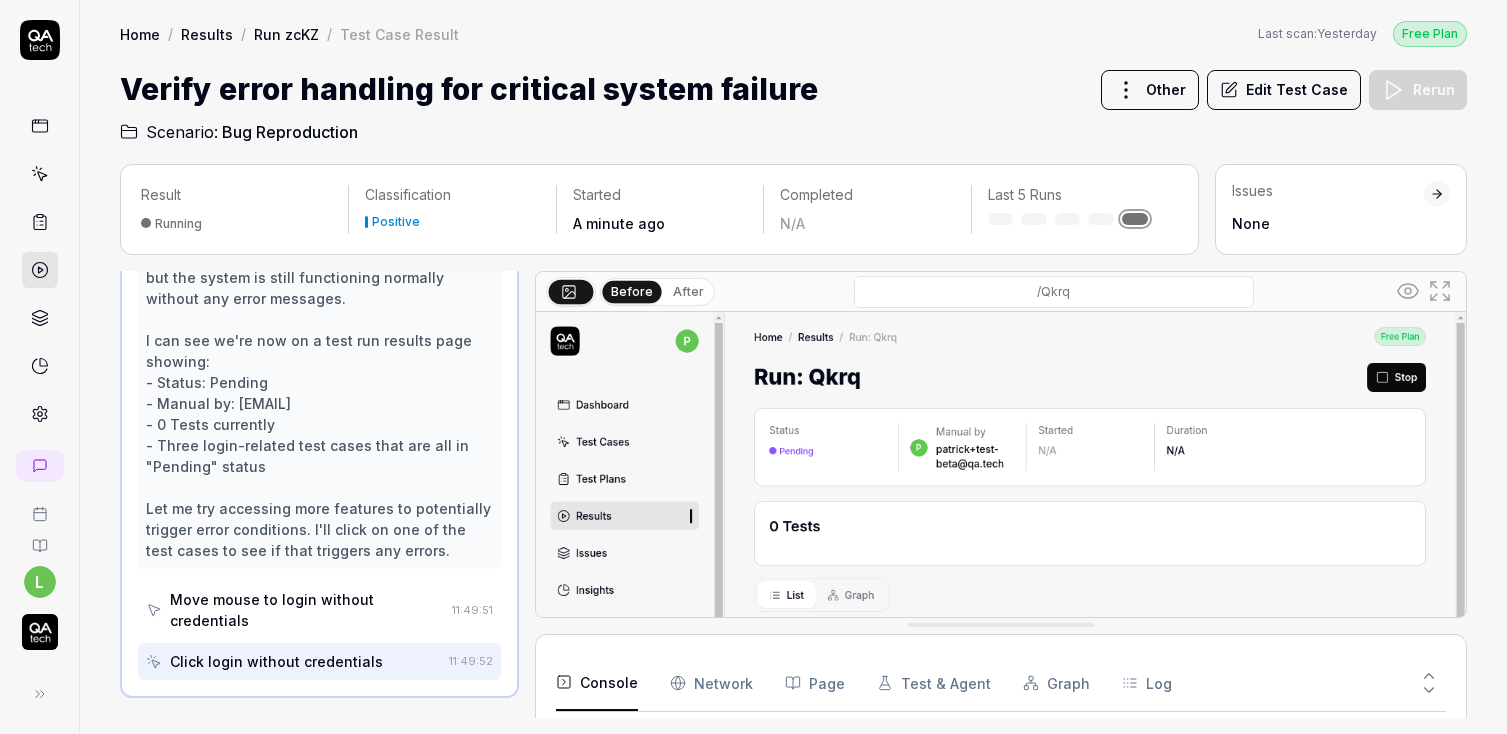 click on "Edit Test Case" at bounding box center [1284, 90] 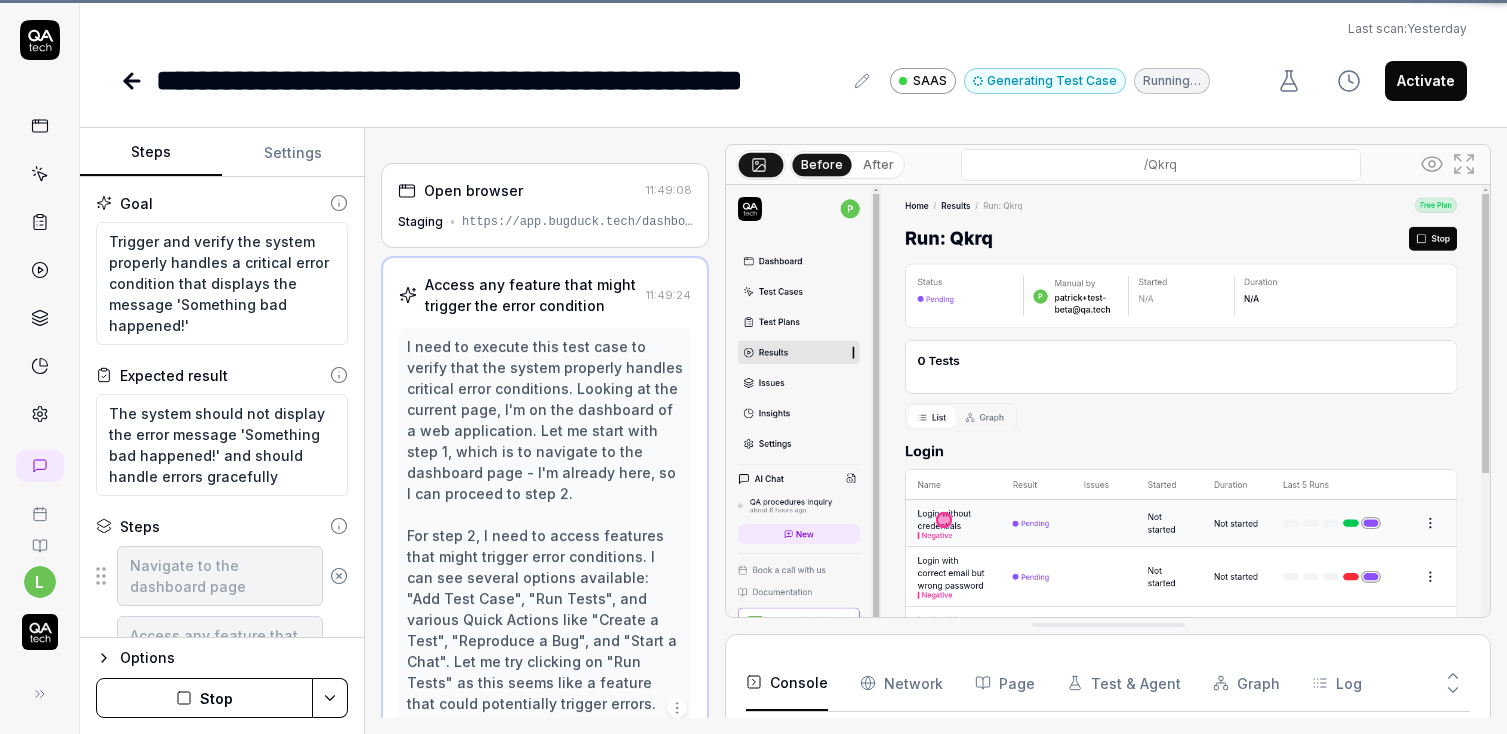 scroll, scrollTop: 266, scrollLeft: 0, axis: vertical 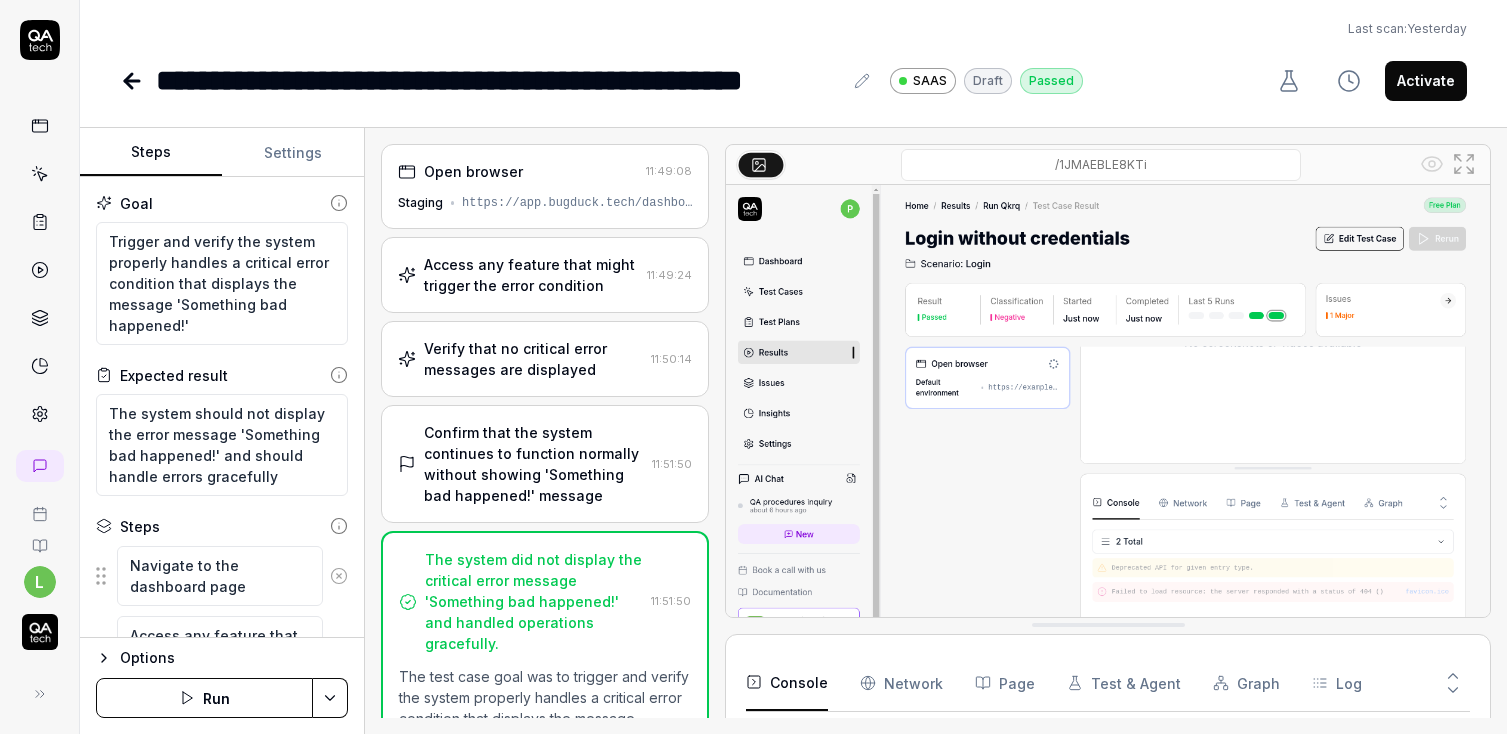 type on "*" 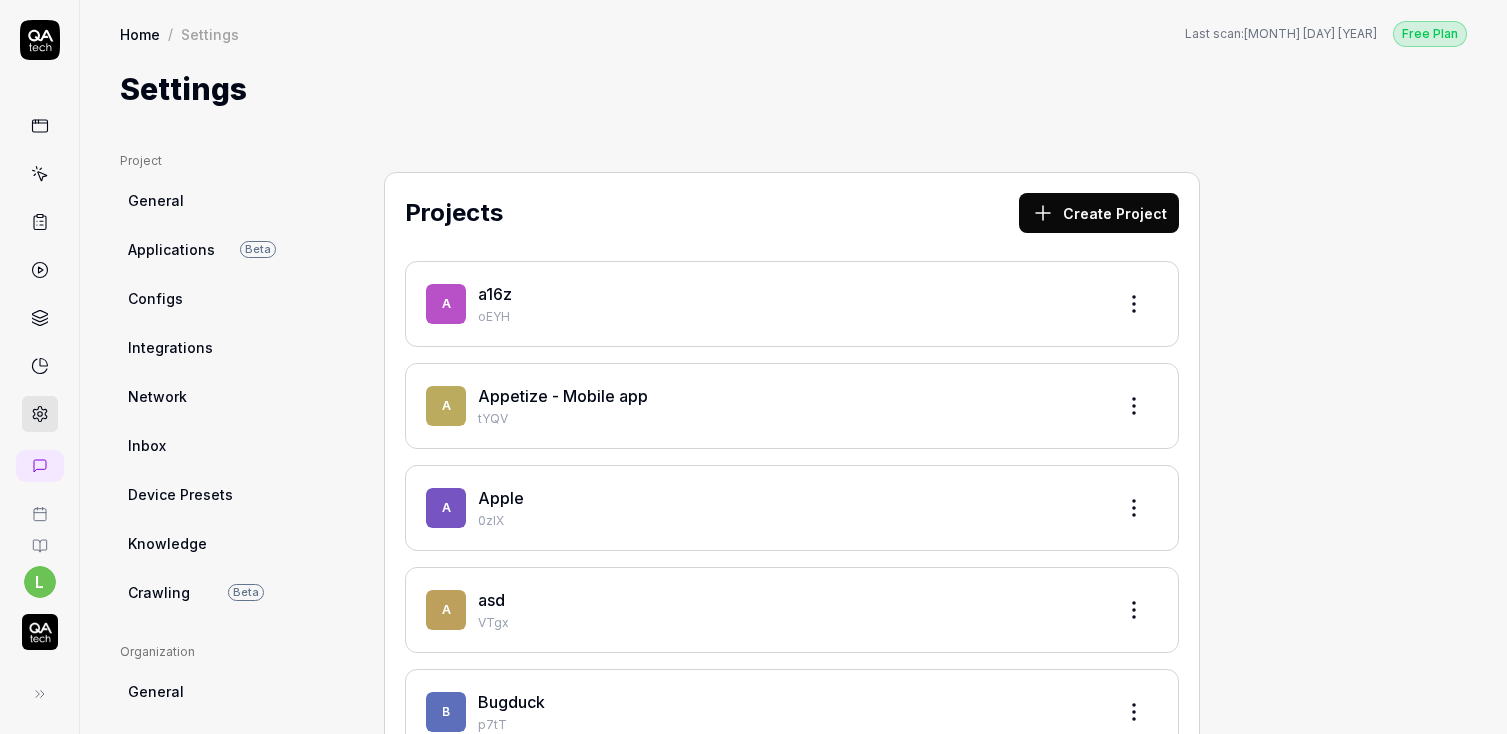 scroll, scrollTop: 0, scrollLeft: 0, axis: both 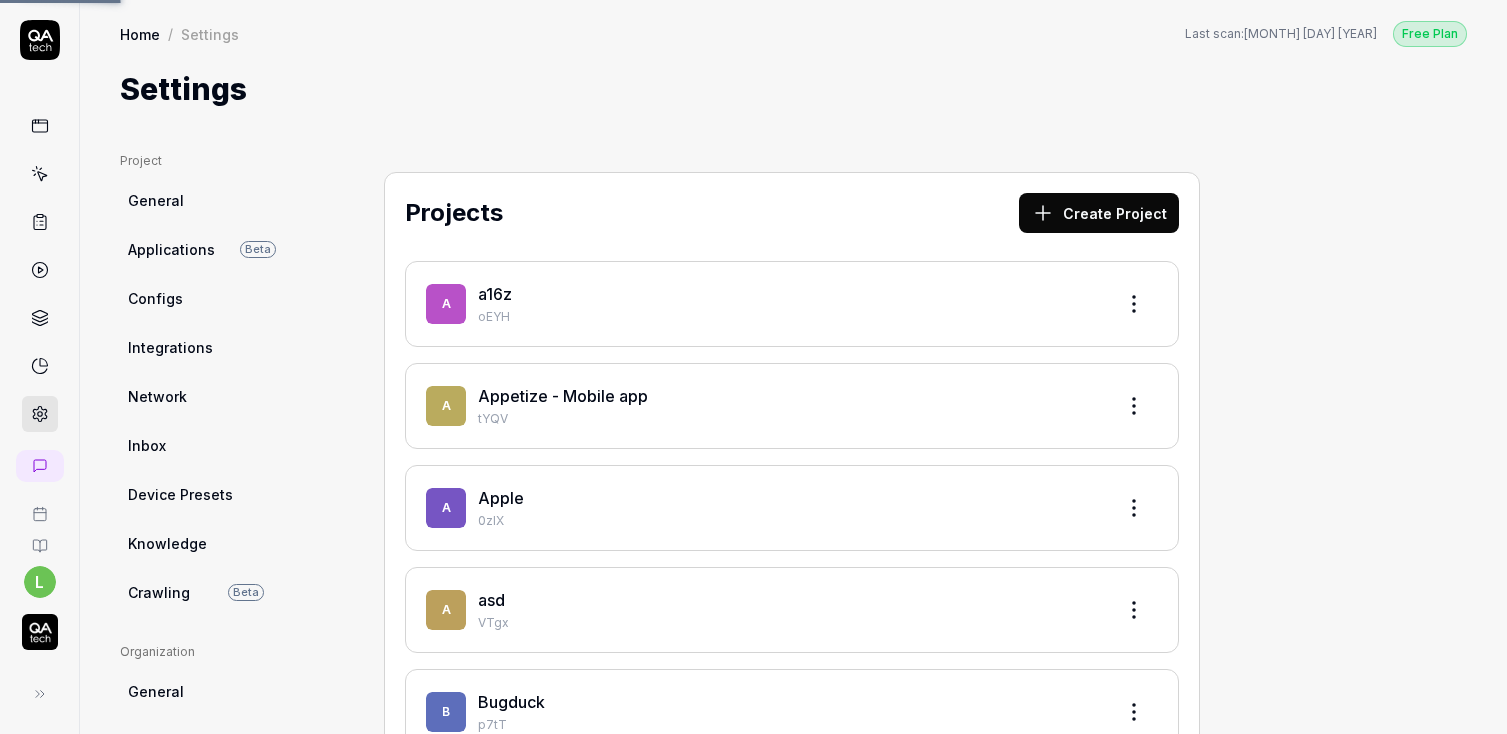 click 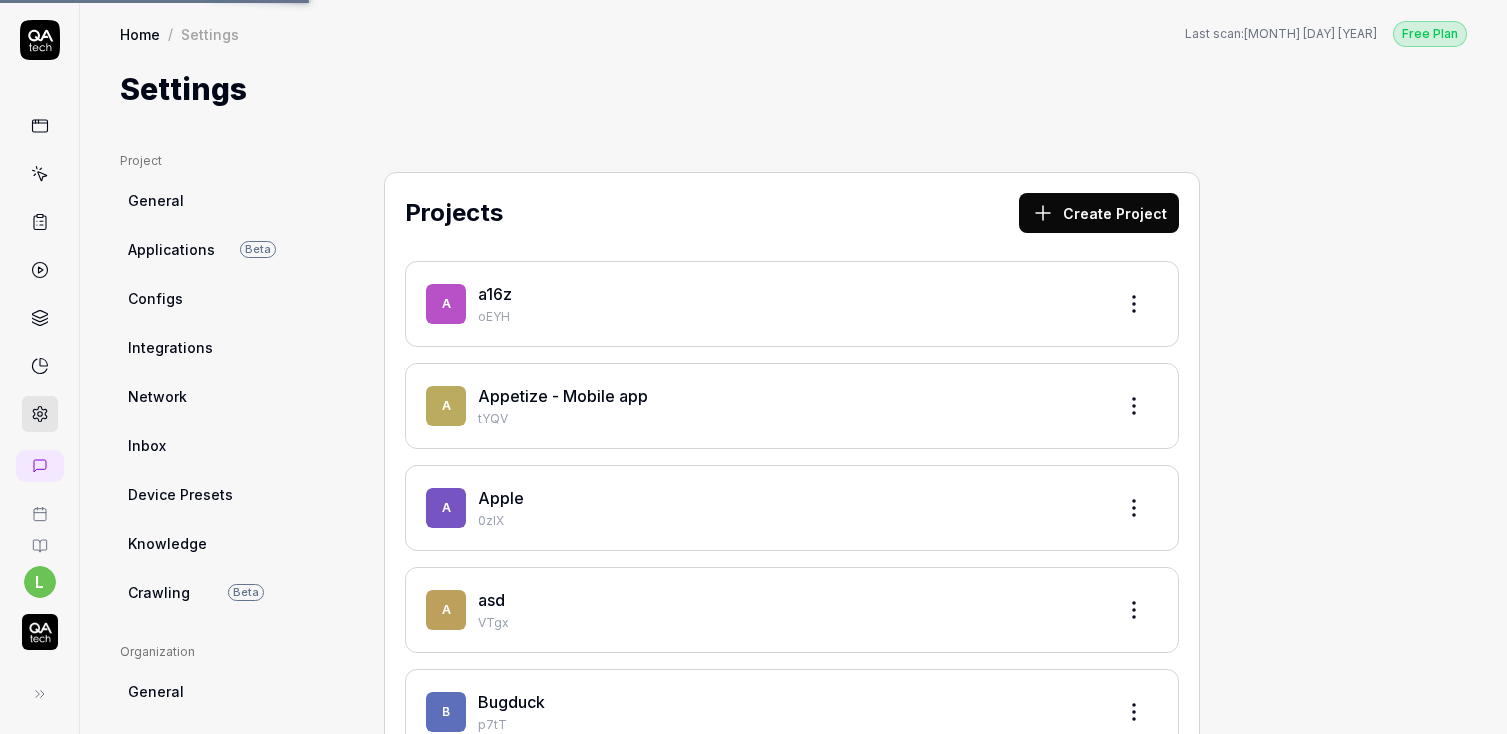 click 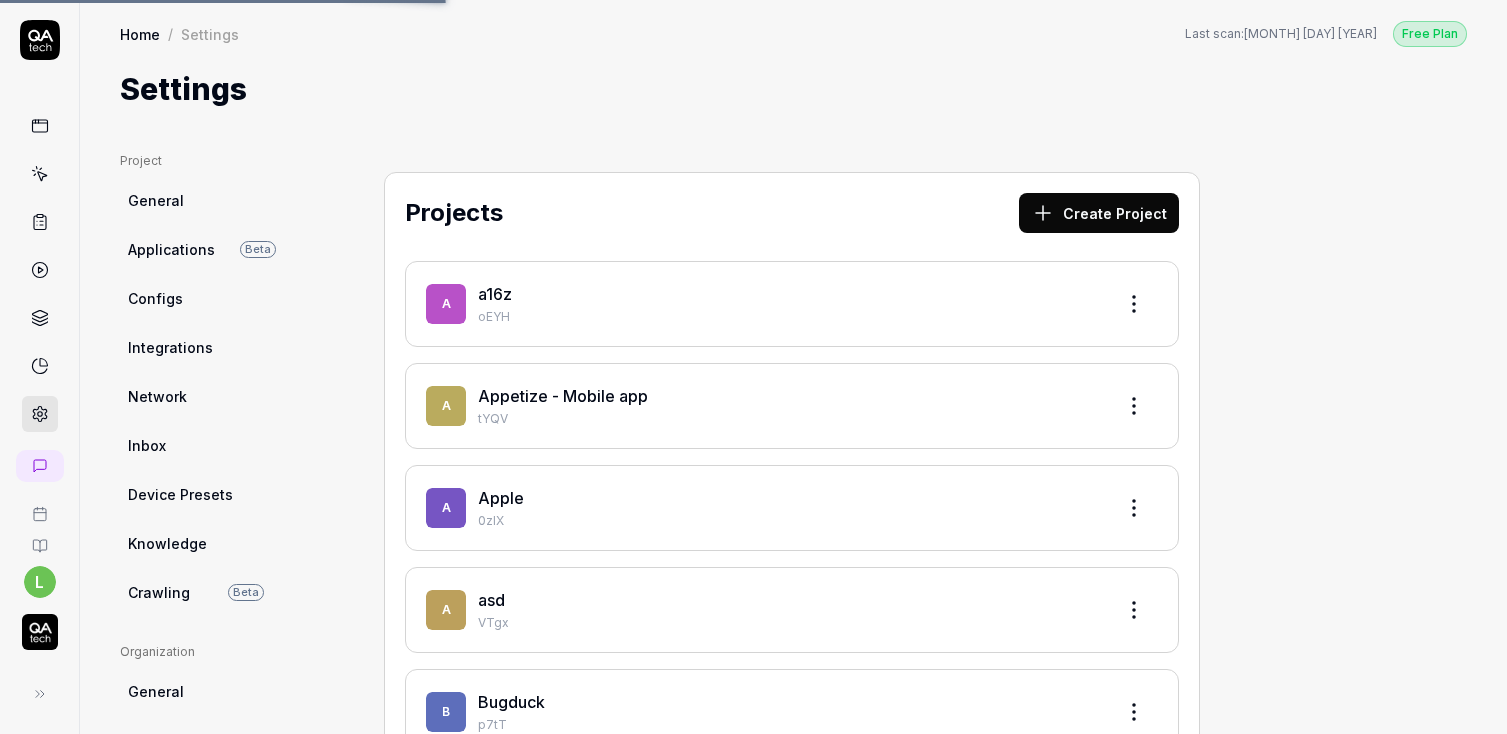 click 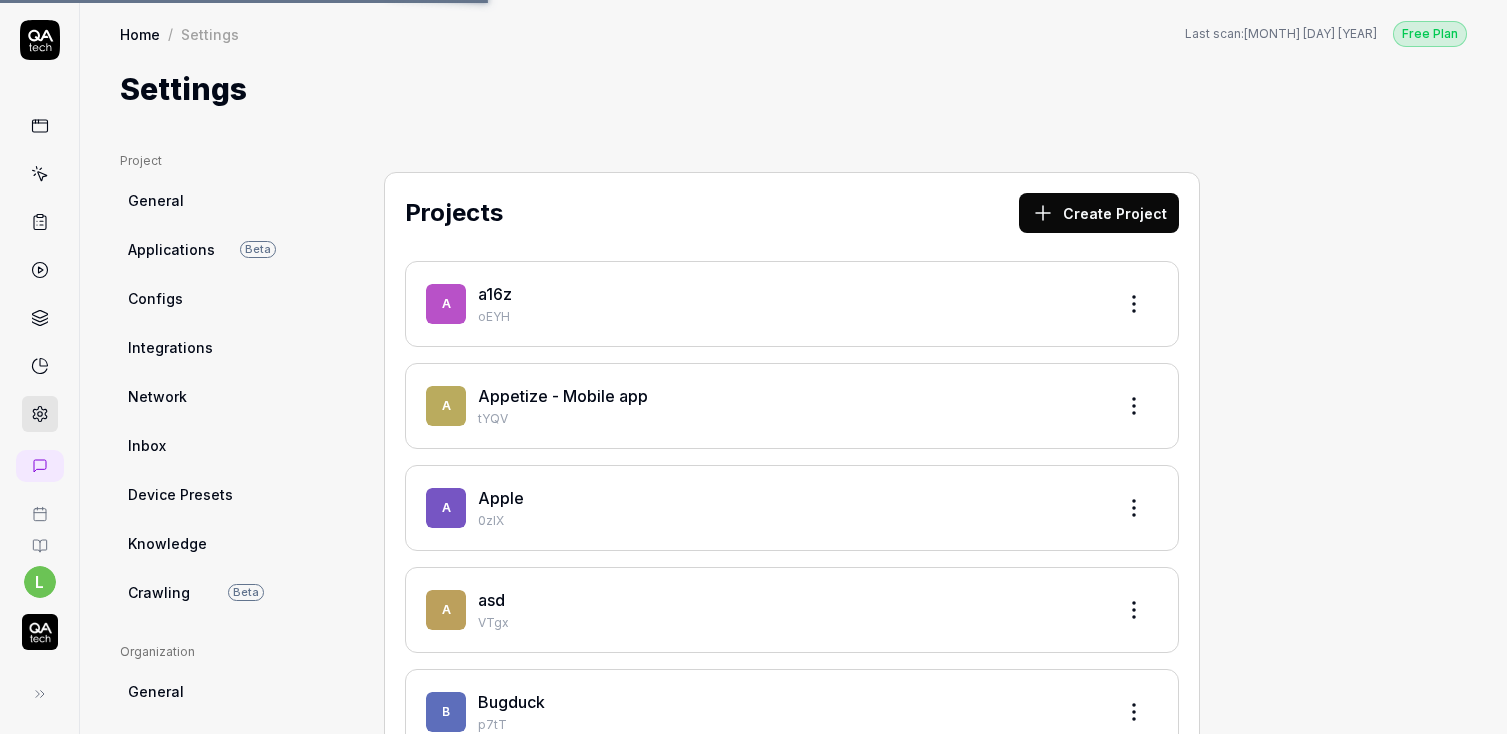 click 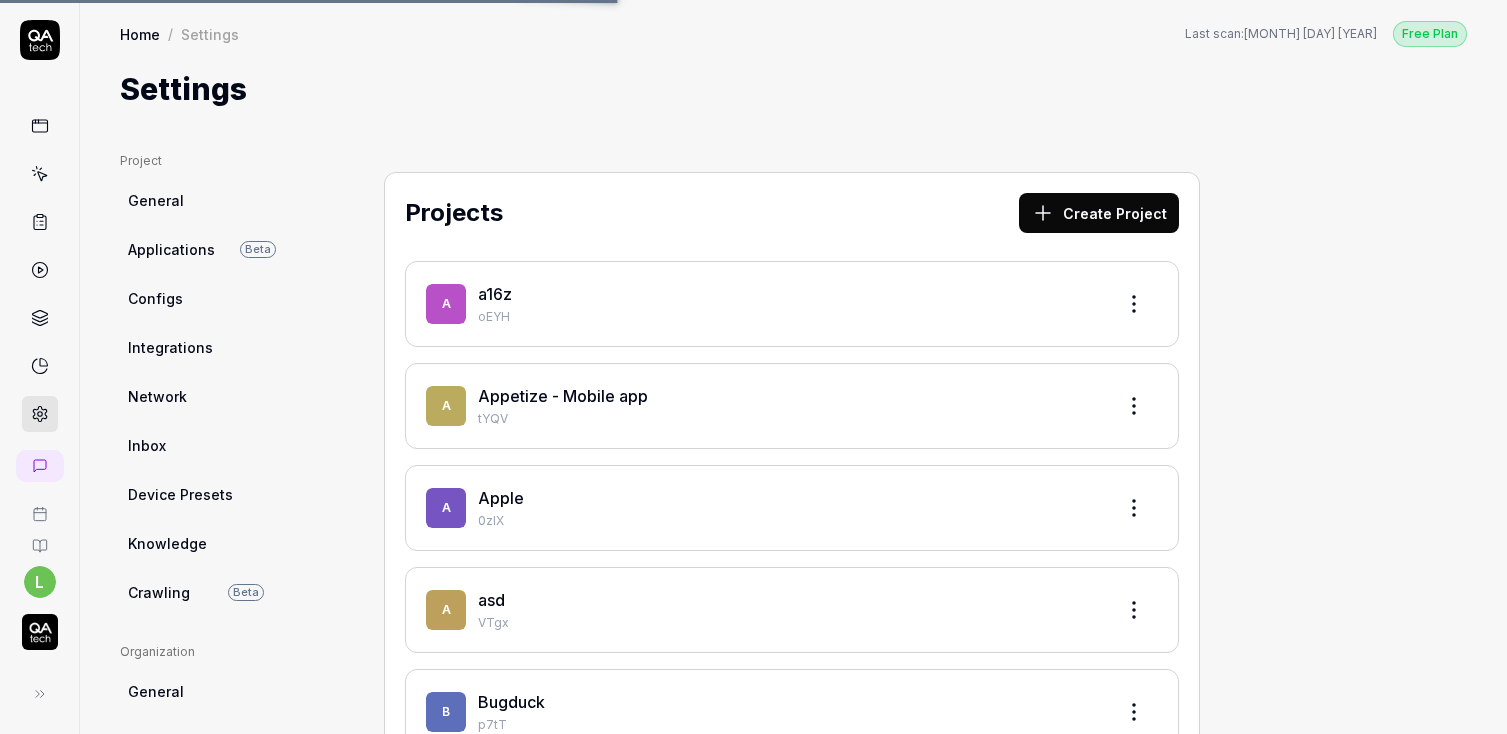 click 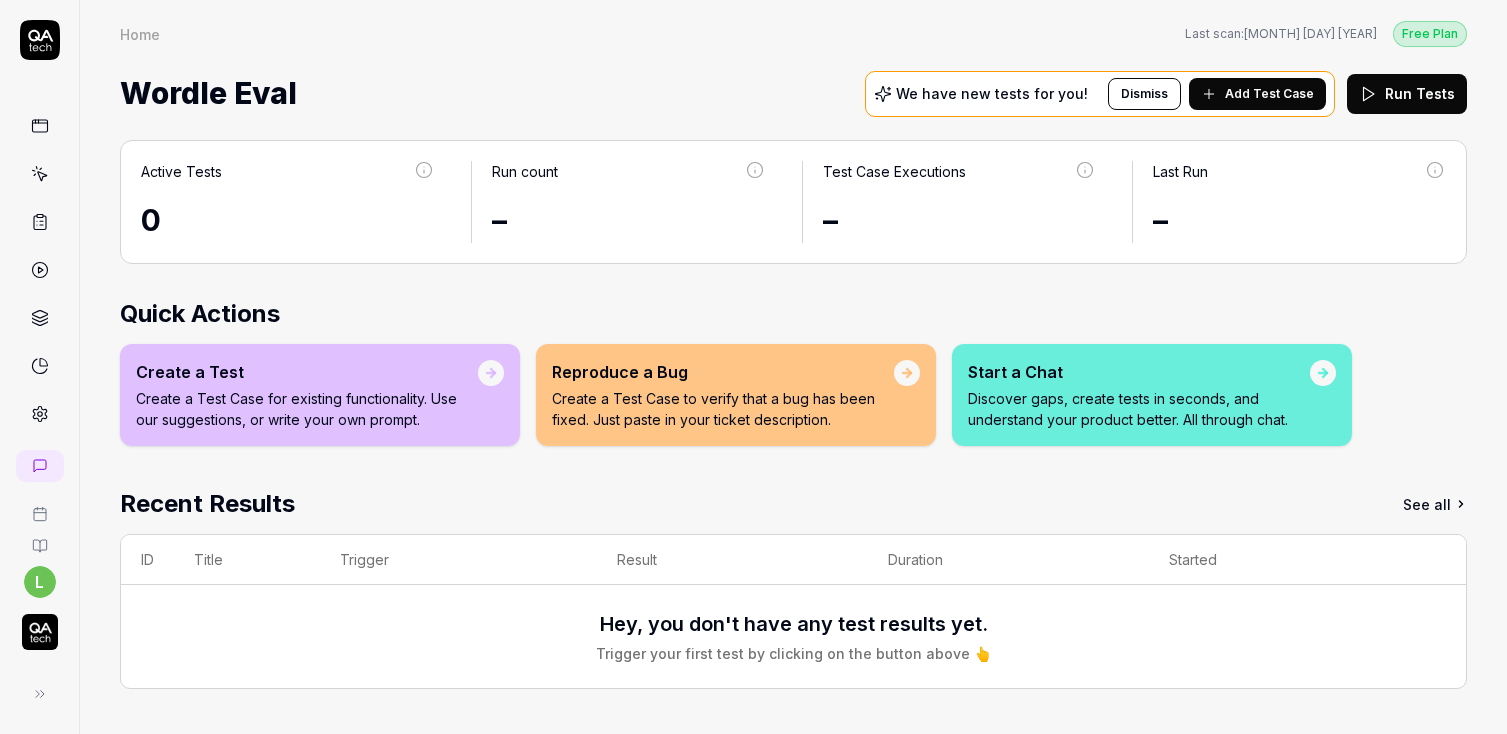 click at bounding box center [40, 632] 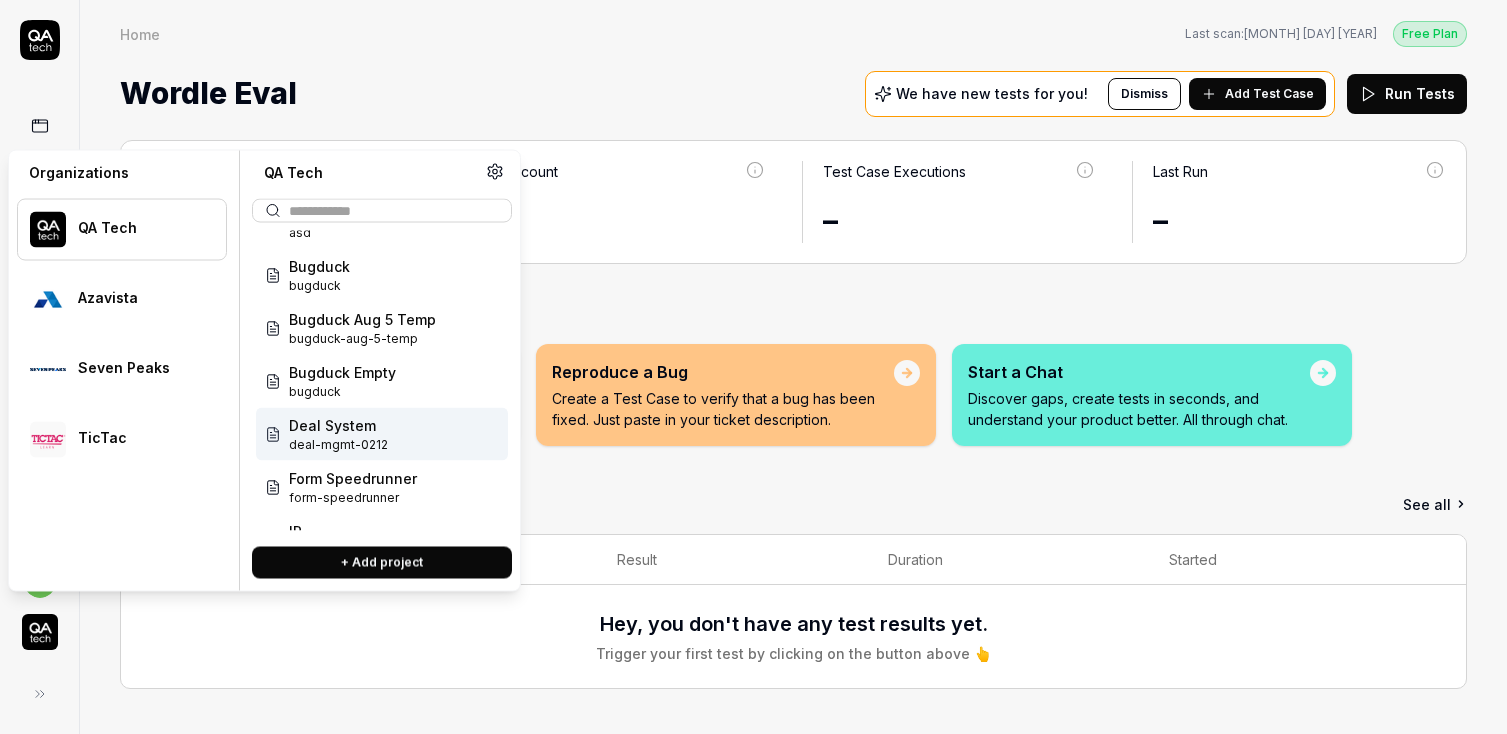 scroll, scrollTop: 245, scrollLeft: 0, axis: vertical 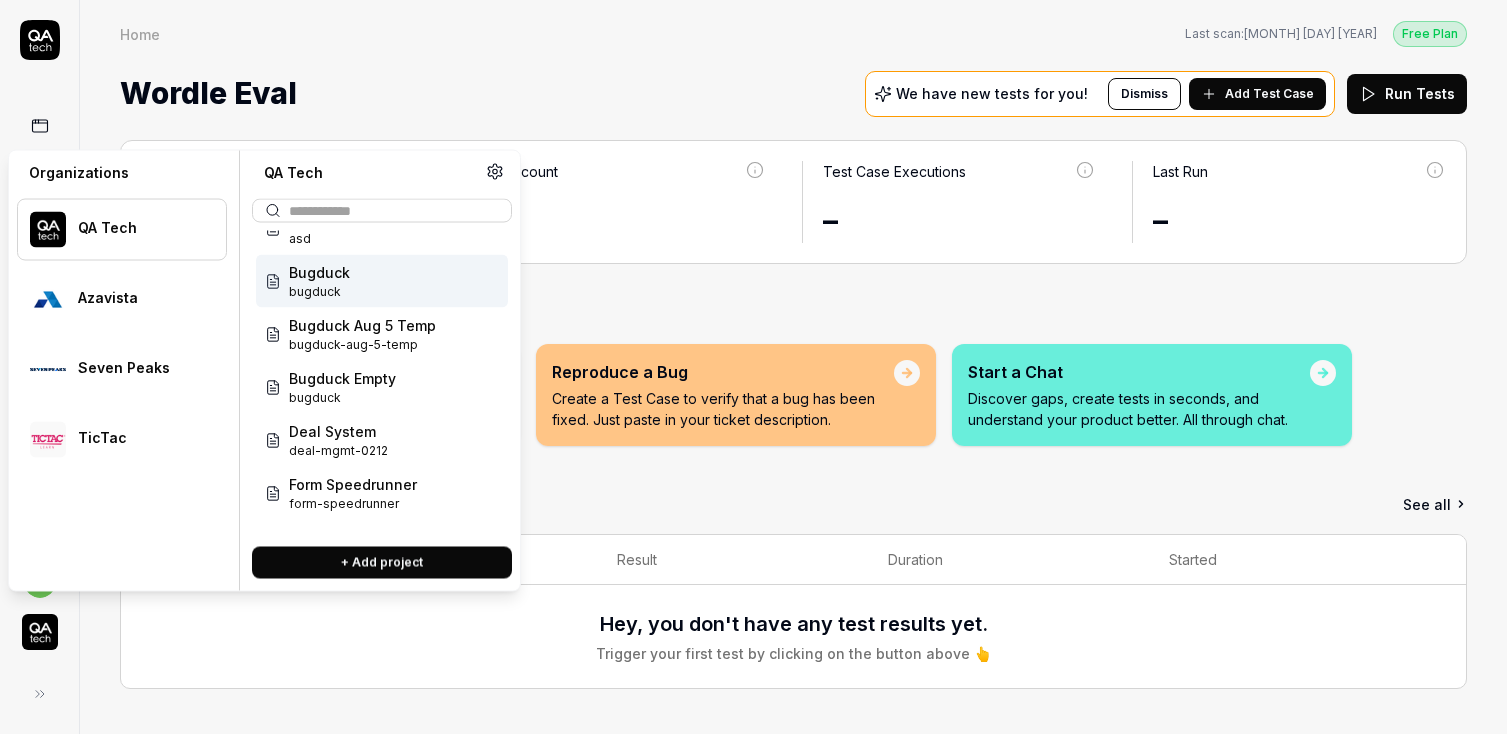 click on "bugduck" at bounding box center [319, 292] 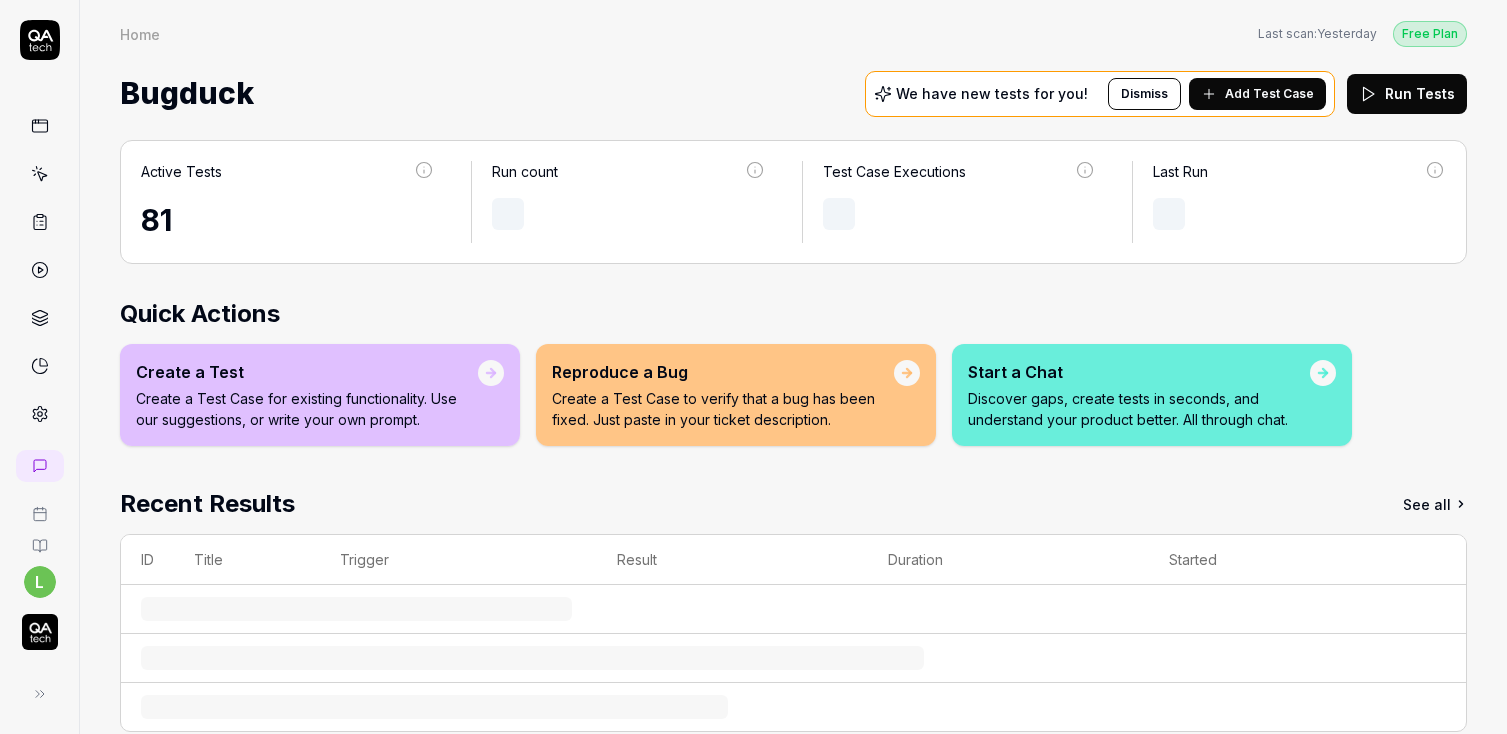 click on "Reproduce a Bug" at bounding box center [723, 372] 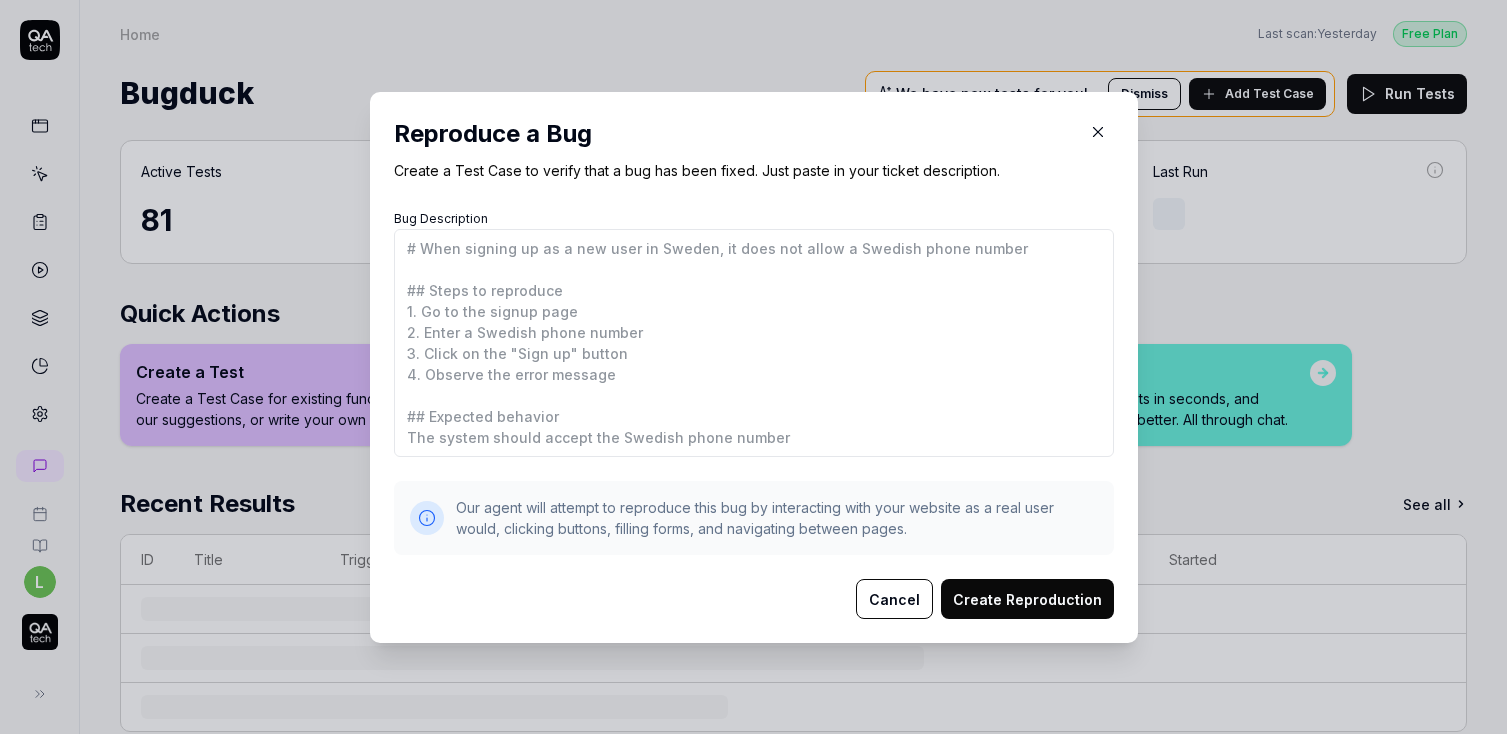 click on "Bug Description" at bounding box center (754, 343) 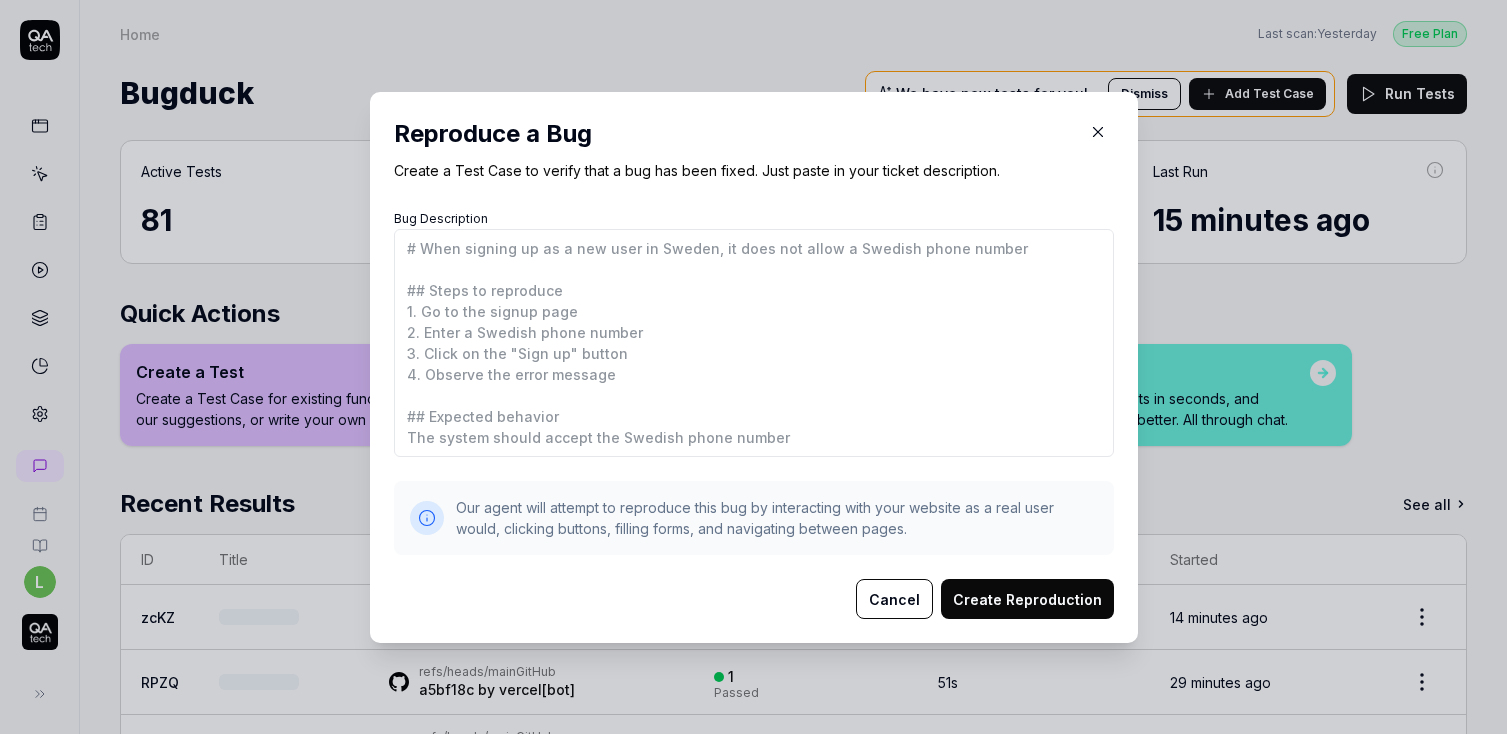 type on "S" 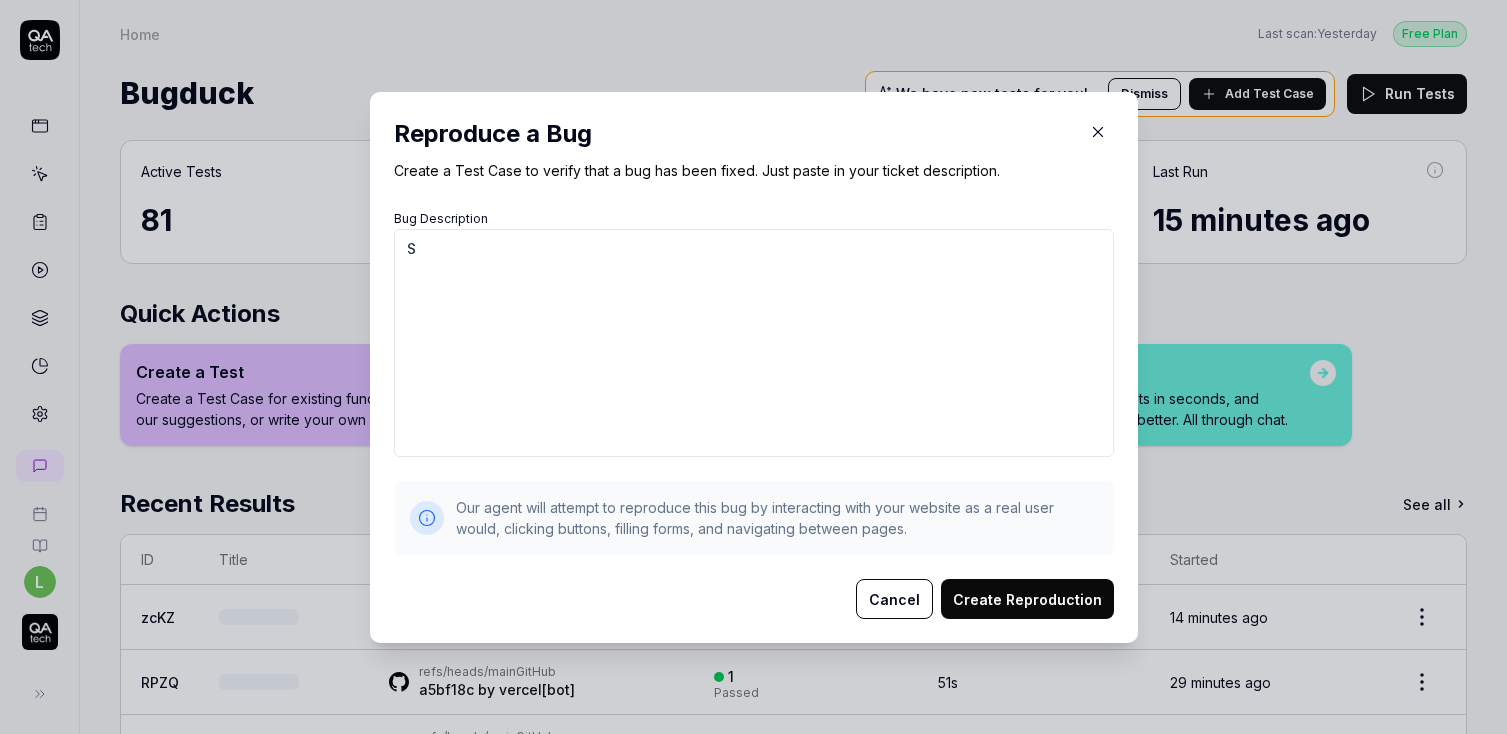 type on "So" 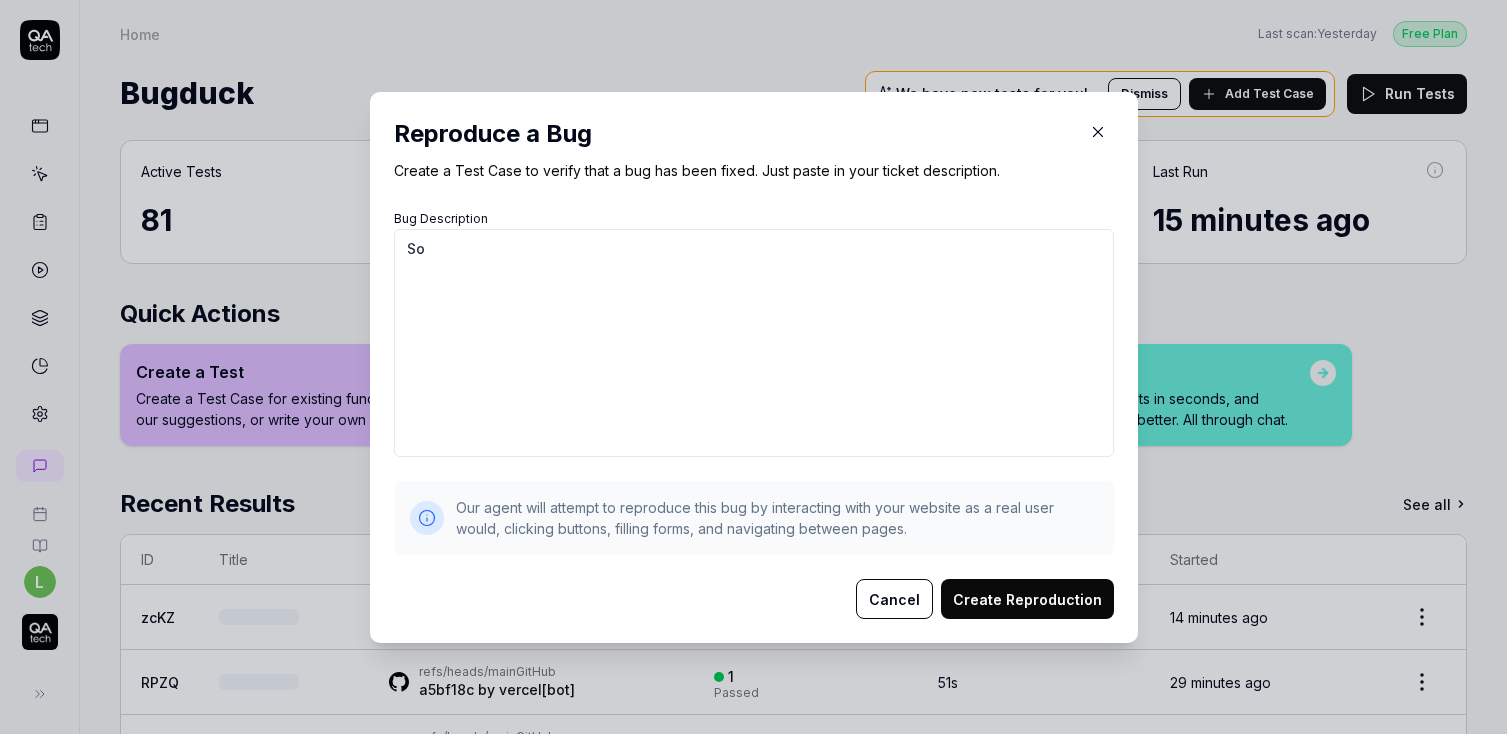 type on "Som" 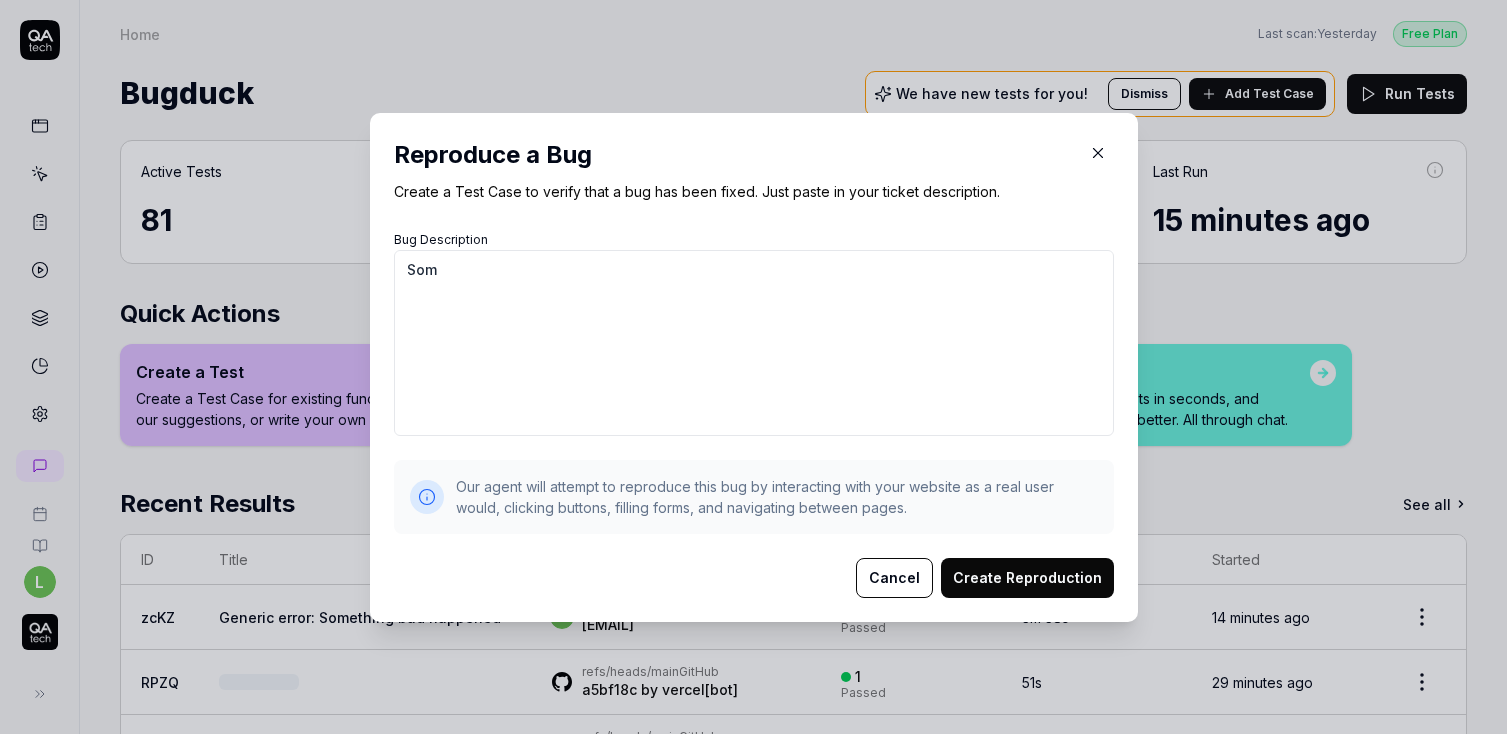 type on "Some" 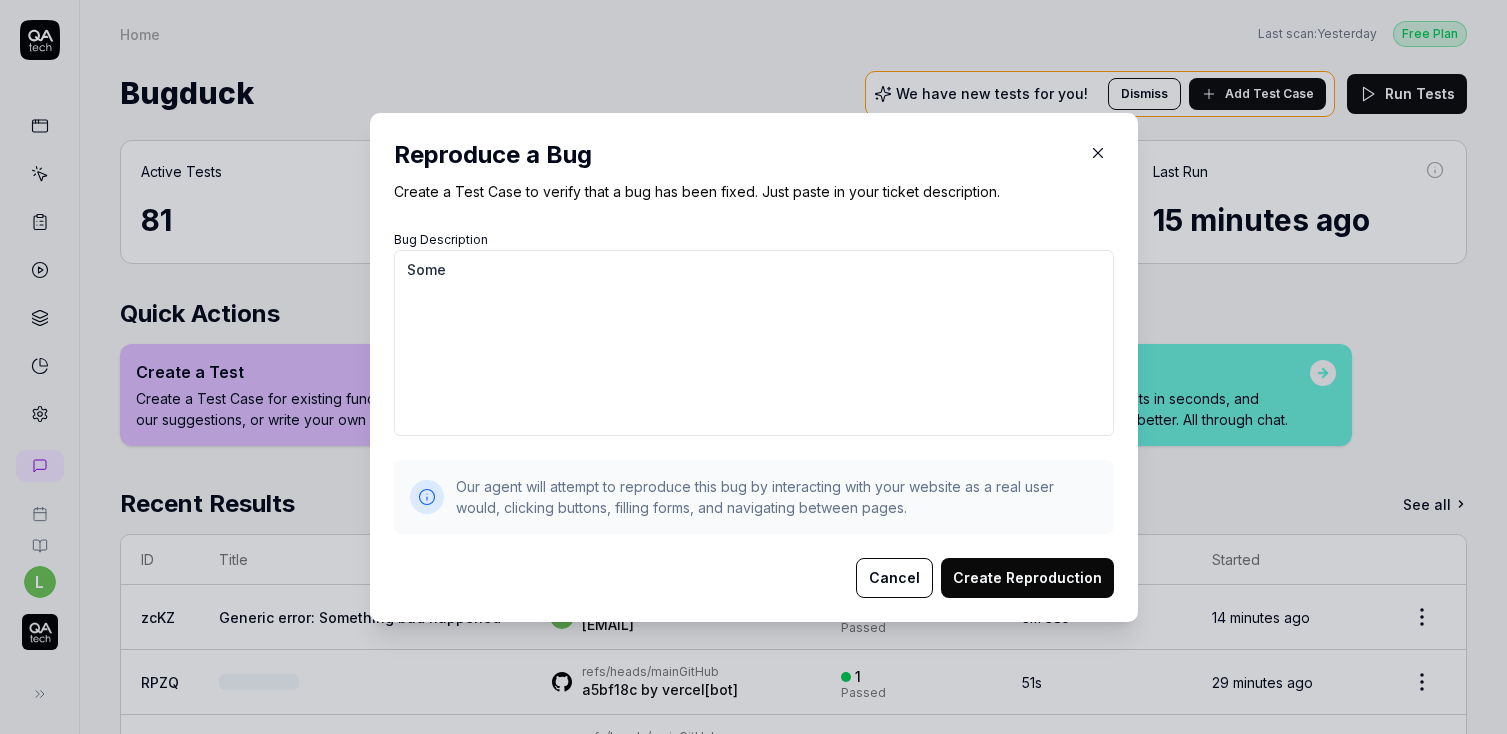 type on "Somet" 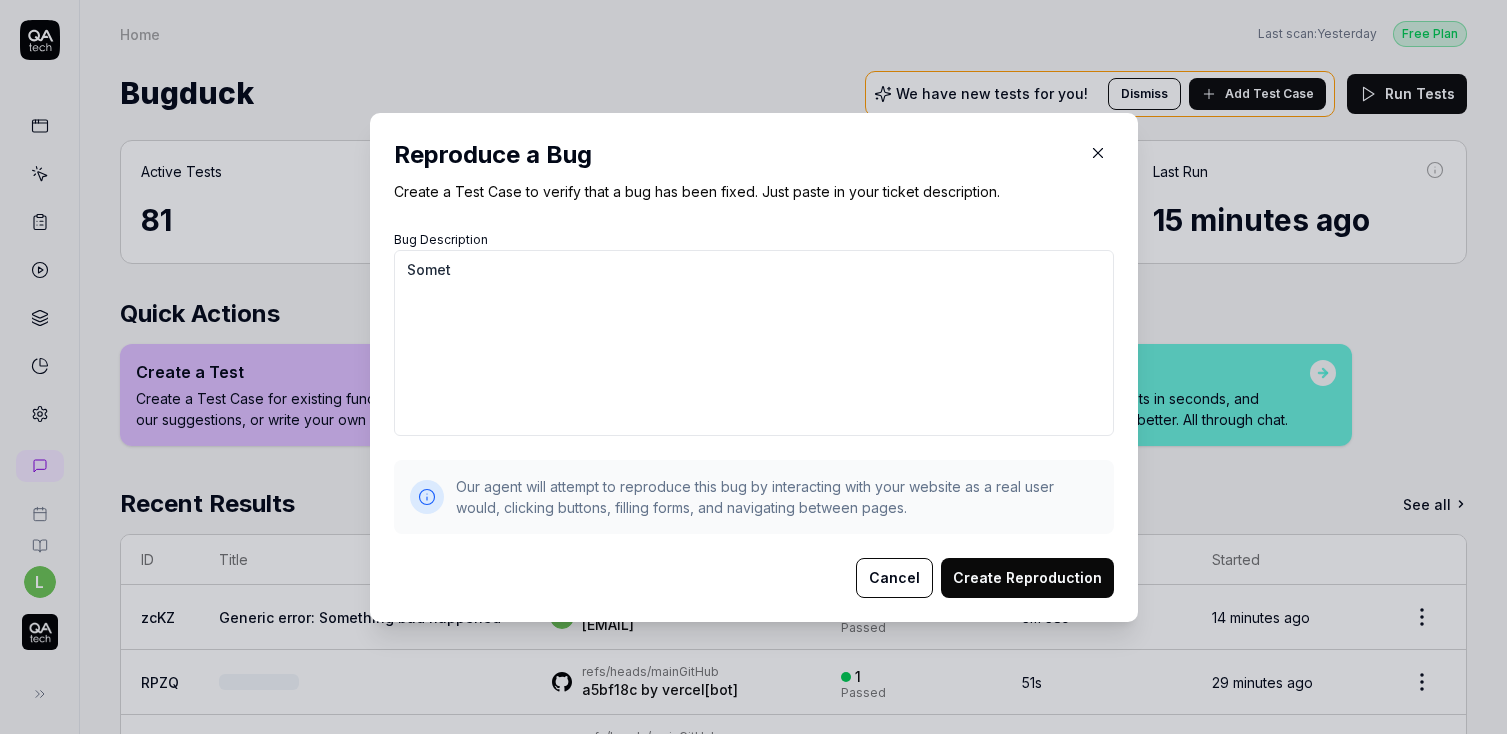 type on "*" 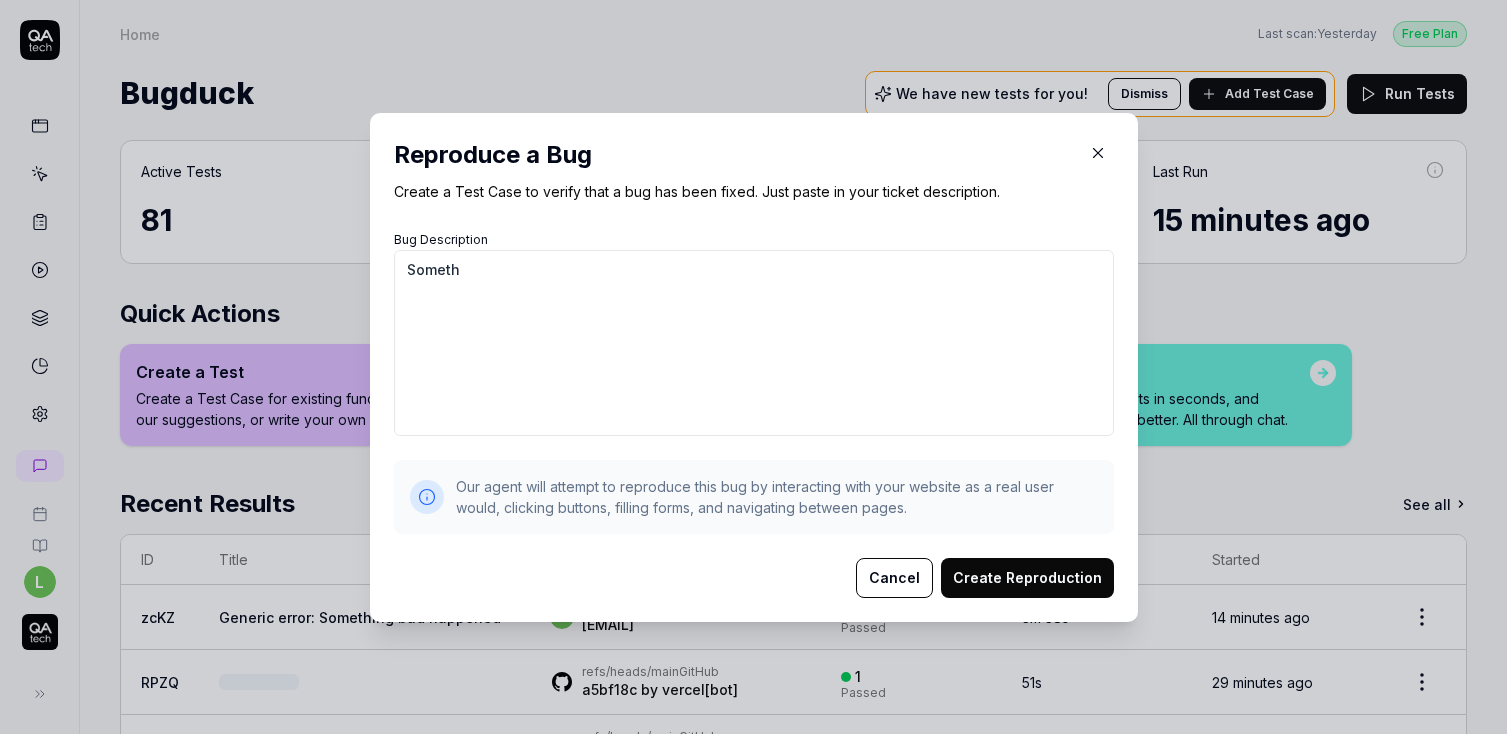 type on "Somethi" 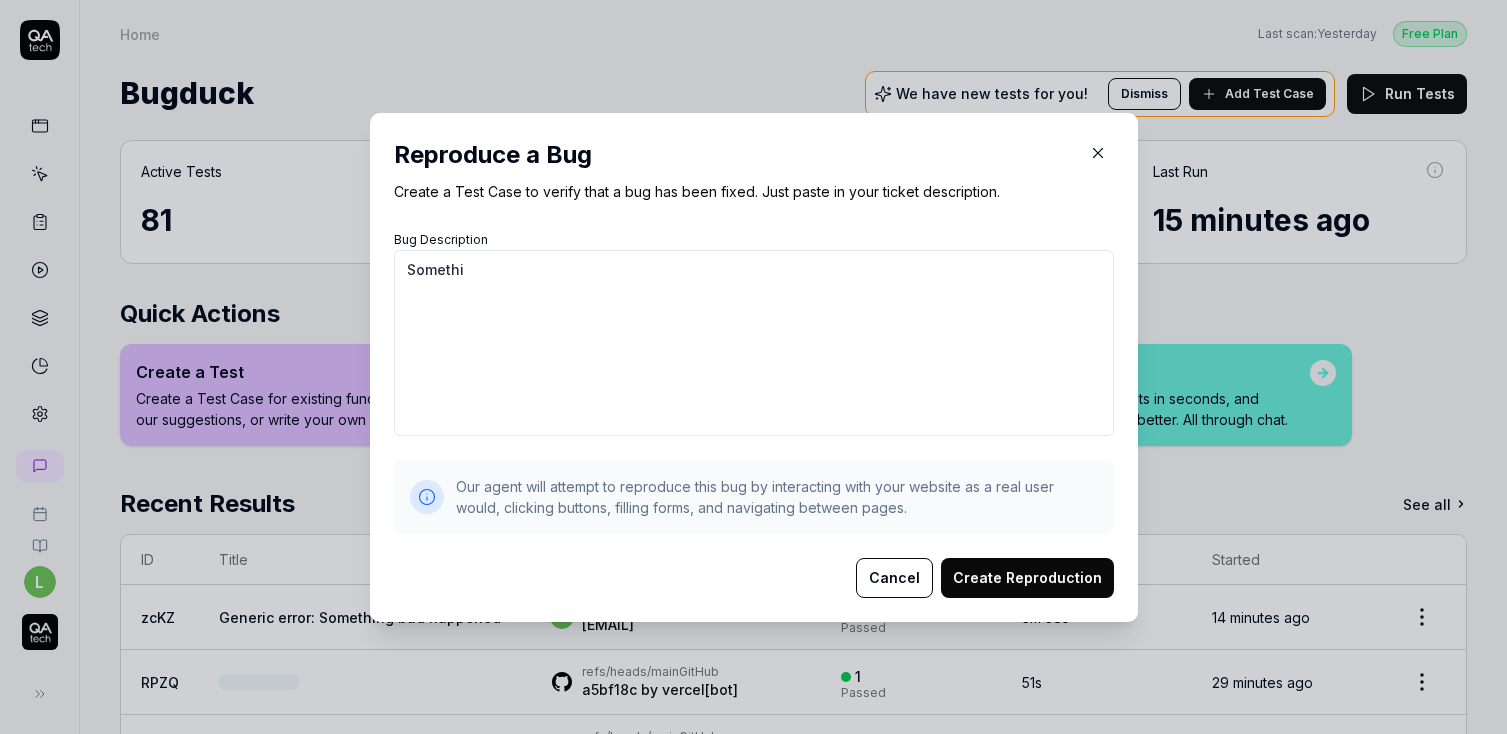 type on "Somethin" 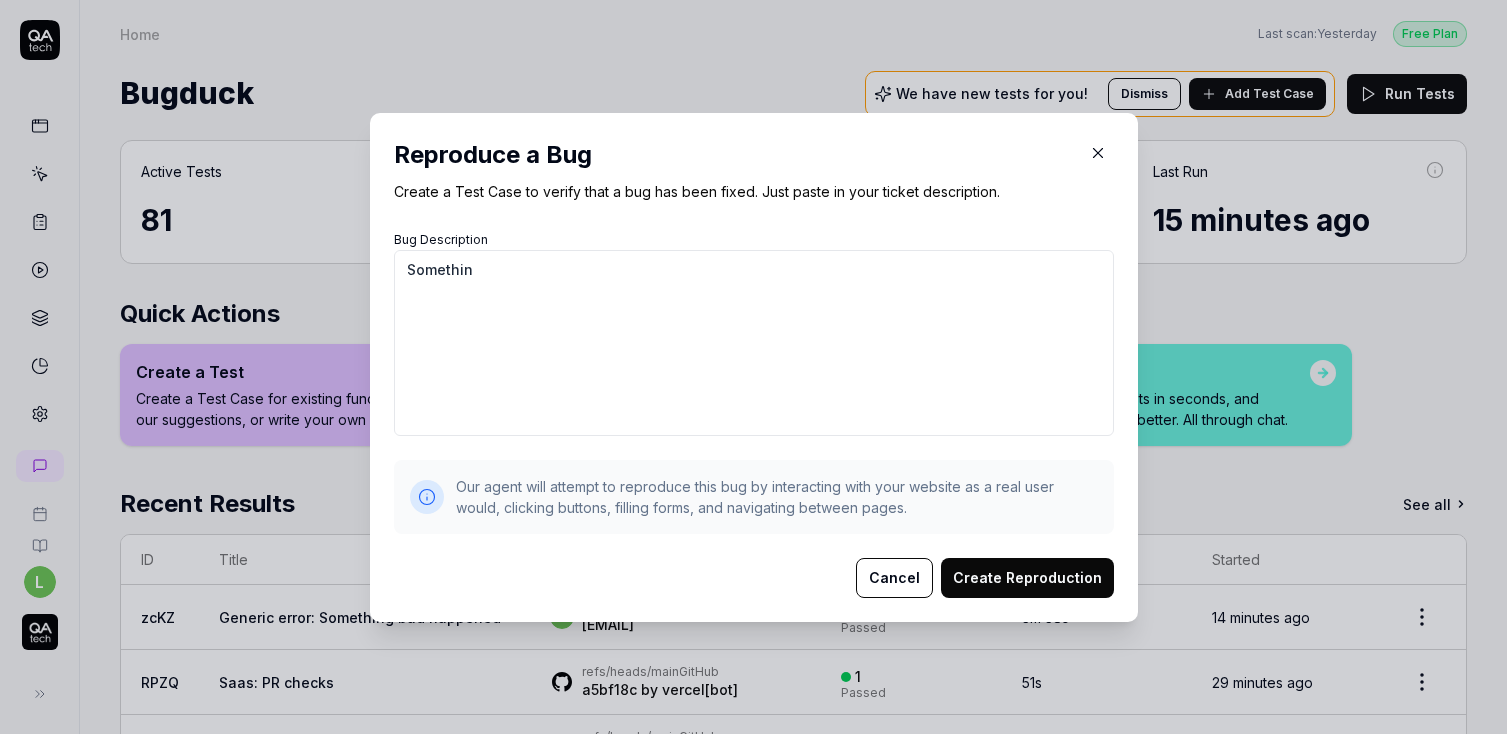 type on "Somethin" 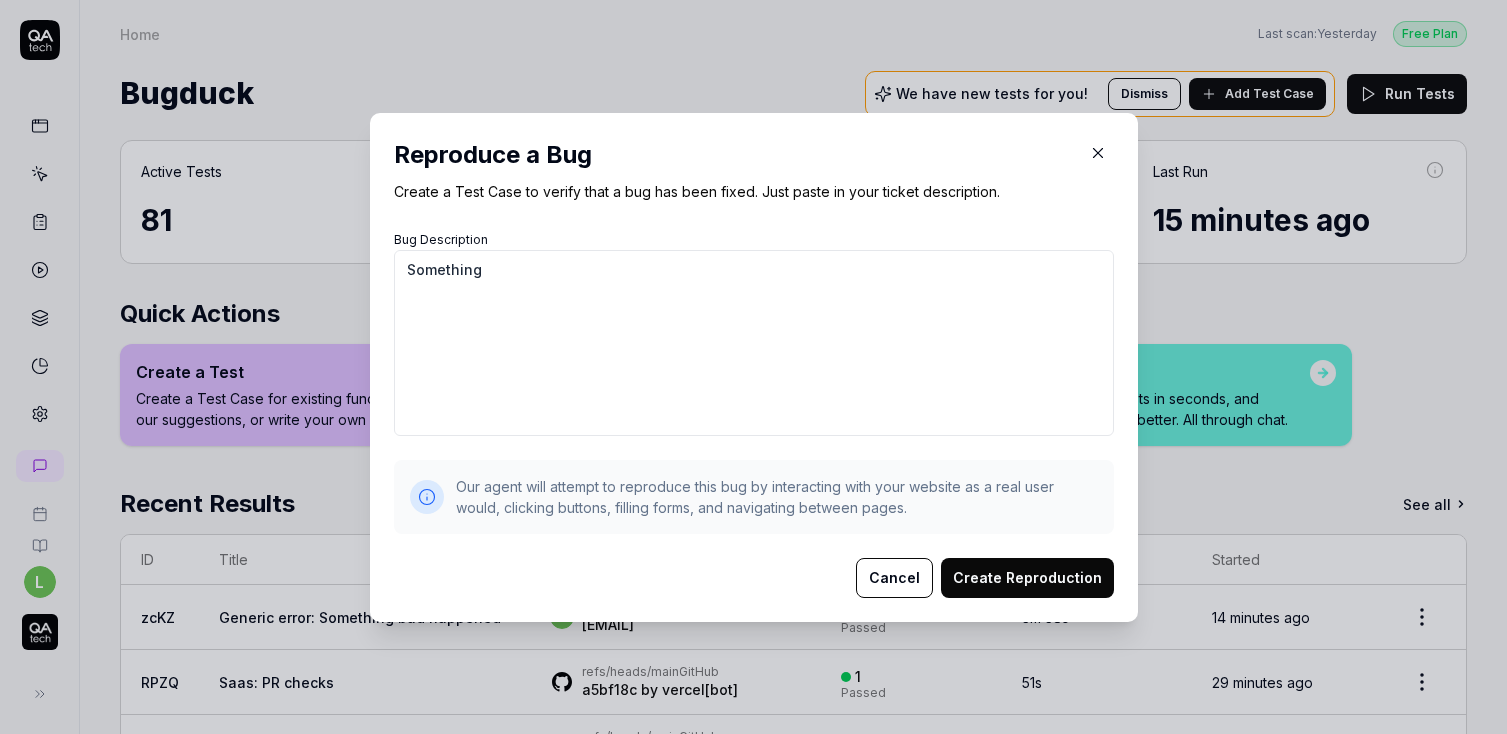 type on "Something" 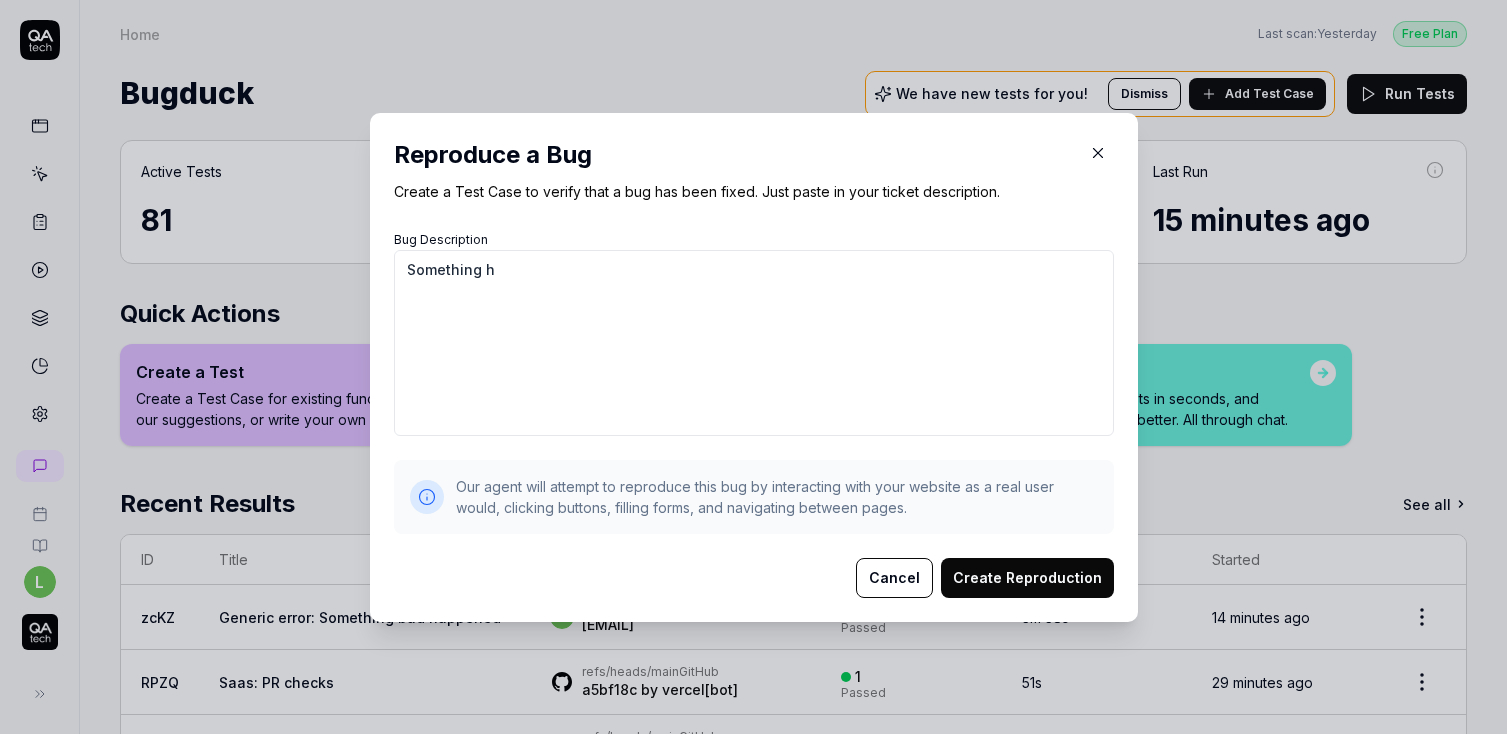 type on "Something ha" 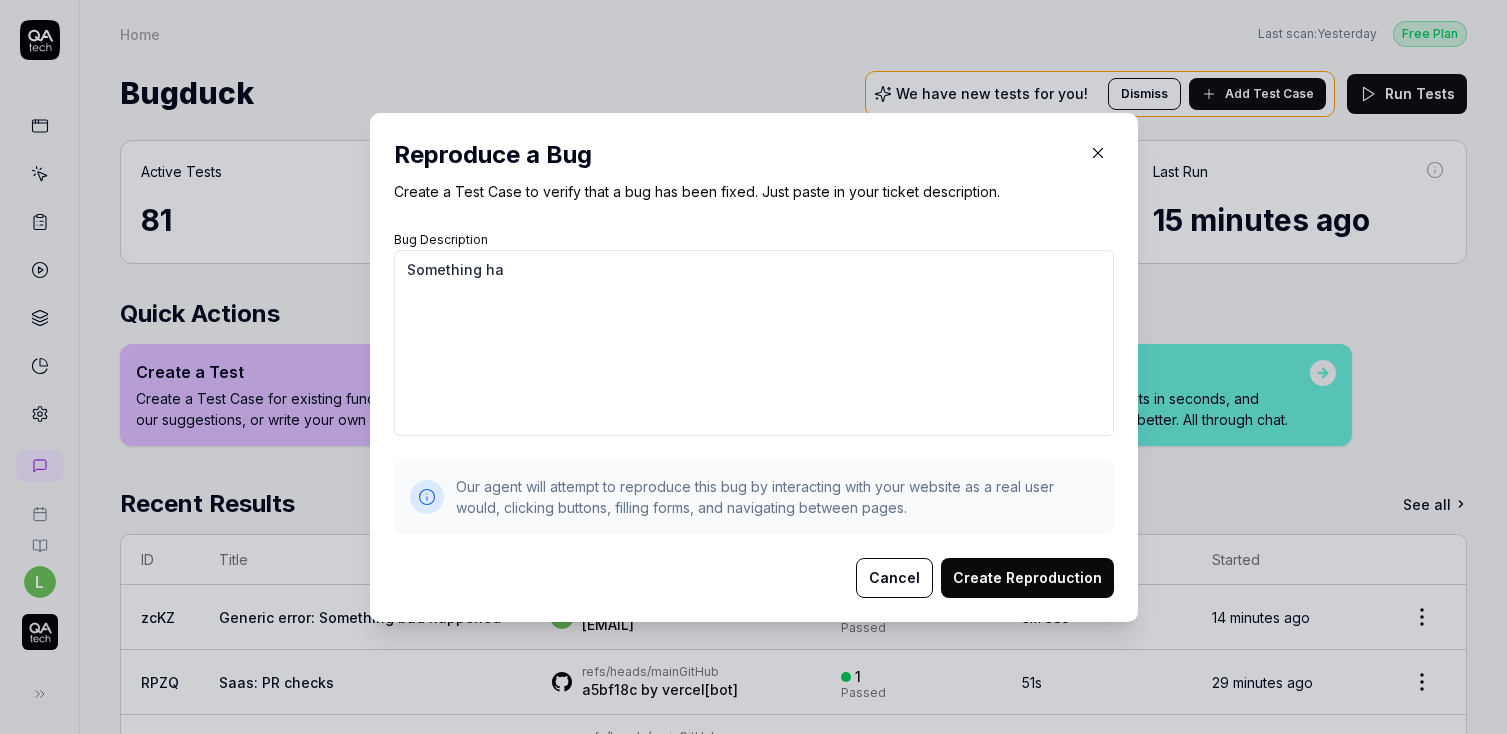 type on "Something hap" 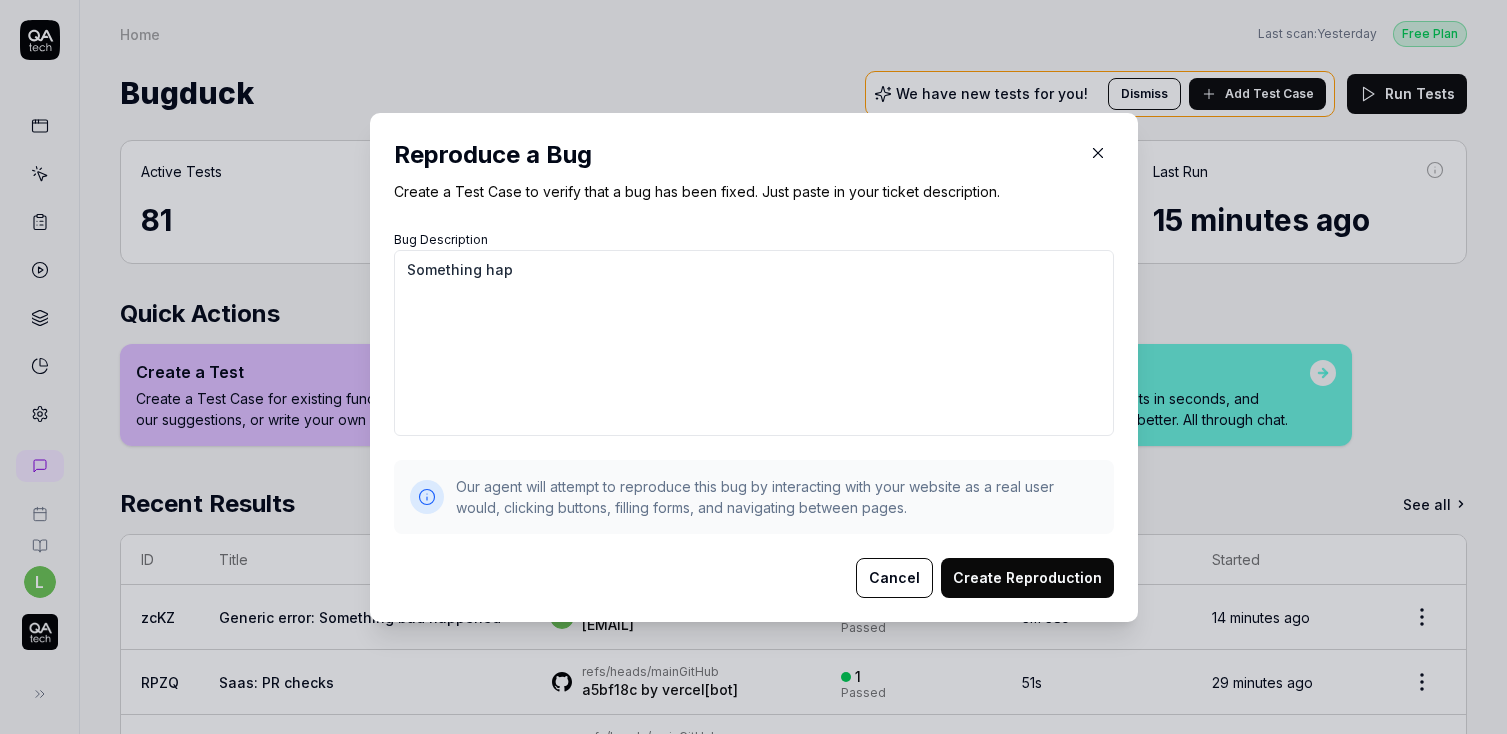 type on "Something happ" 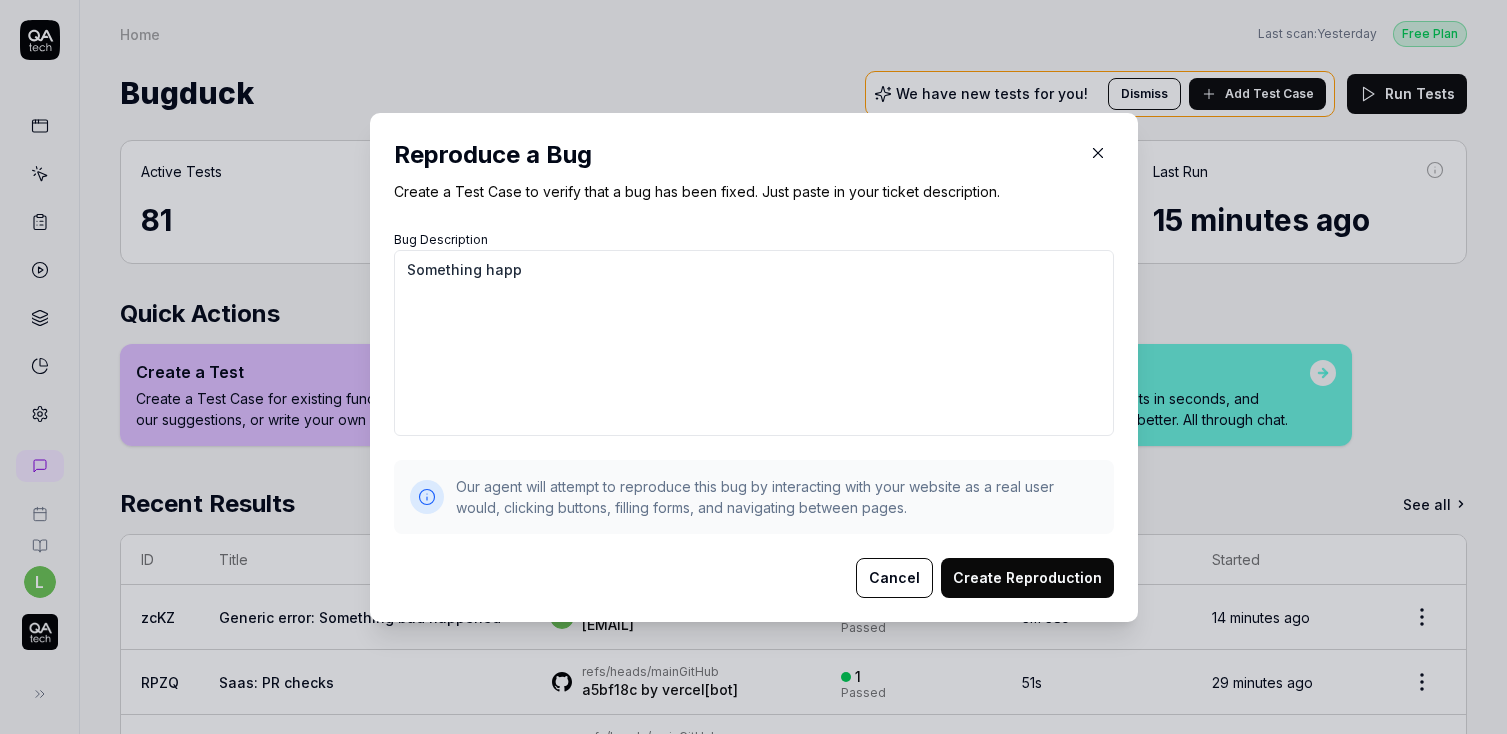 type on "Something happe" 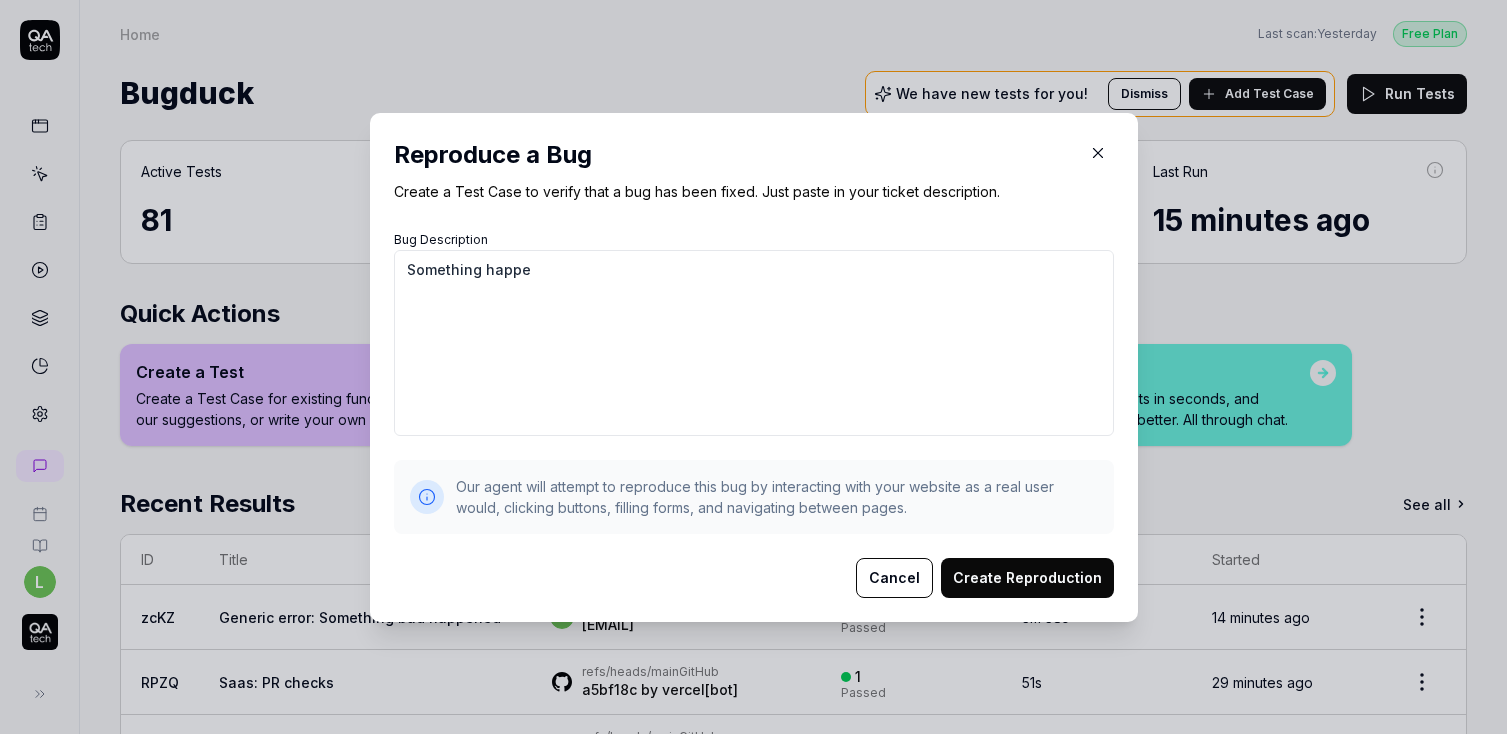 type on "Something happ" 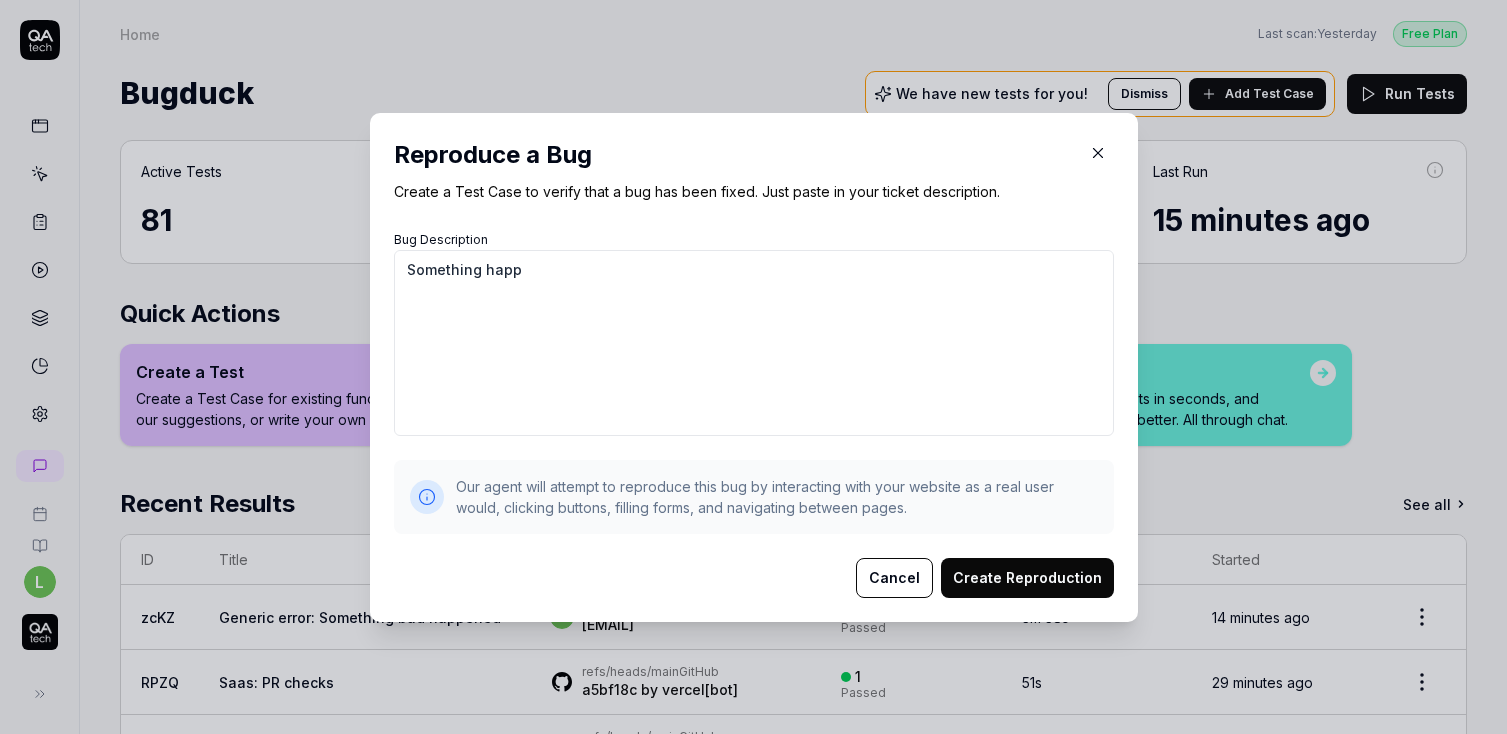 type on "Something hap" 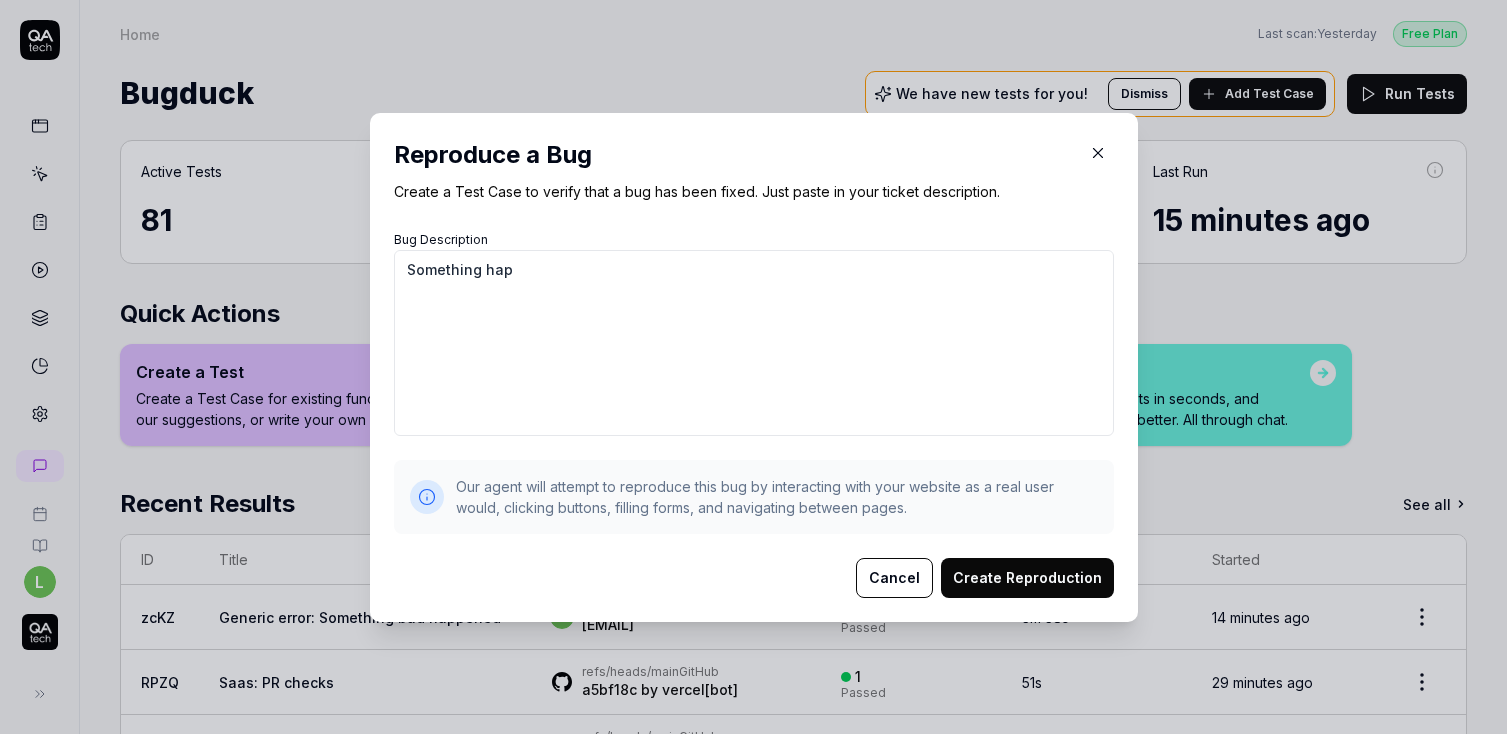 type on "*" 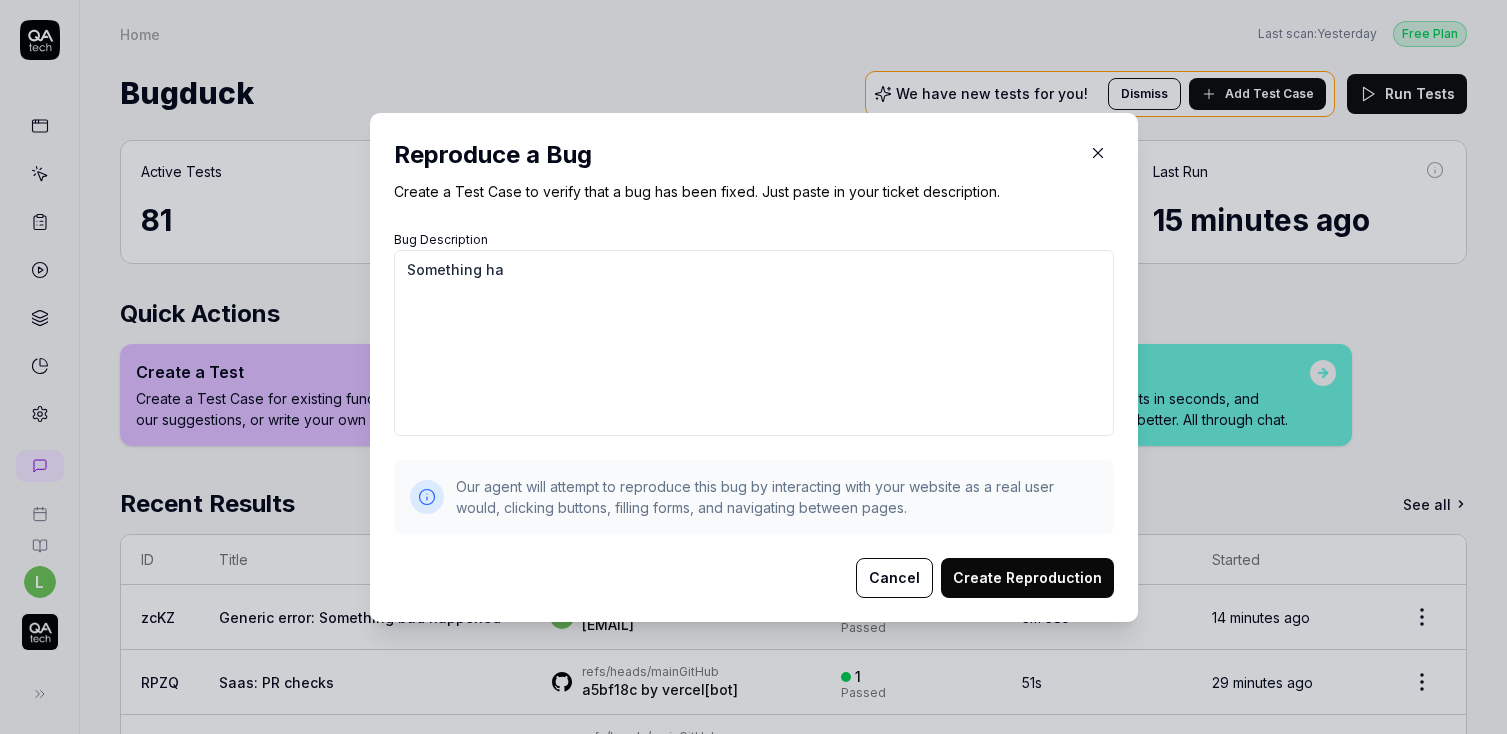 type on "Something h" 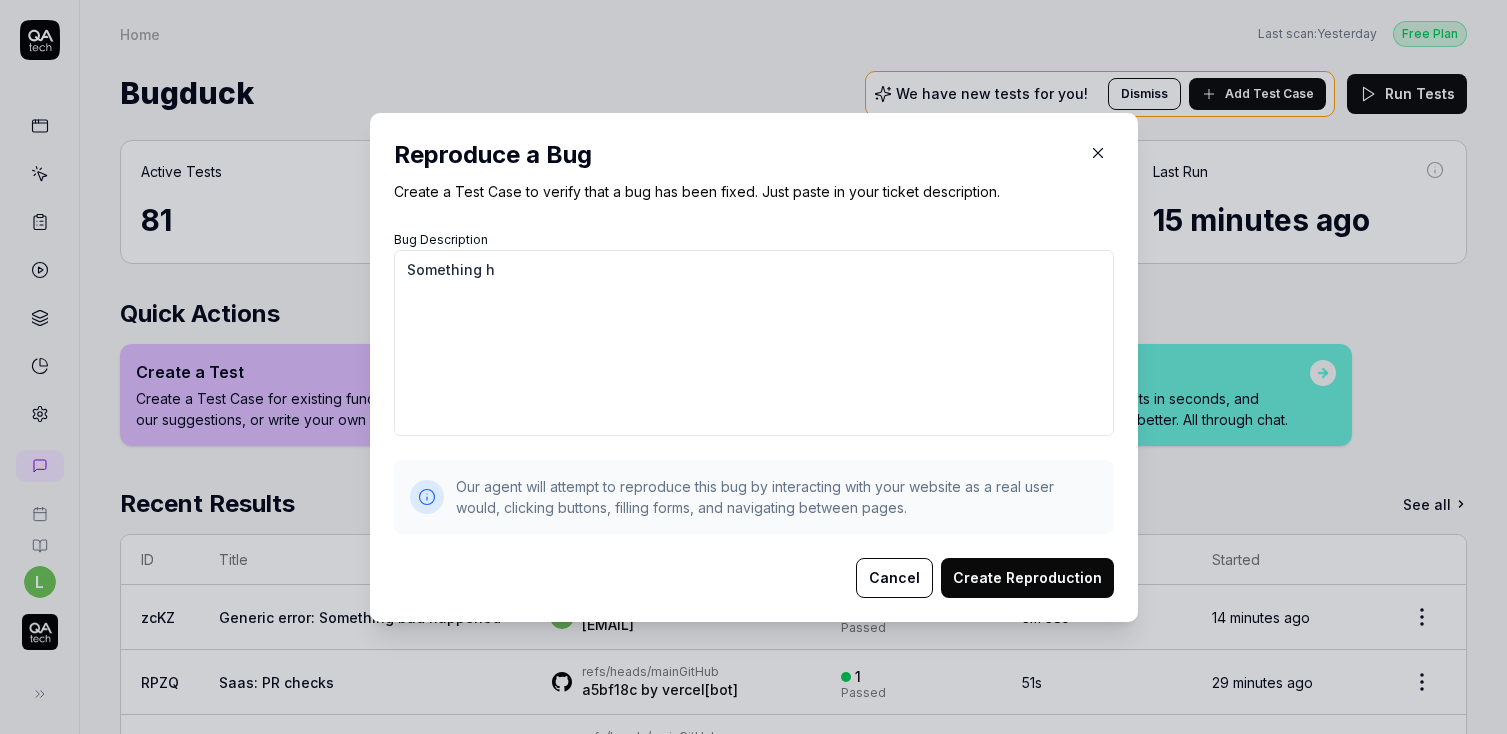 type on "Something" 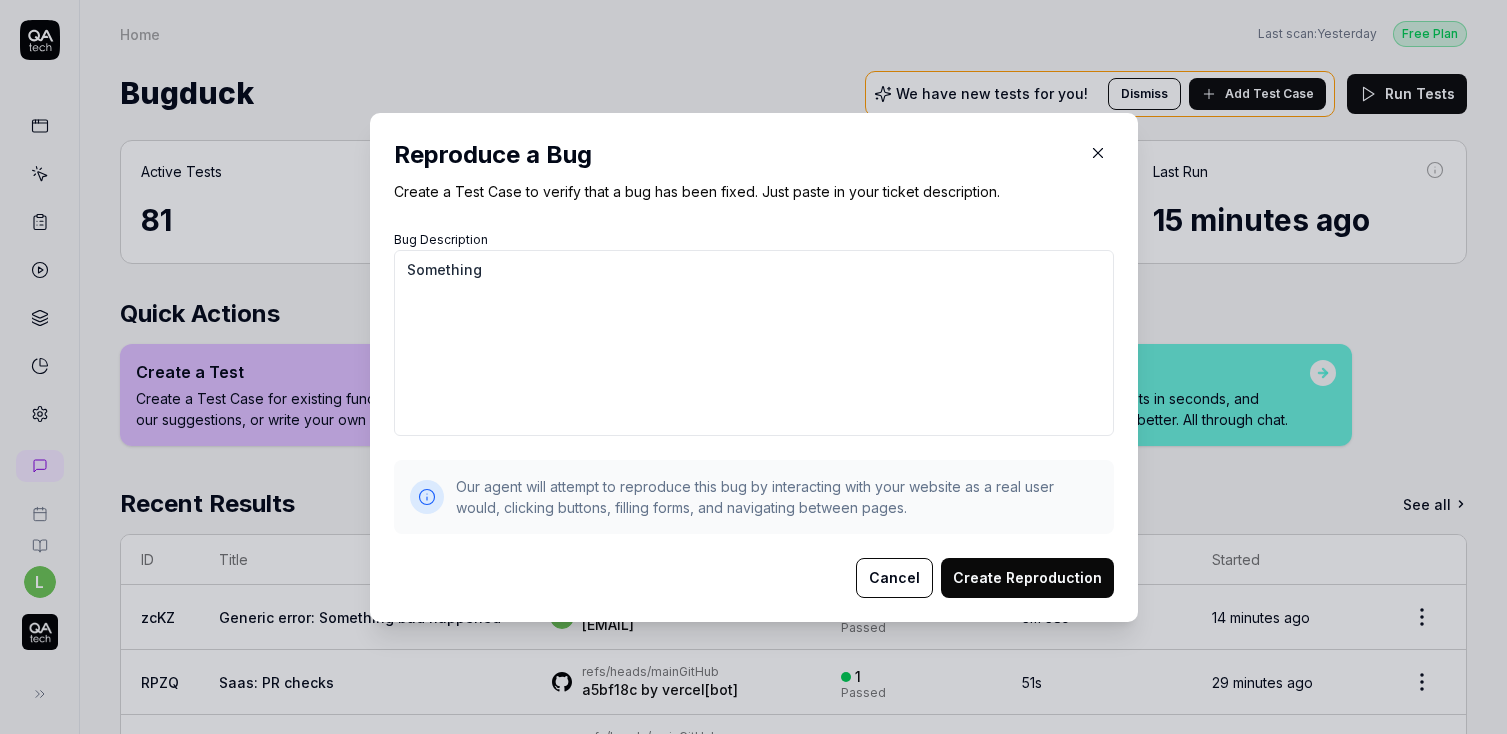type on "Something w" 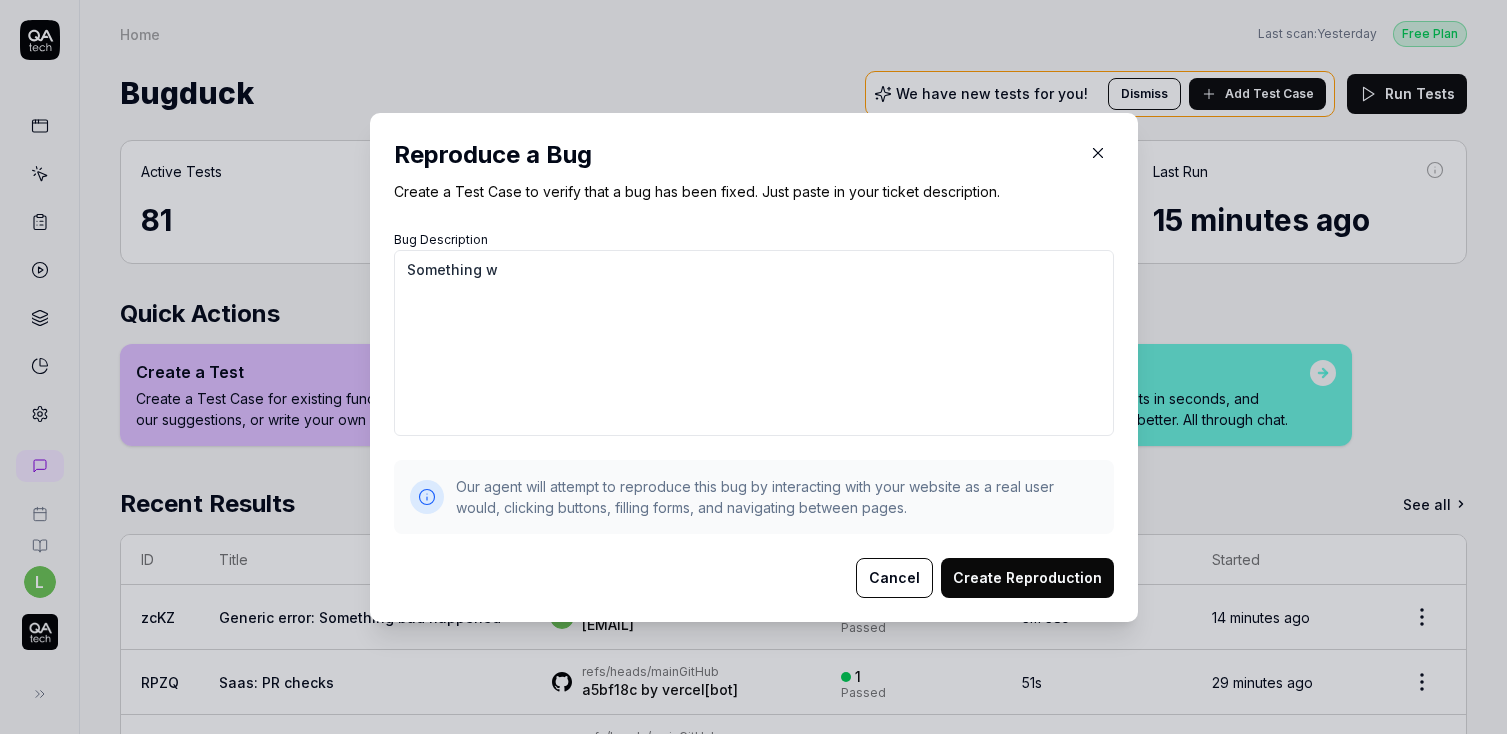 type on "*" 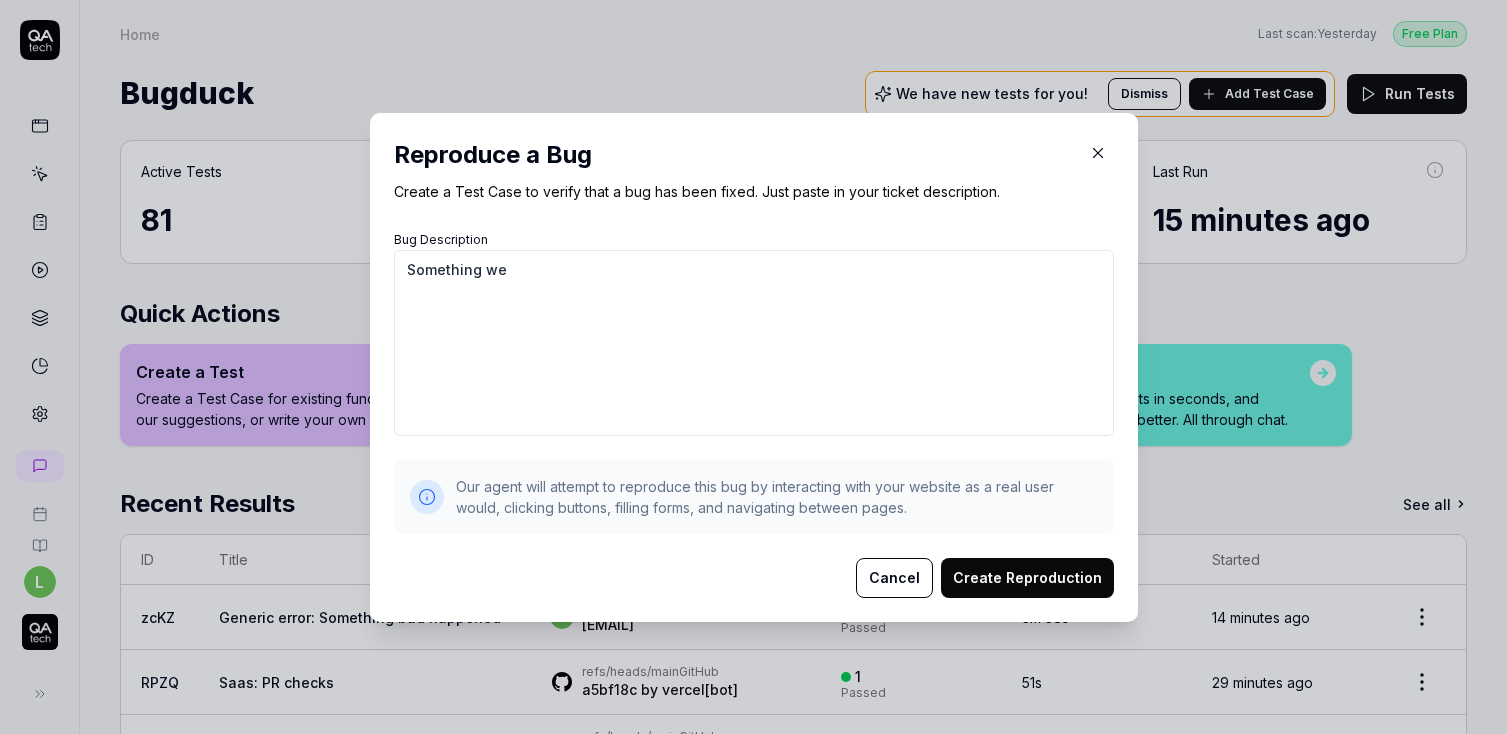 type on "Something wen" 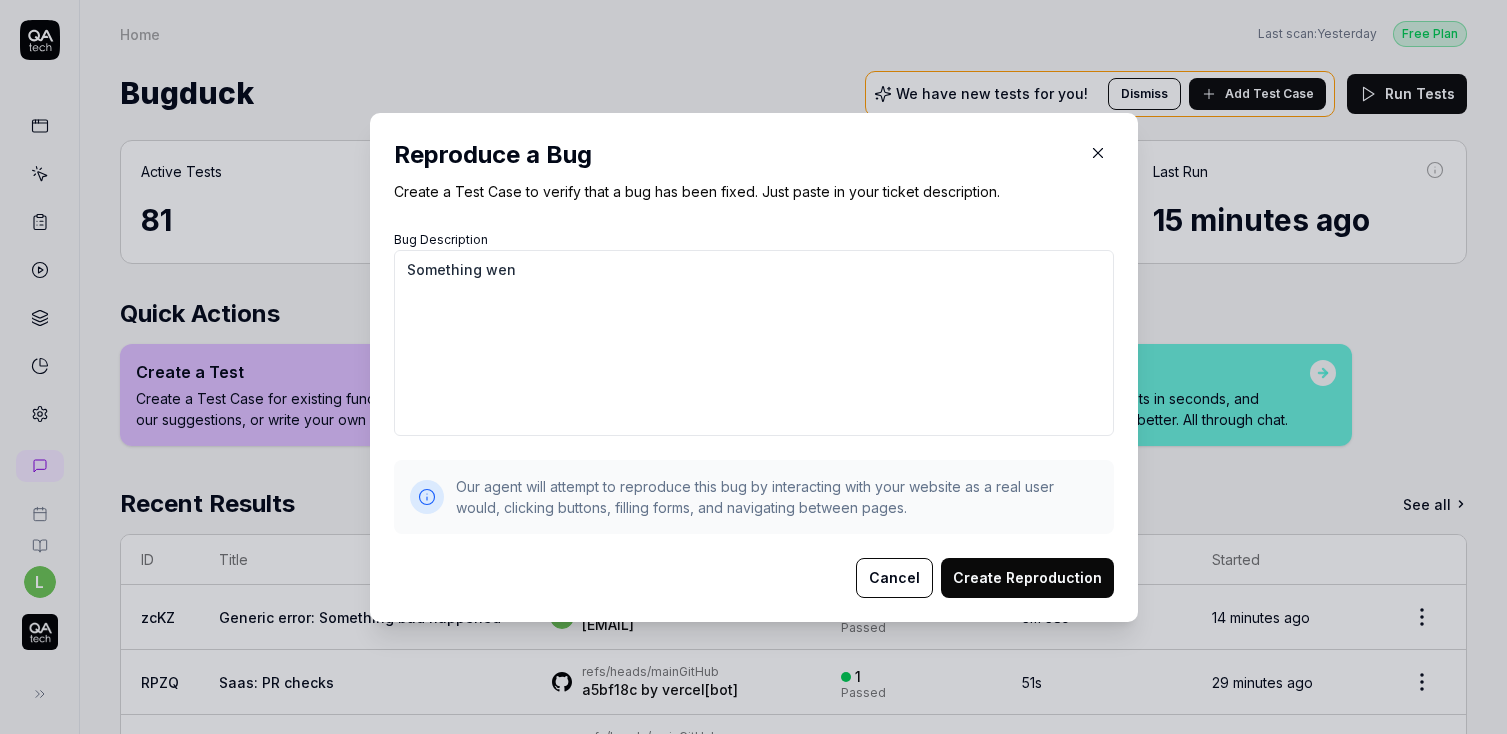 type on "Something went" 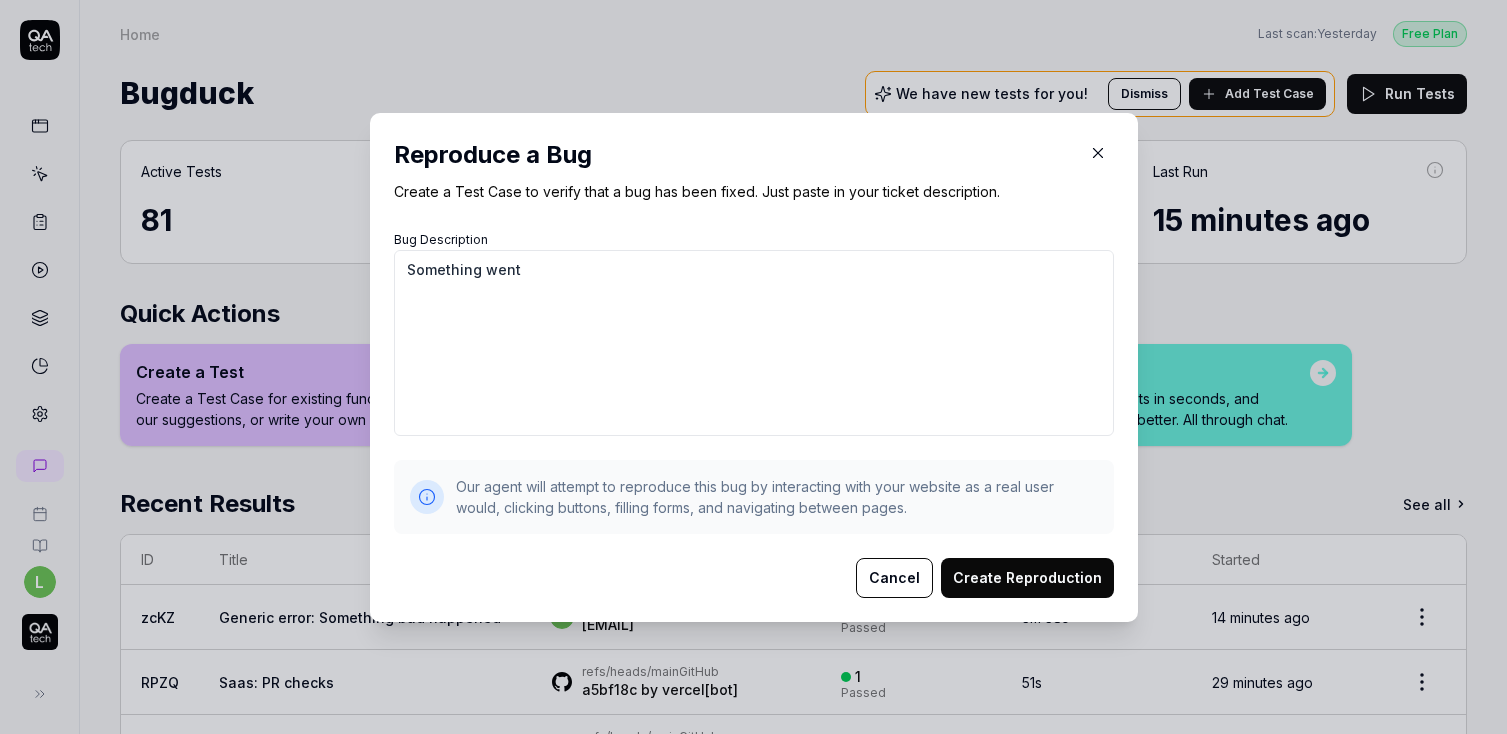 type on "Something went" 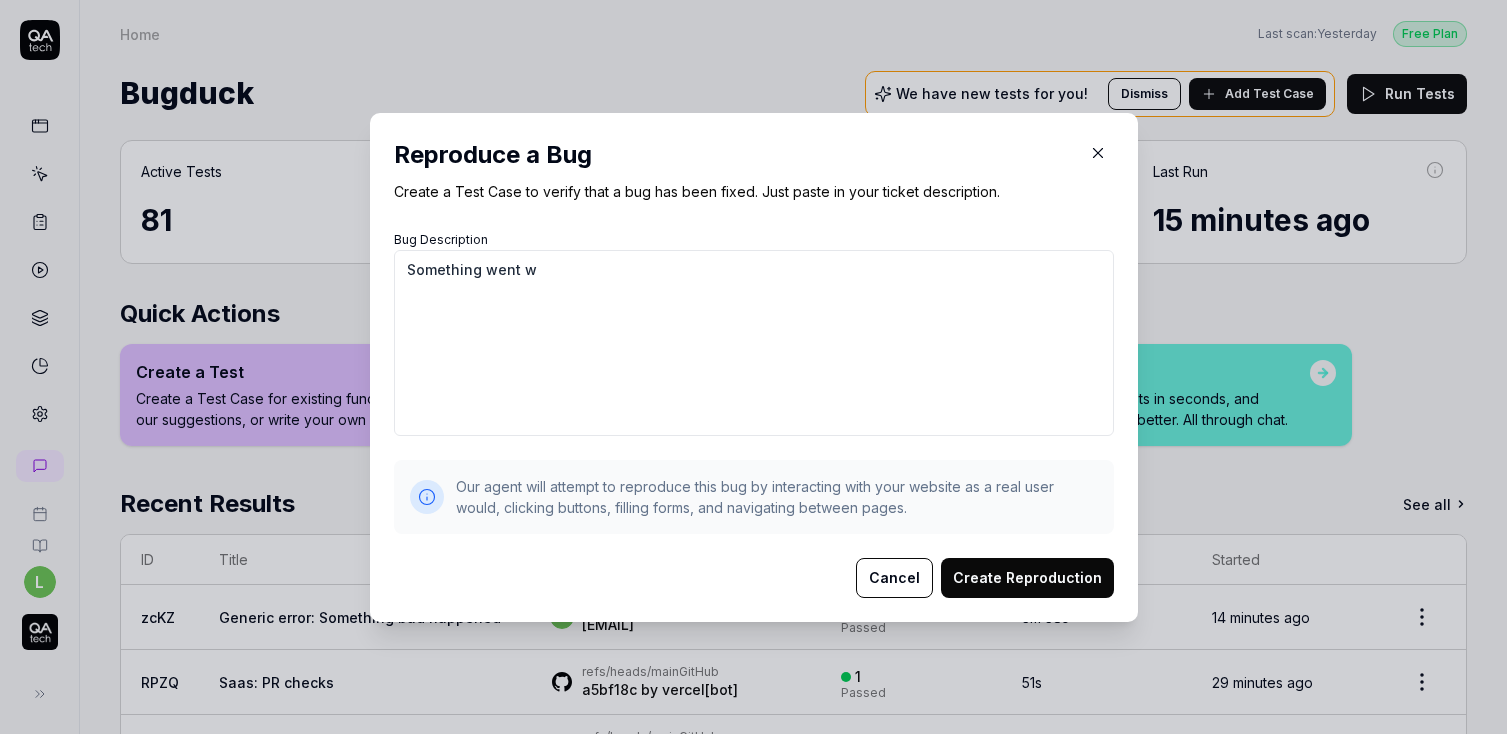 type on "Something went wr" 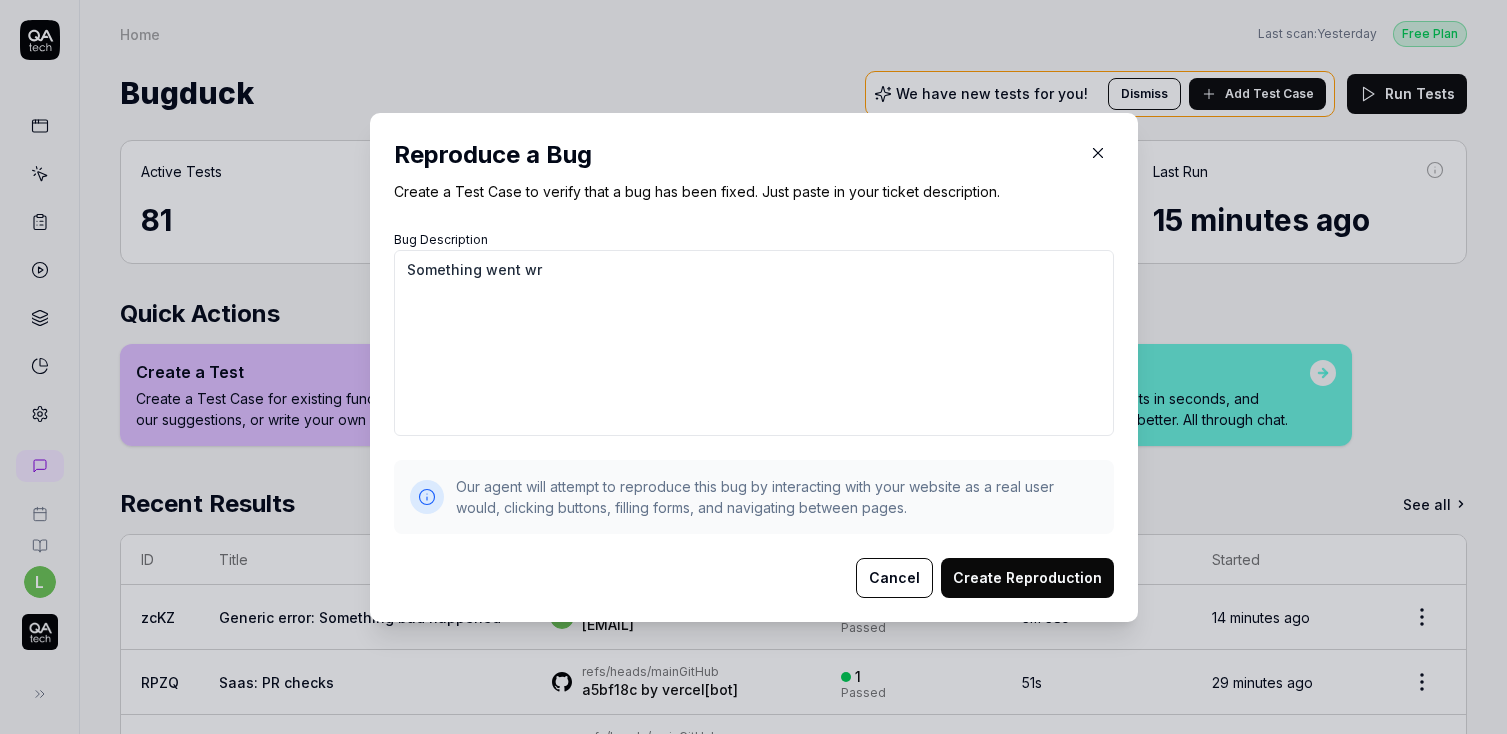 type on "Something went wro" 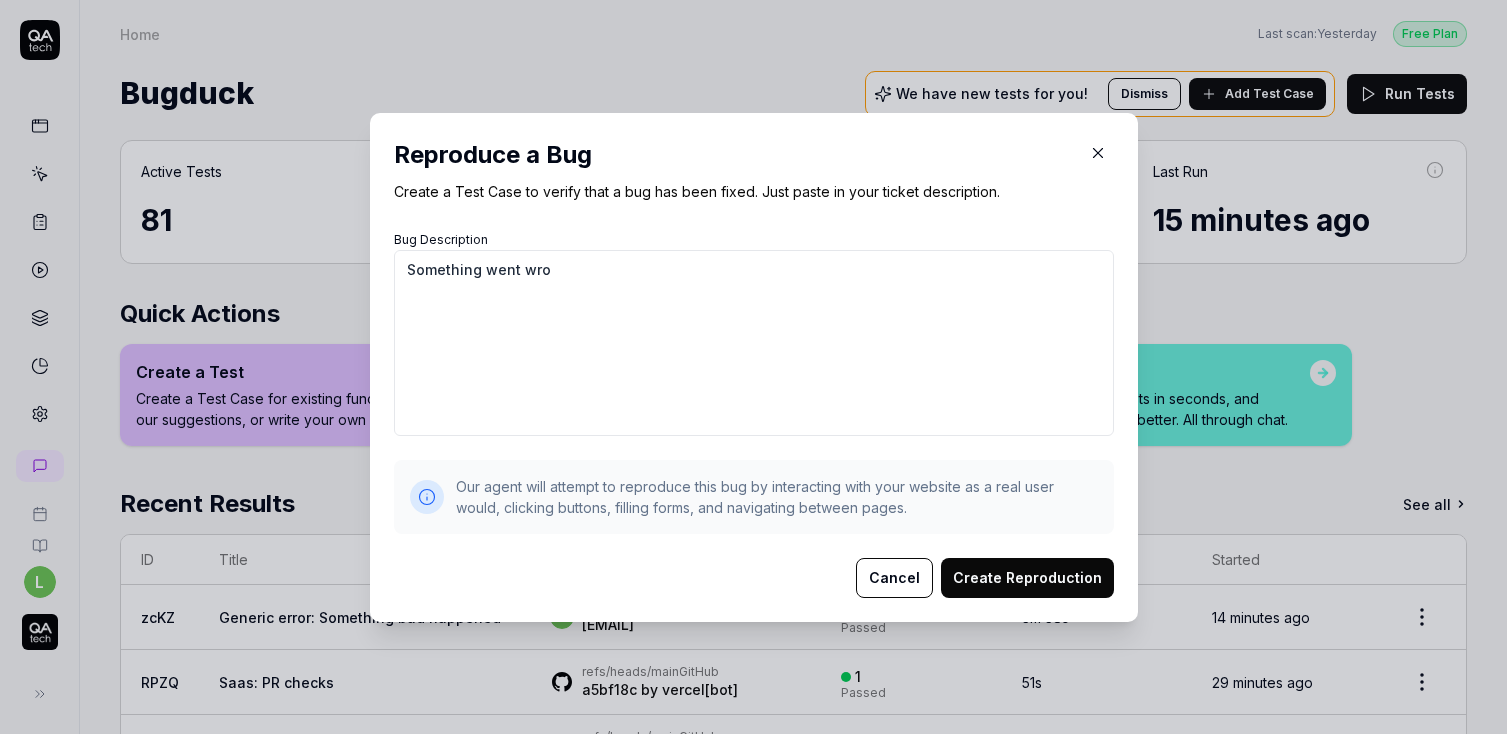 type on "*" 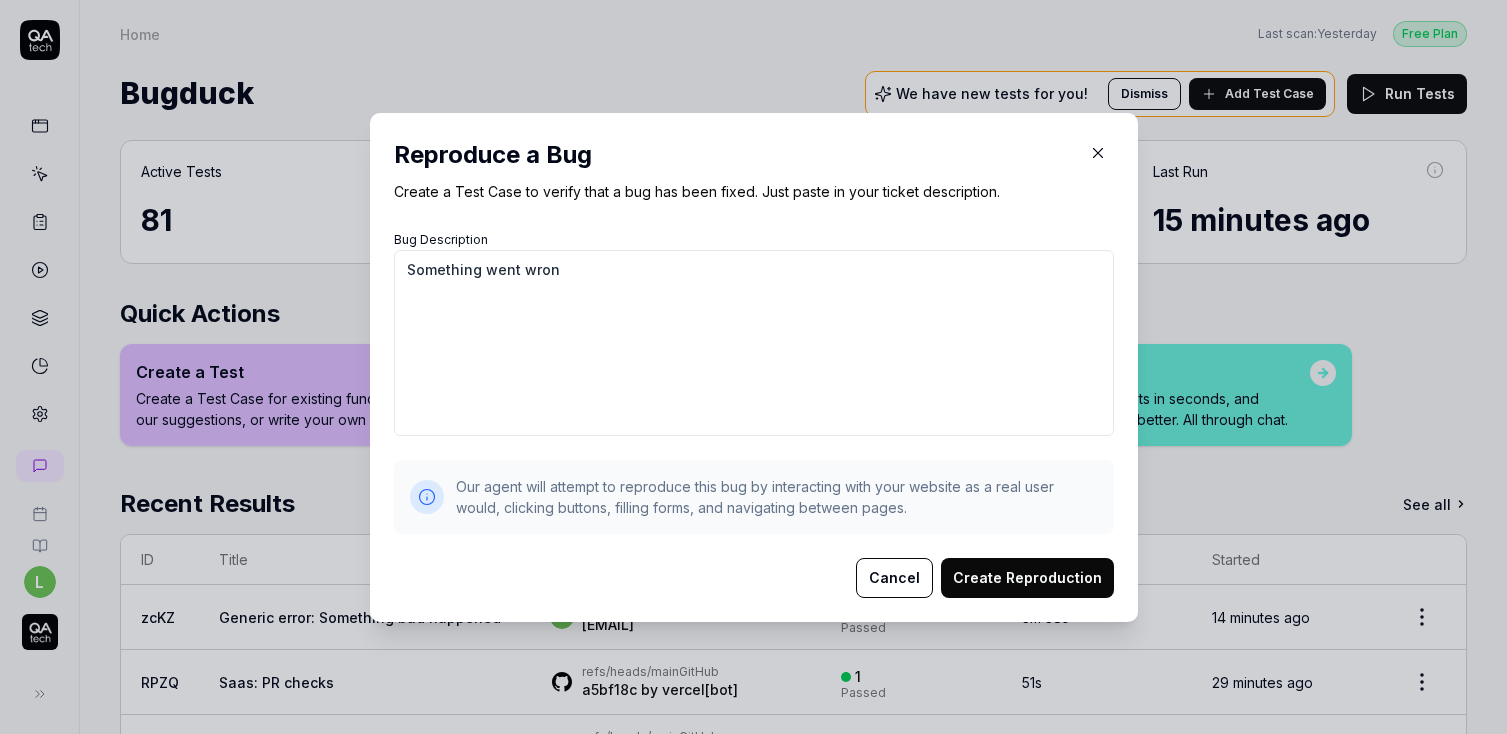 type on "Something went wrong" 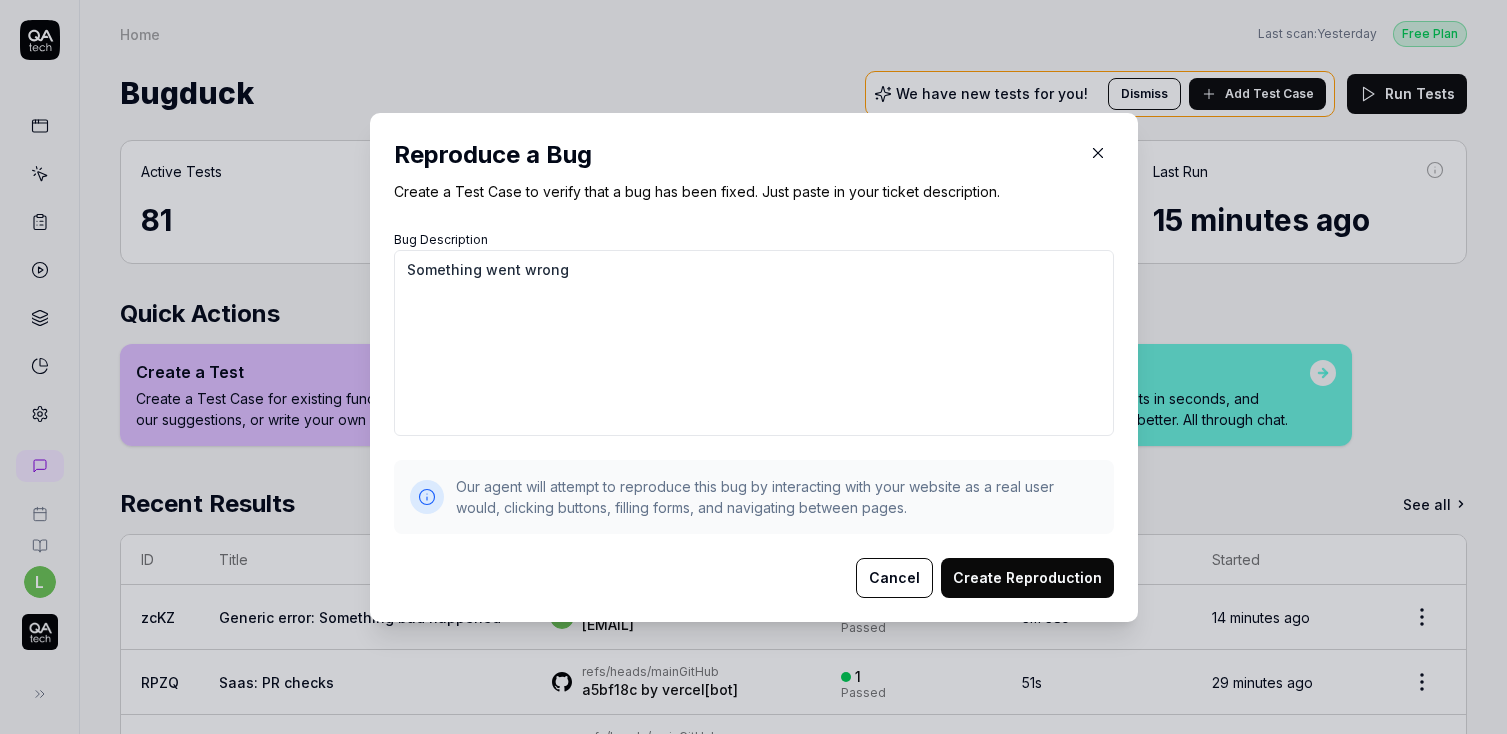 type on "*" 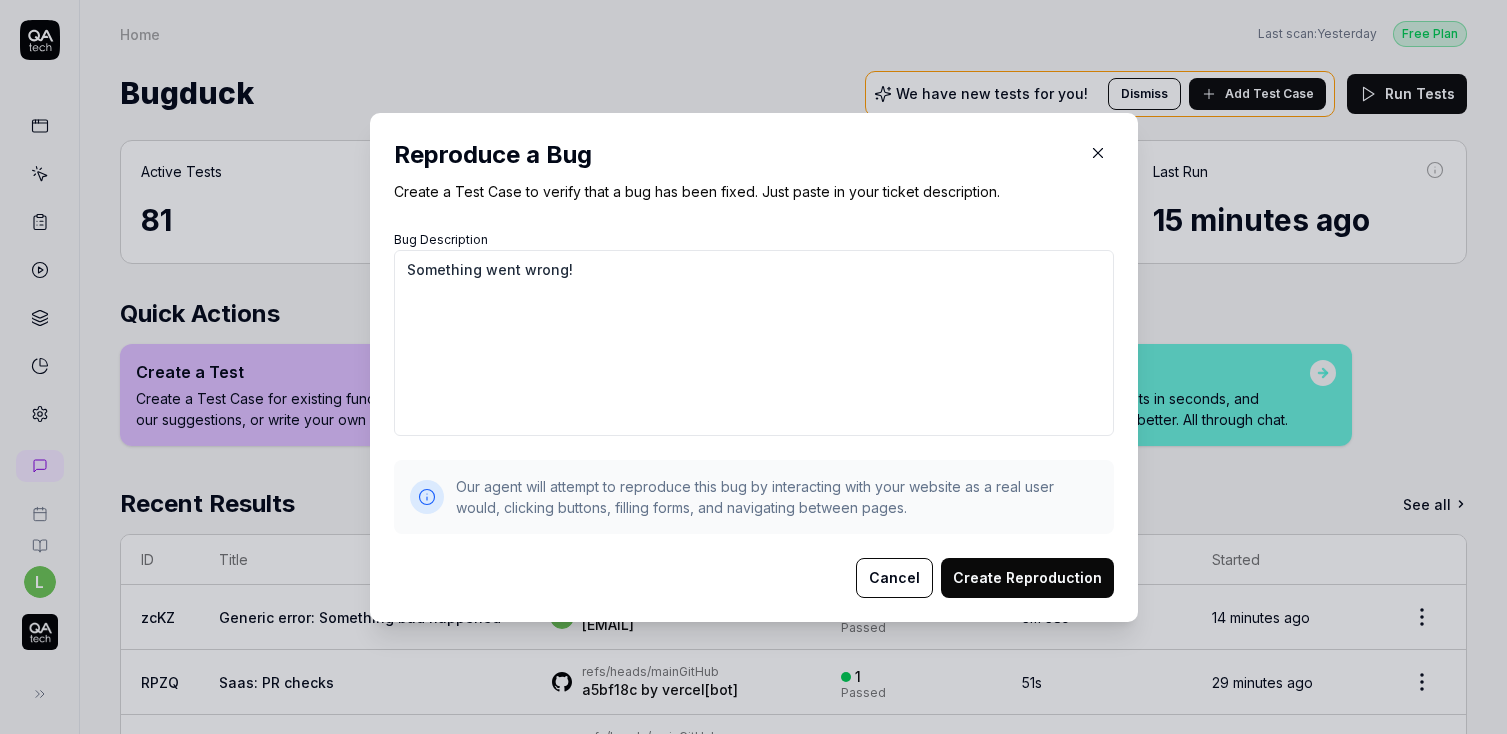 type on "Something went wrong!" 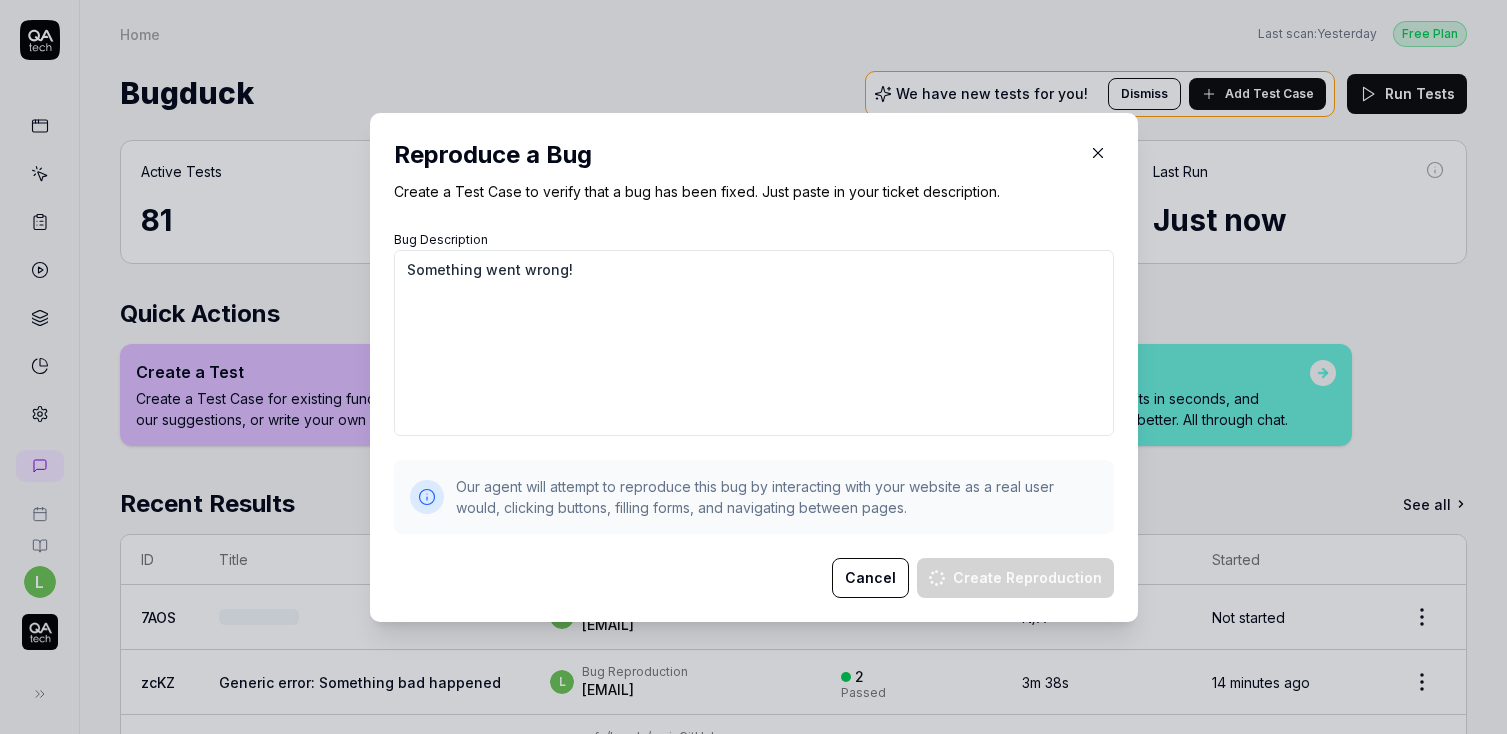 type on "*" 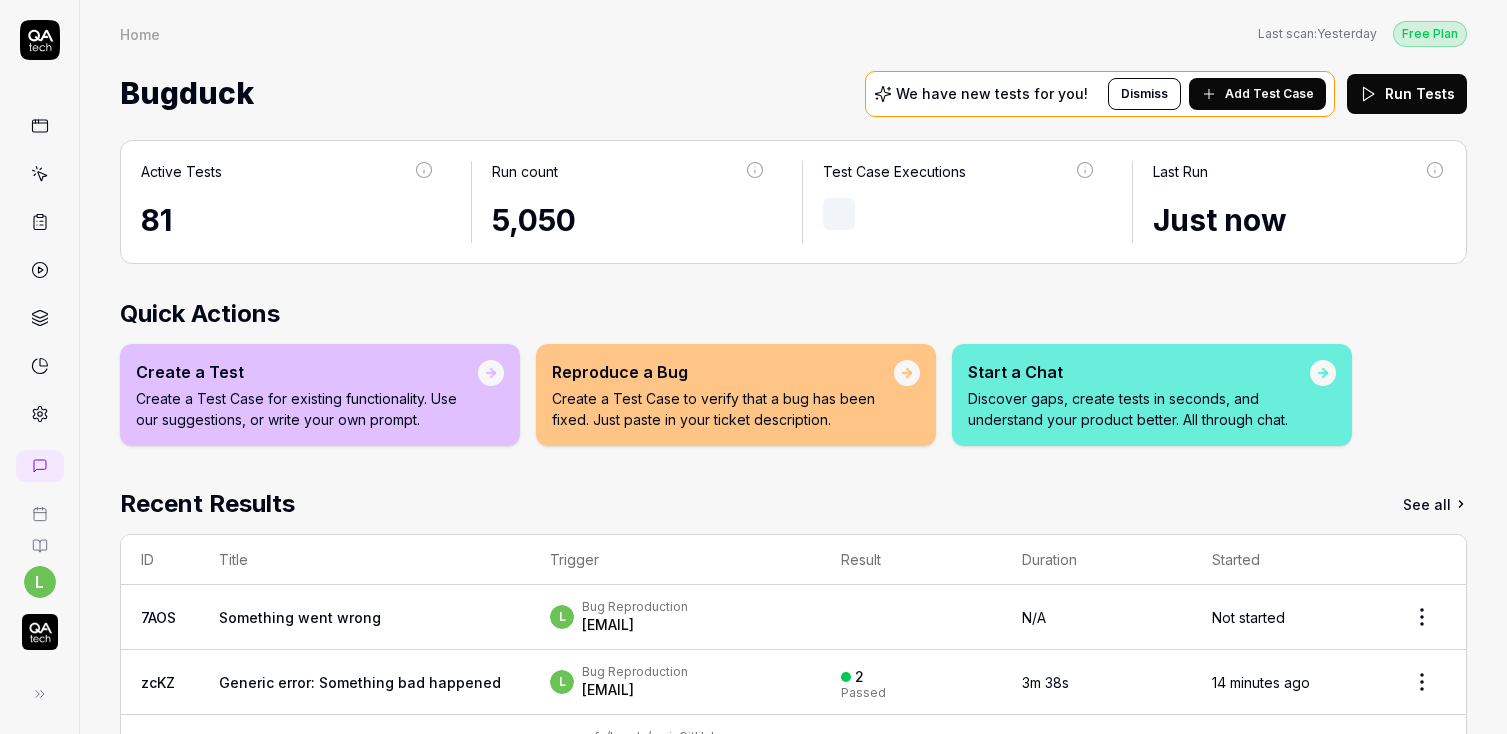 scroll, scrollTop: 275, scrollLeft: 0, axis: vertical 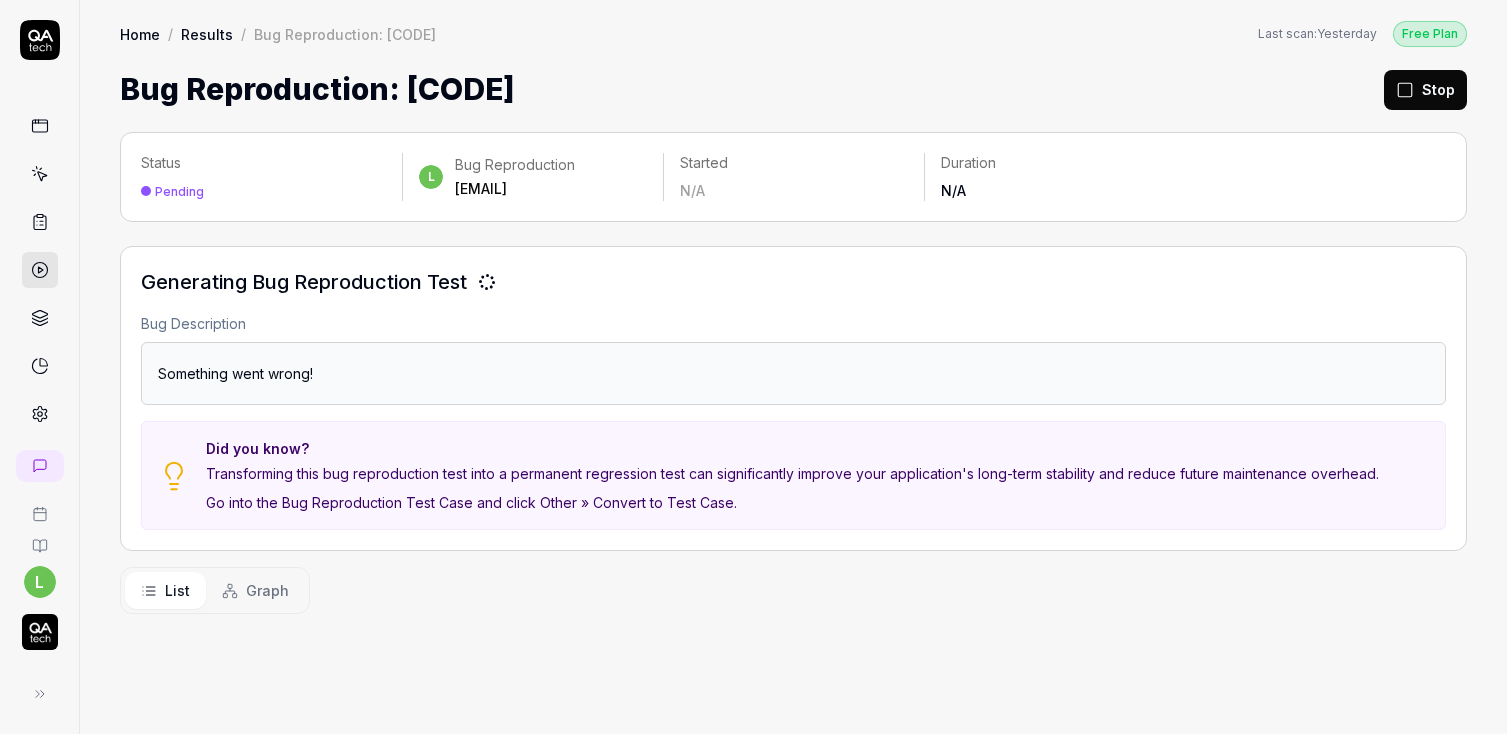 click 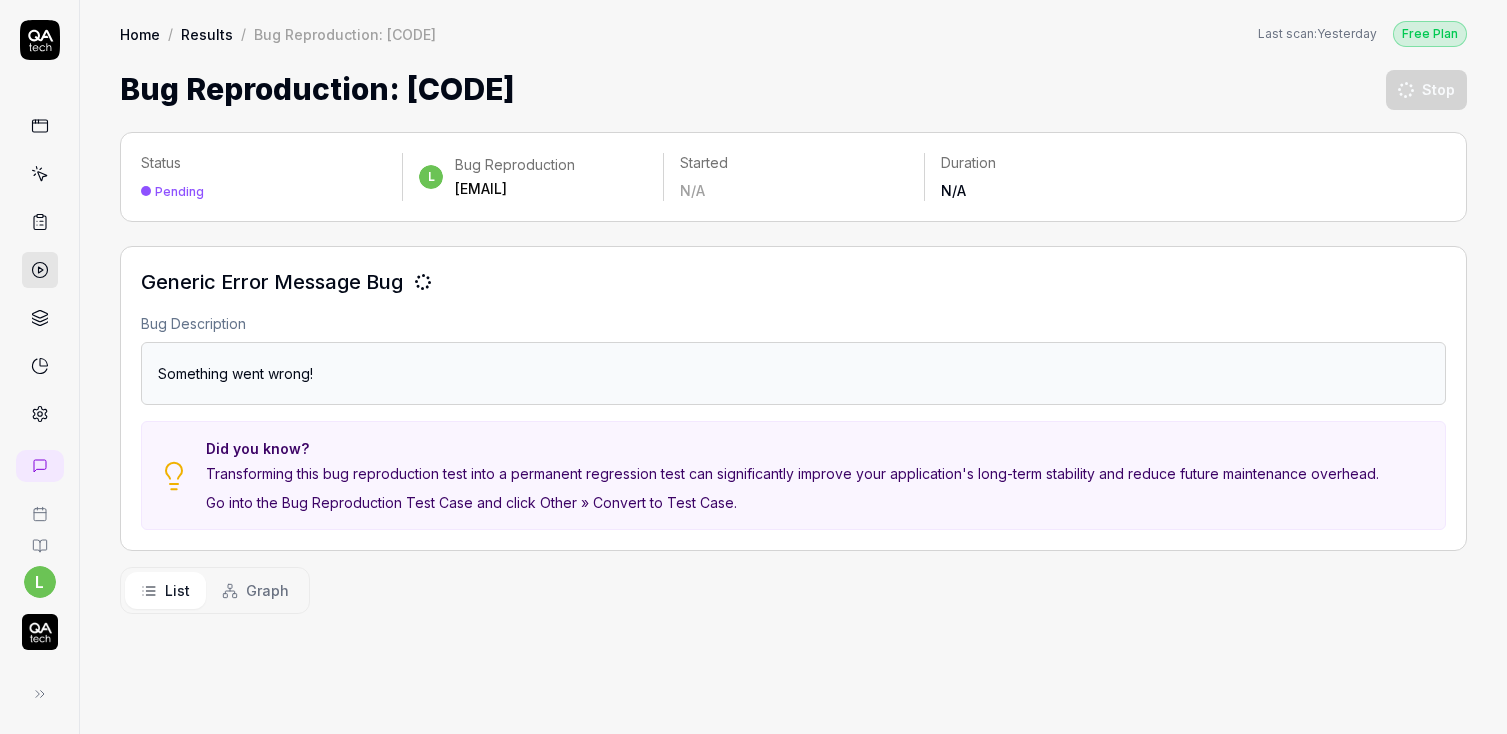 click on "Status Pending l Bug Reproduction liza.shulyayeva@qa.tech Started N/A Duration N/A Generic error message bug Bug Description Something went wrong! Did you know? Transforming this bug reproduction test into a permanent regression test can significantly improve your application's long-term stability and reduce future maintenance overhead. Go into the Bug Reproduction Test Case and click Other » Convert to Test Case. List Graph" at bounding box center [793, 423] 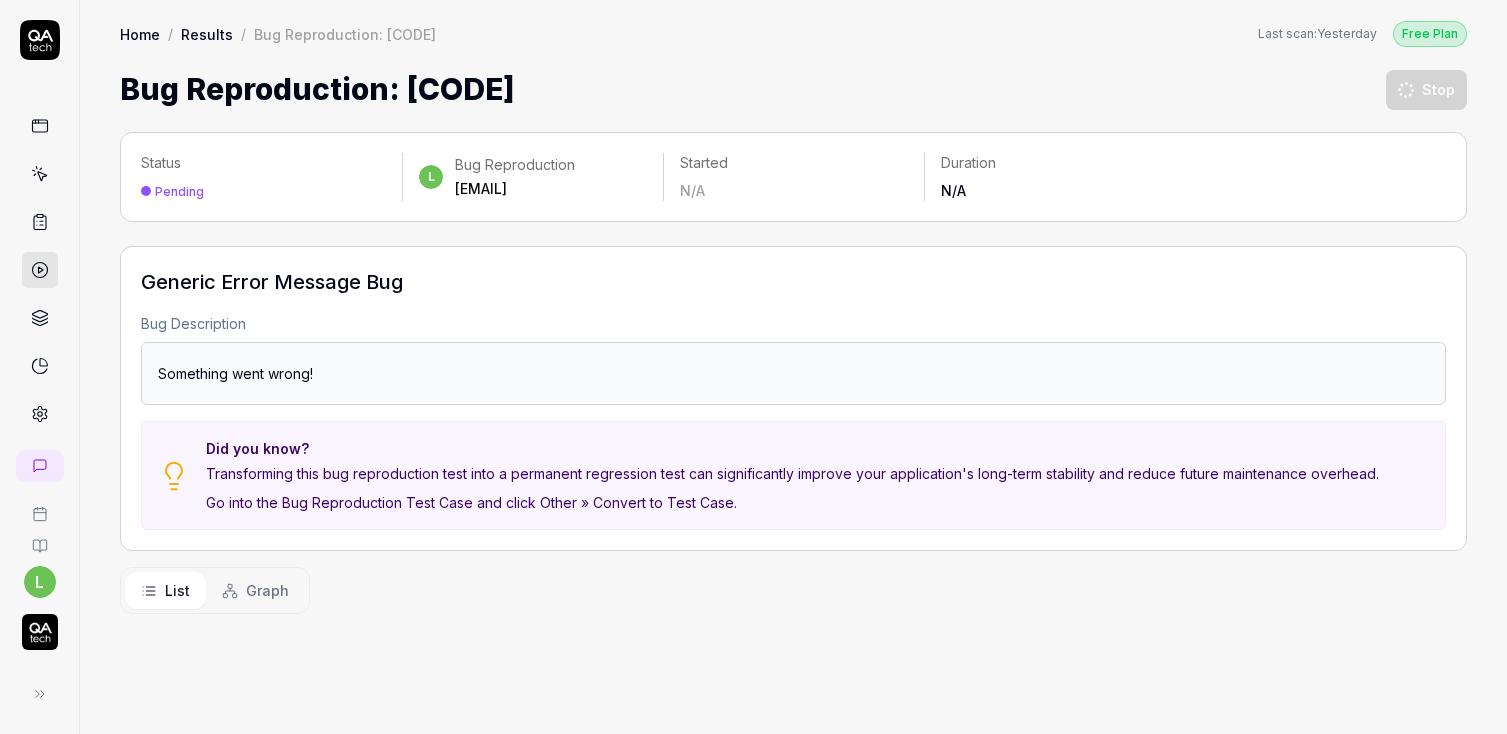 click on "Something went wrong!" at bounding box center (793, 373) 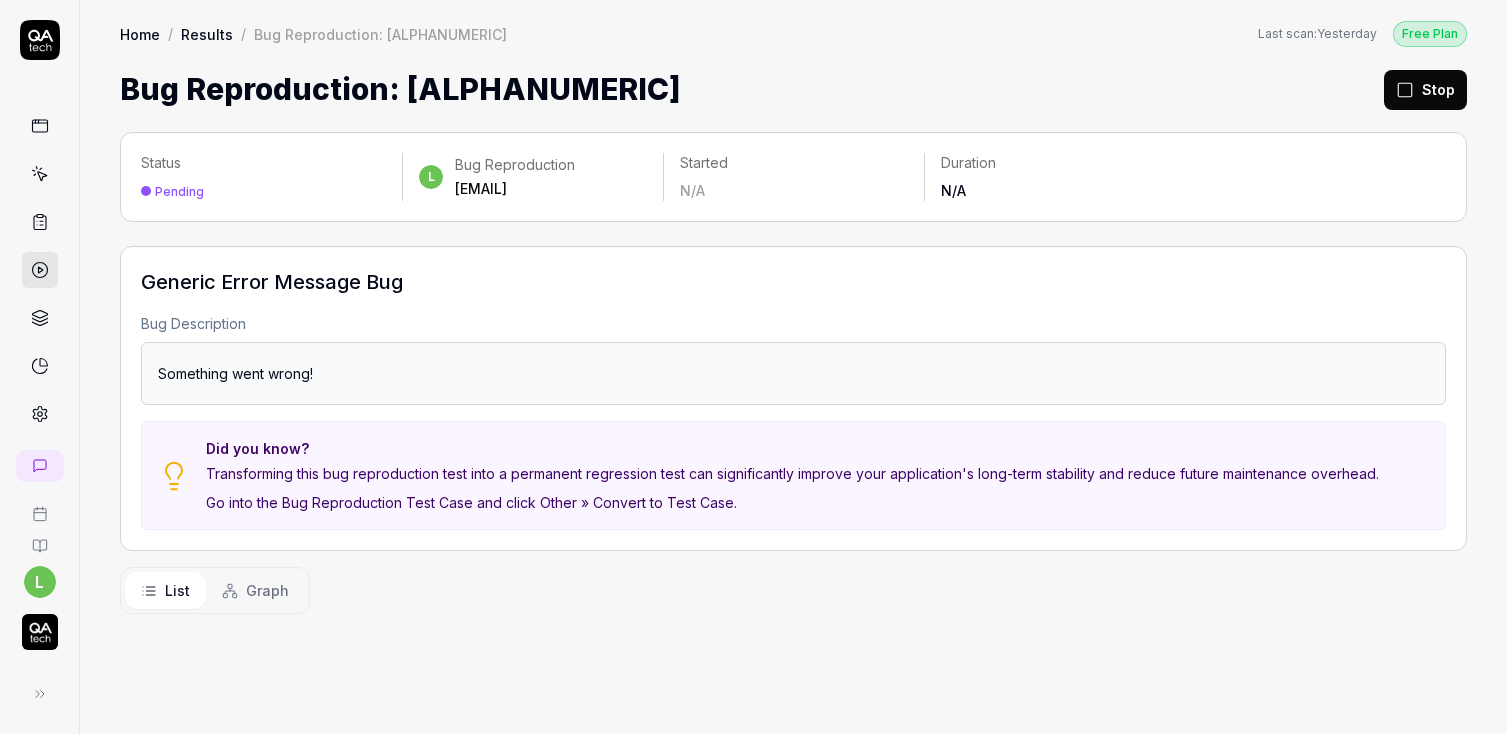 scroll, scrollTop: 0, scrollLeft: 0, axis: both 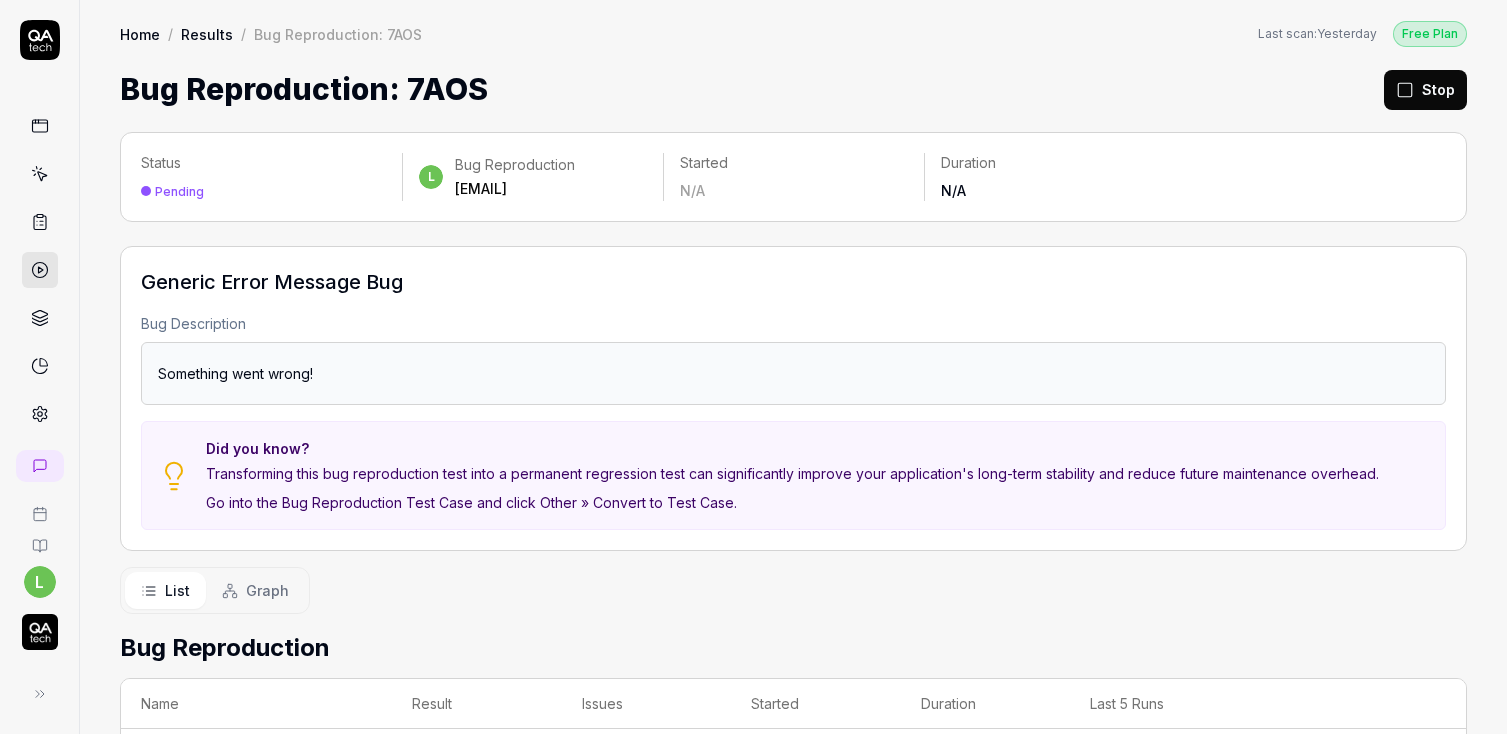 drag, startPoint x: 0, startPoint y: 0, endPoint x: 1416, endPoint y: 84, distance: 1418.4894 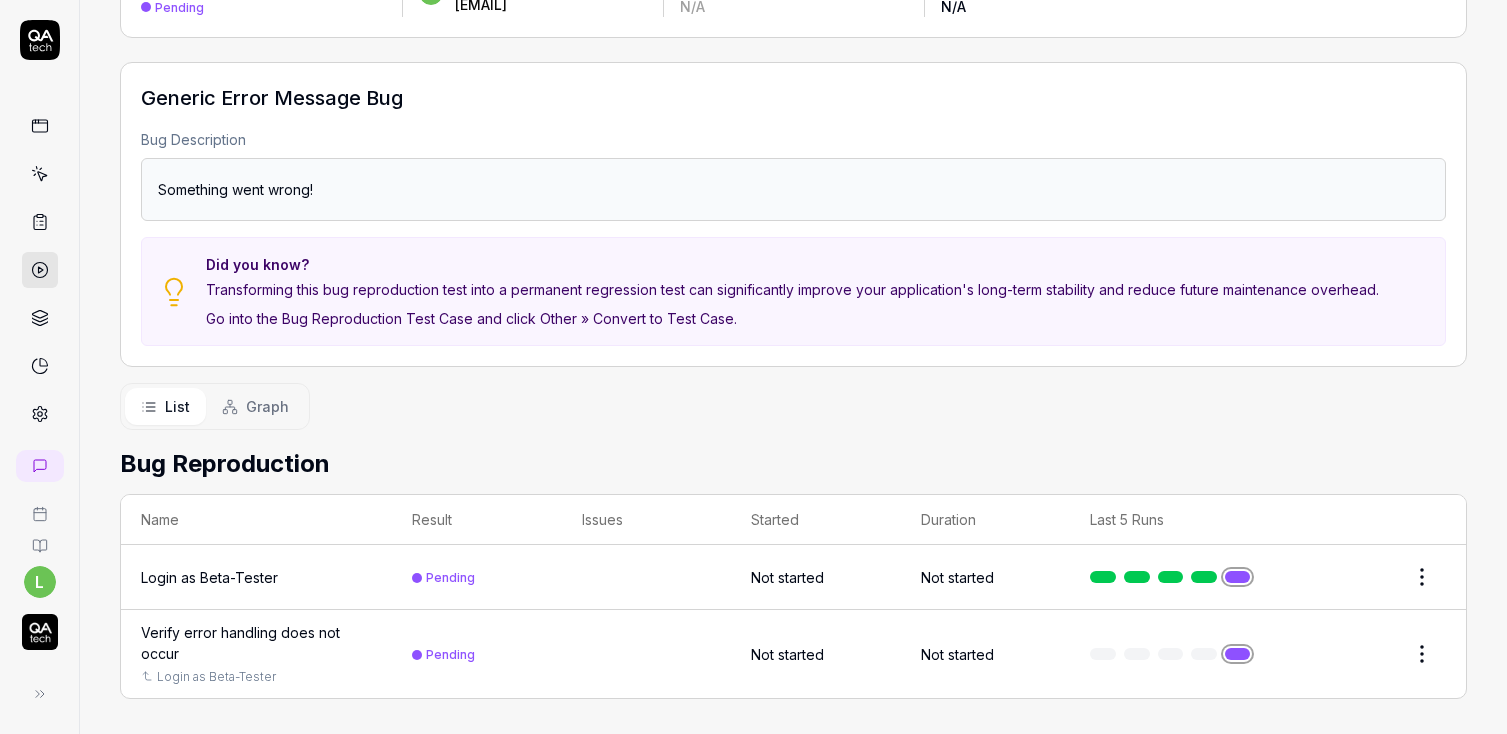 scroll, scrollTop: 0, scrollLeft: 0, axis: both 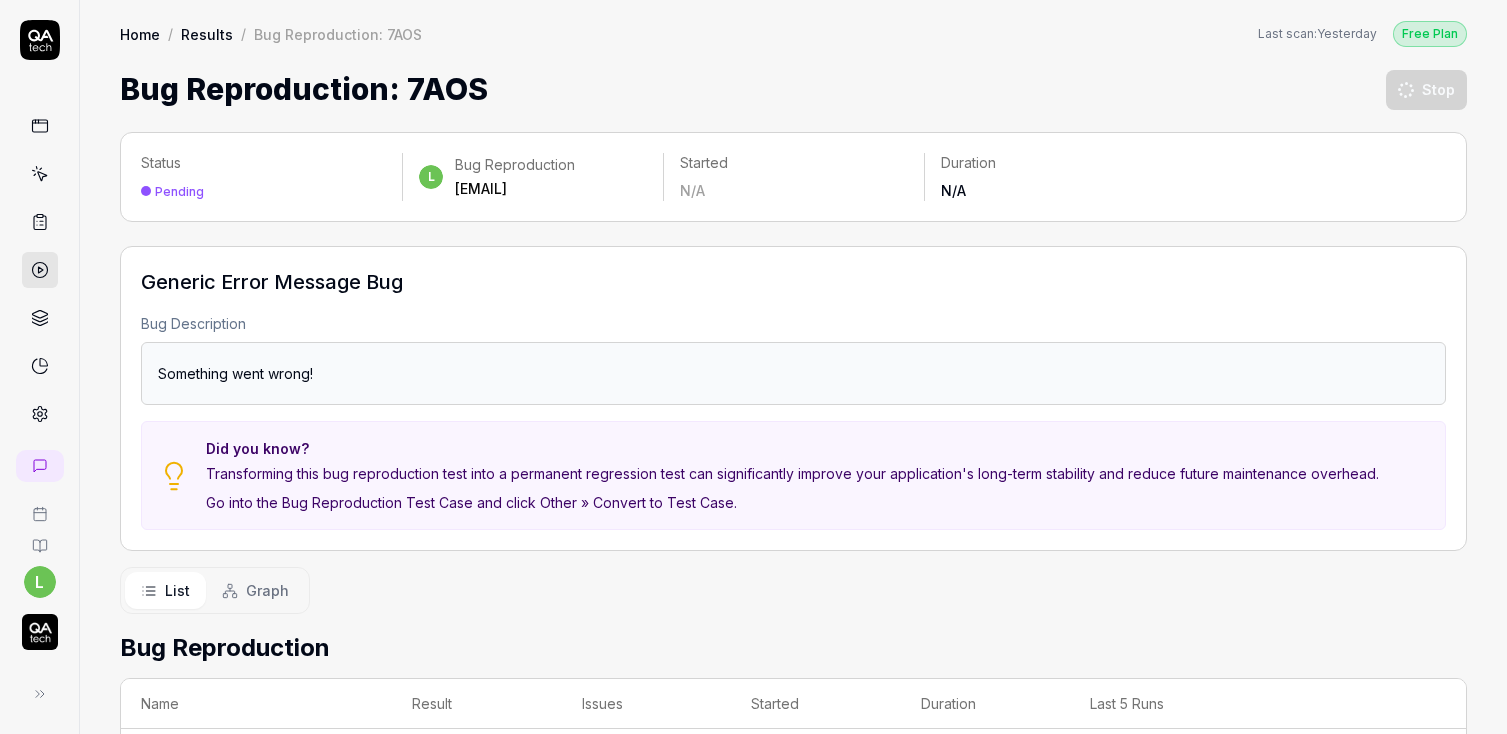 click on "Status Pending l Bug Reproduction [EMAIL] Started N/A Duration N/A Generic error message bug Bug Description Something went wrong! Did you know? Transforming this bug reproduction test into a permanent regression test can significantly improve your application's long-term stability and reduce future maintenance overhead. Go into the Bug Reproduction Test Case and click Other » Convert to Test Case. List Graph Bug Reproduction Name Result Issues Started Duration Last 5 Runs Login as Beta-Tester Pending Not started Not started Verify error handling does not occur Login as Beta-Tester Pending Not started Not started" at bounding box center (793, 517) 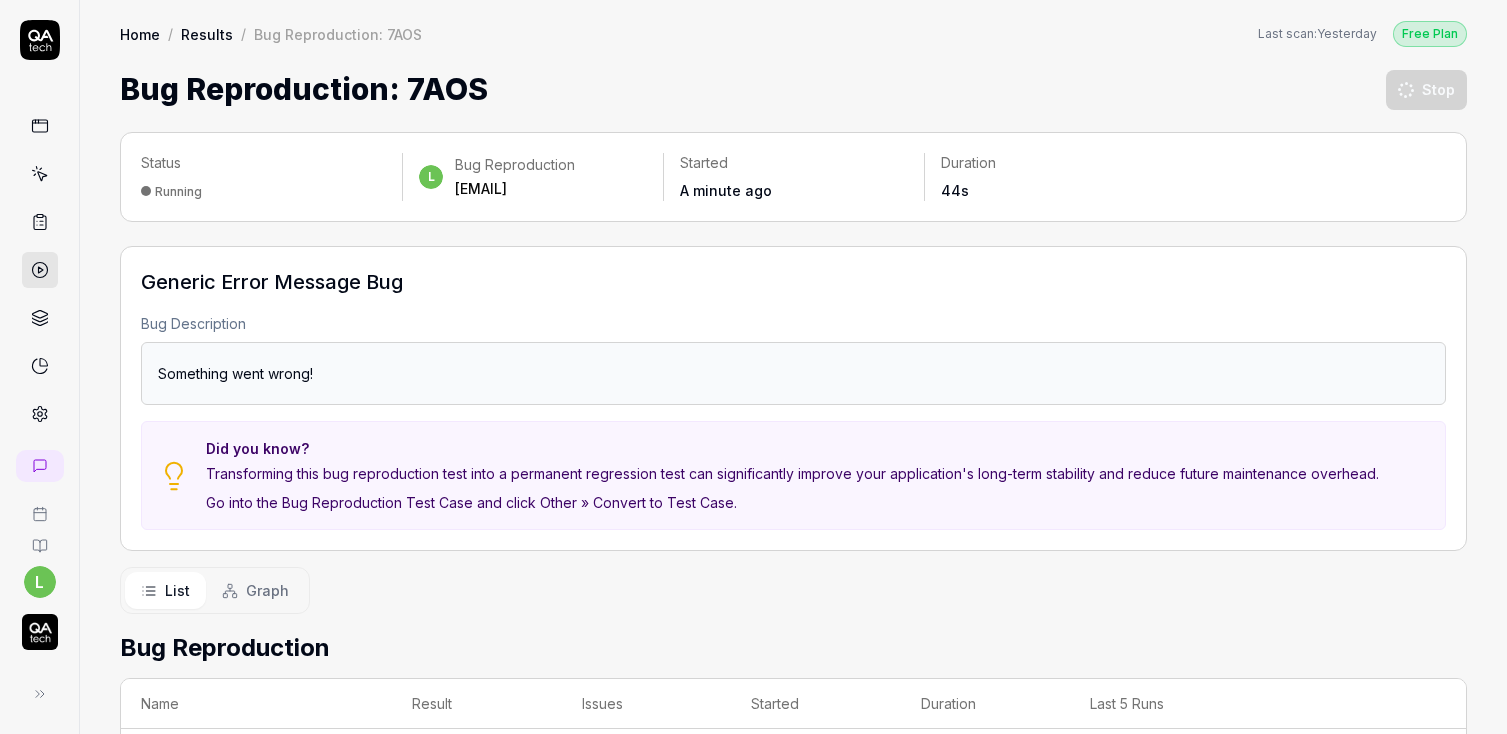 scroll, scrollTop: 184, scrollLeft: 0, axis: vertical 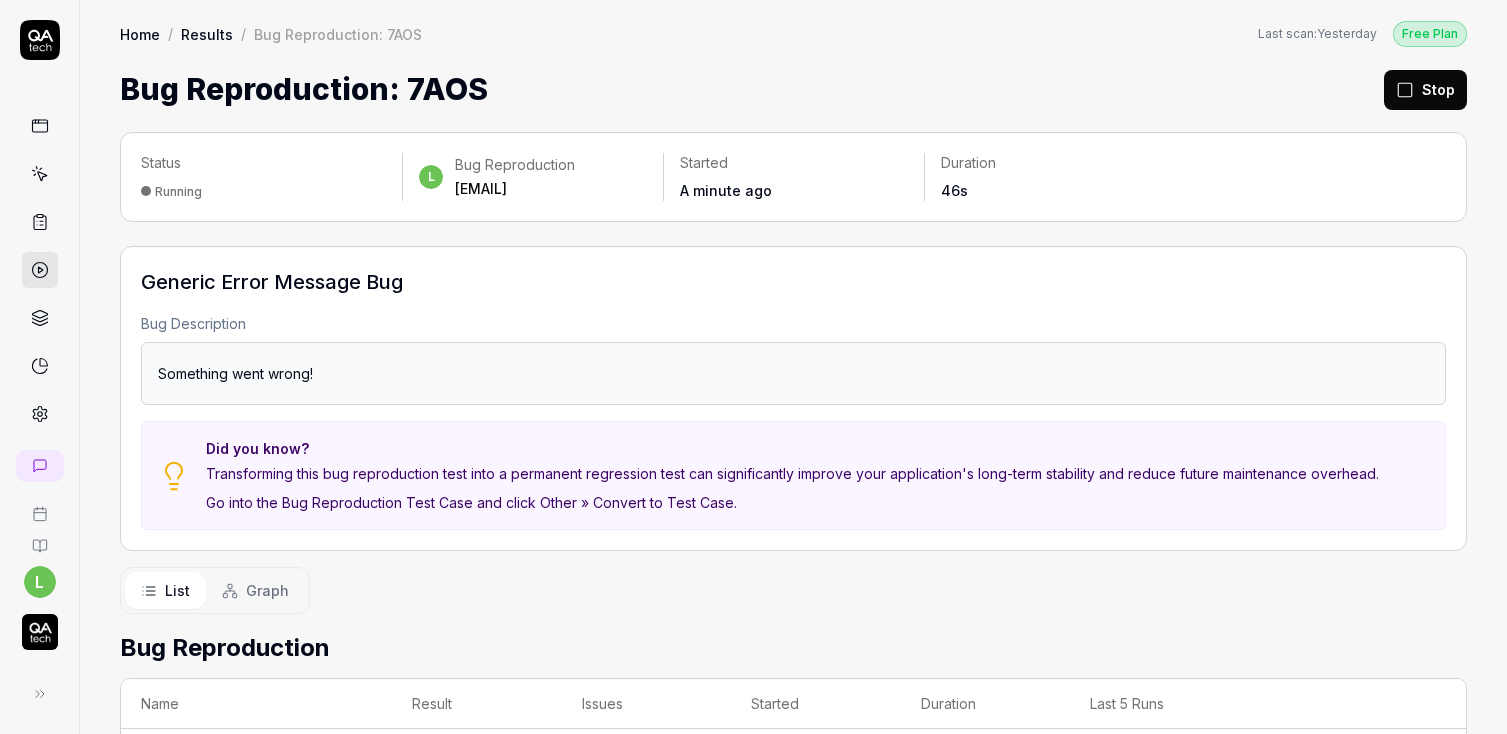 click on "Status Running l Bug Reproduction [EMAIL] Started A minute ago Duration 46s" at bounding box center (793, 177) 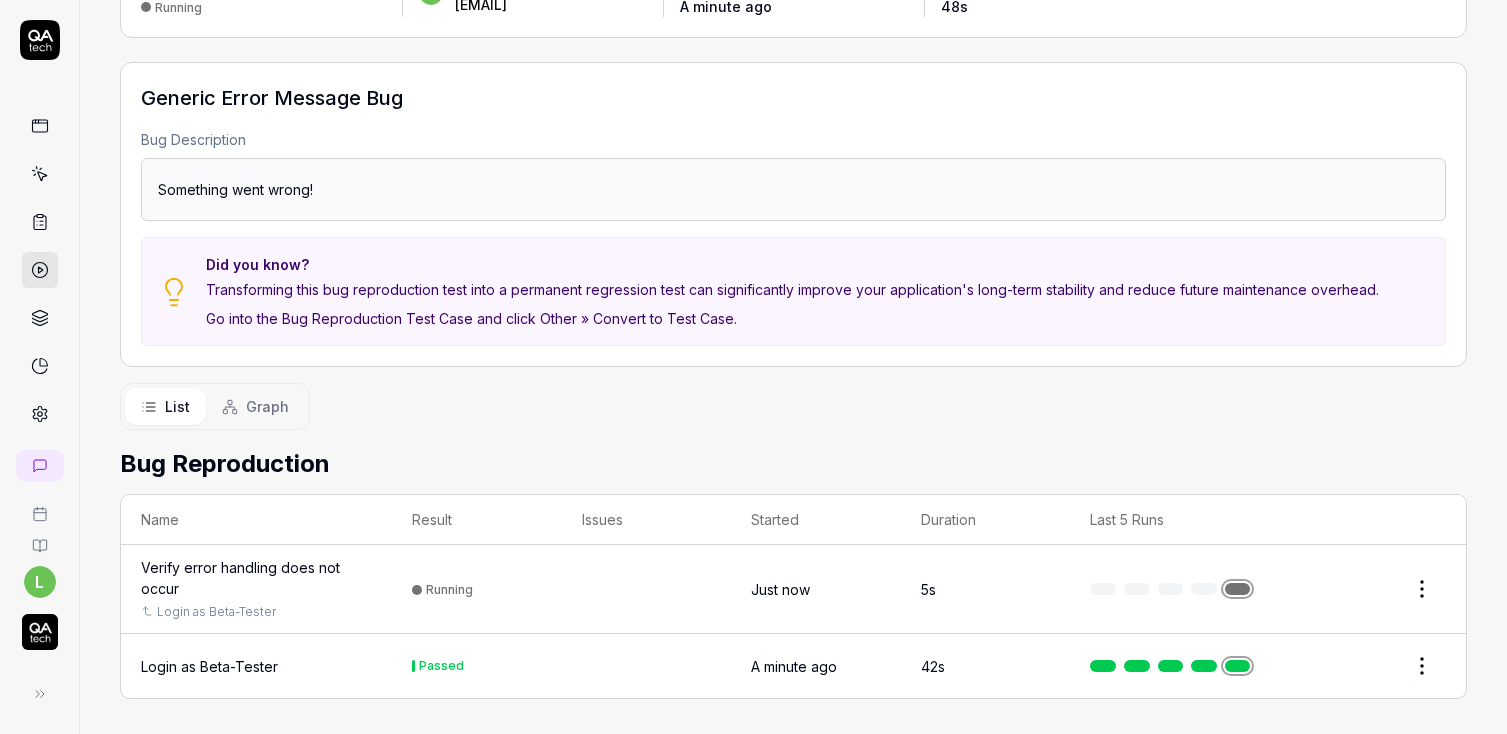 scroll, scrollTop: 0, scrollLeft: 0, axis: both 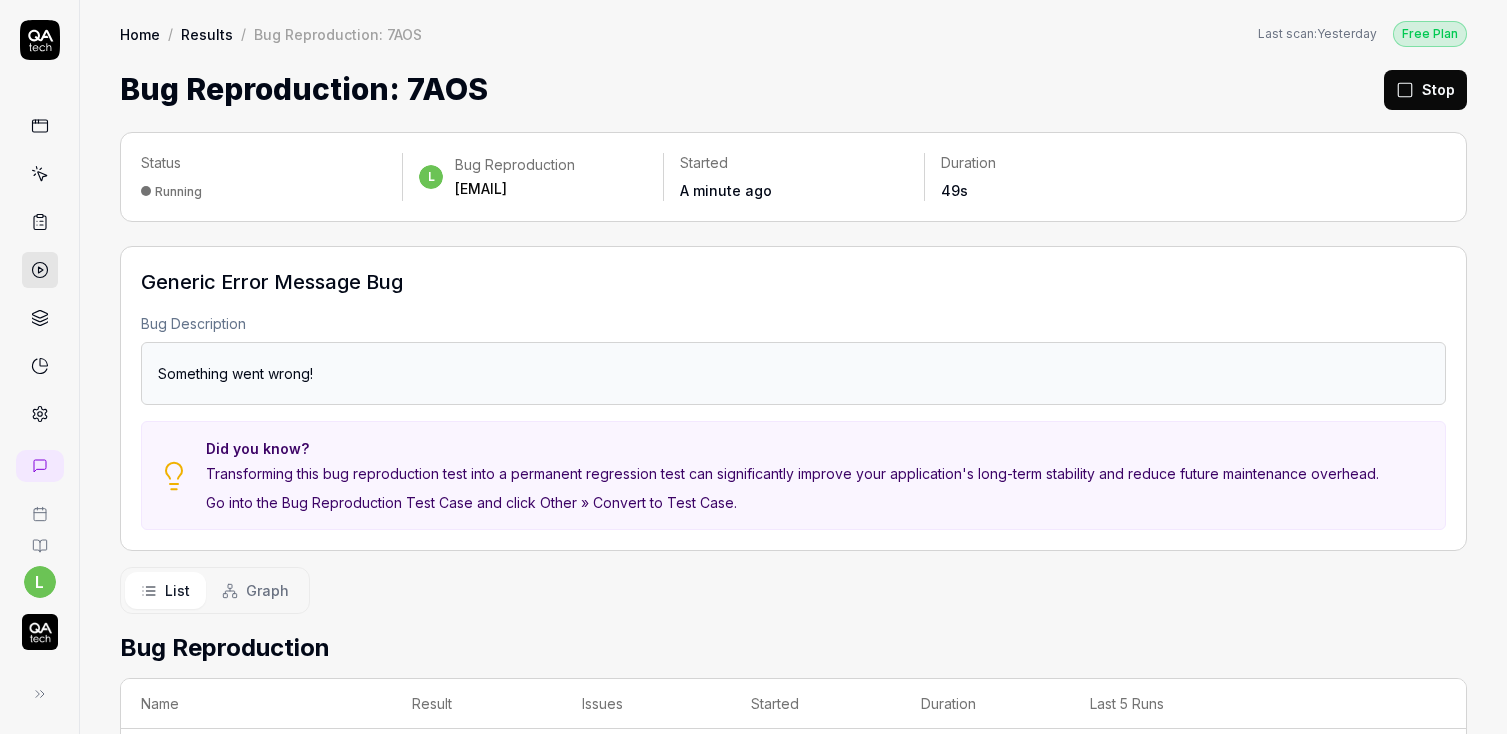 click on "Stop" at bounding box center [1425, 90] 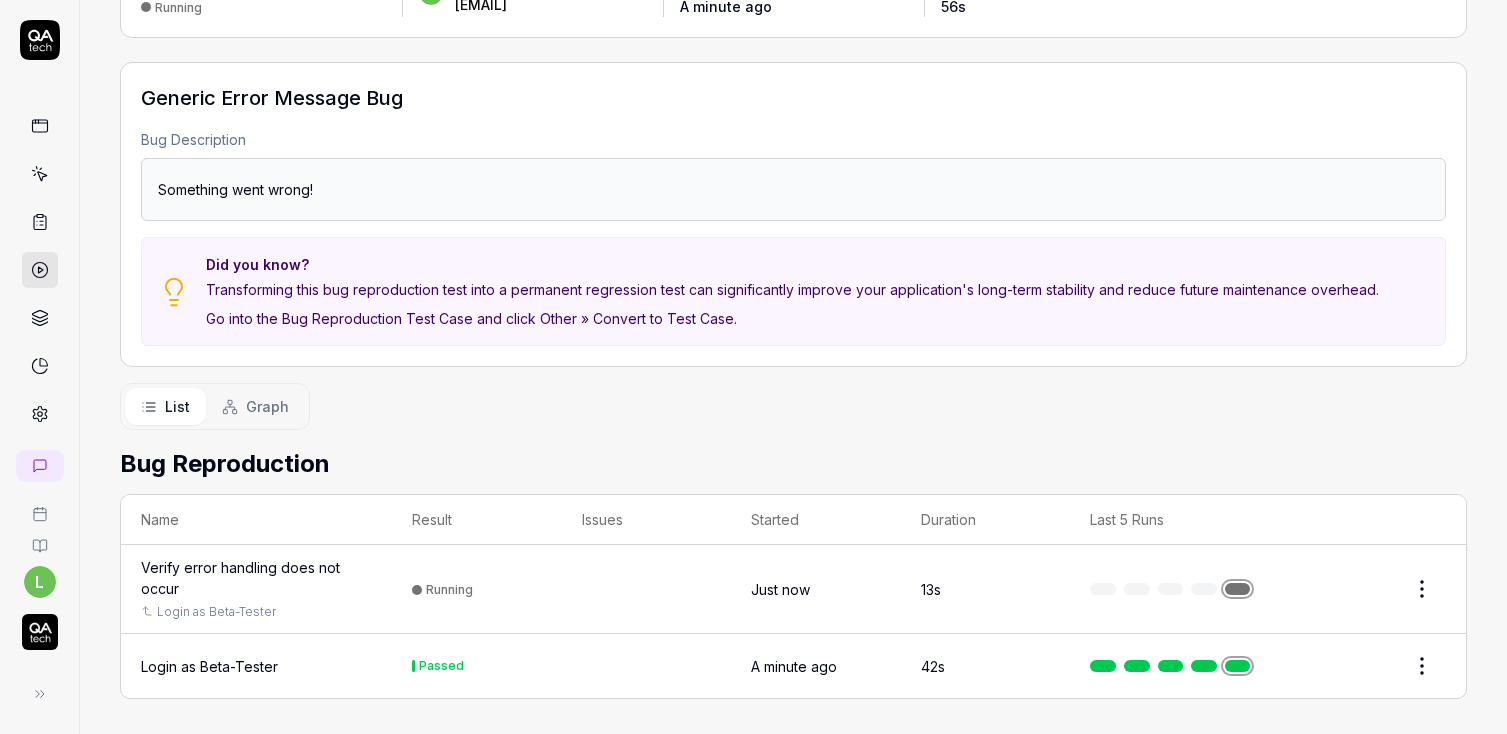 scroll, scrollTop: 0, scrollLeft: 0, axis: both 